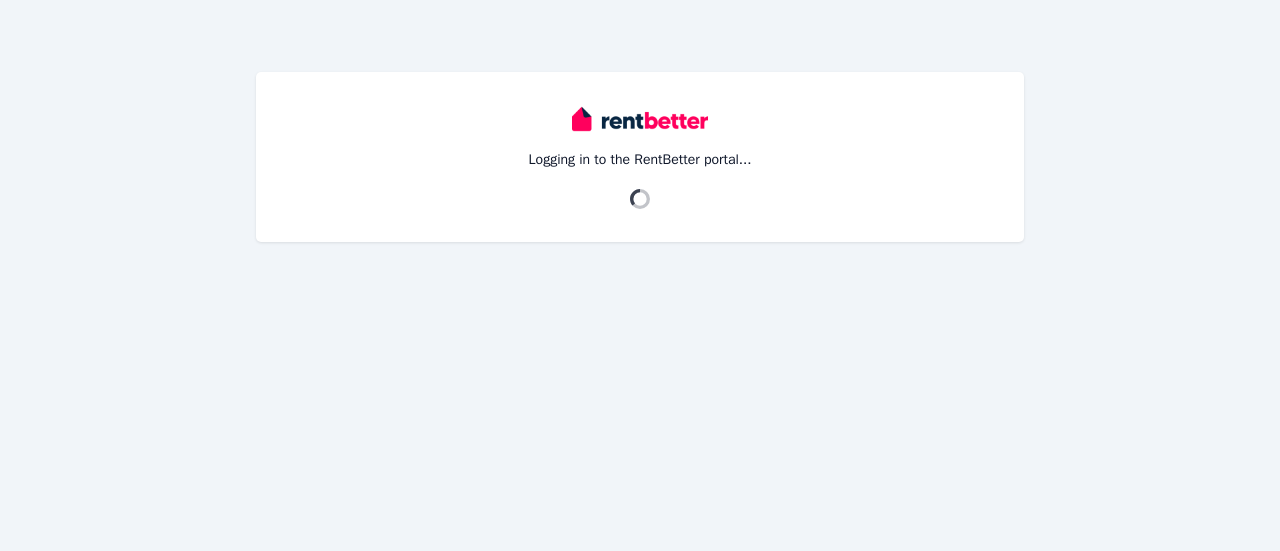 scroll, scrollTop: 0, scrollLeft: 0, axis: both 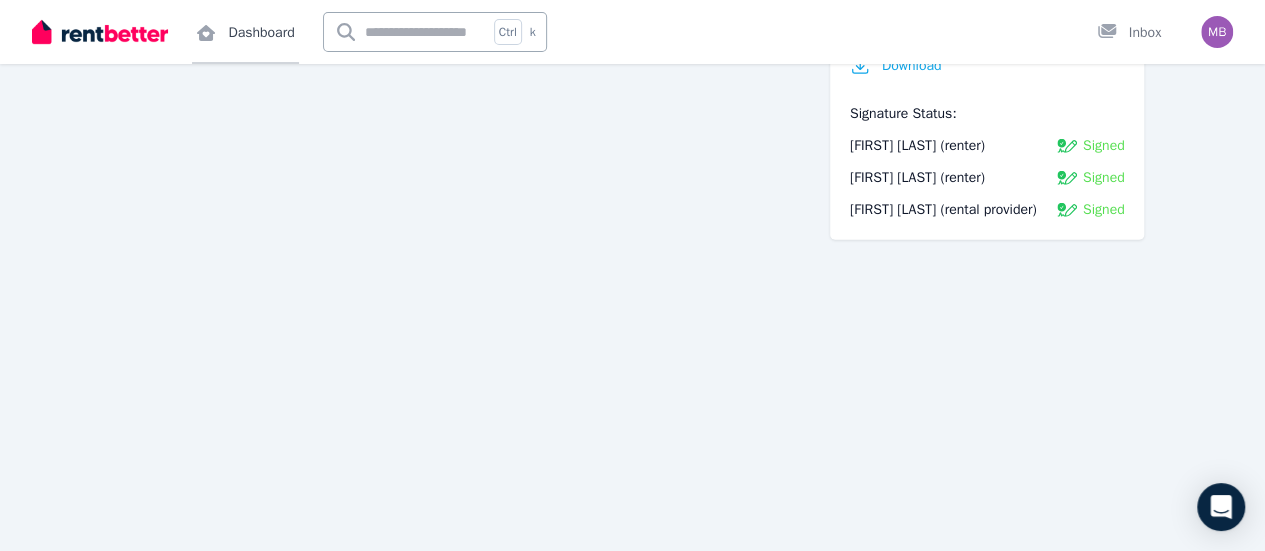 click on "Dashboard" at bounding box center (245, 32) 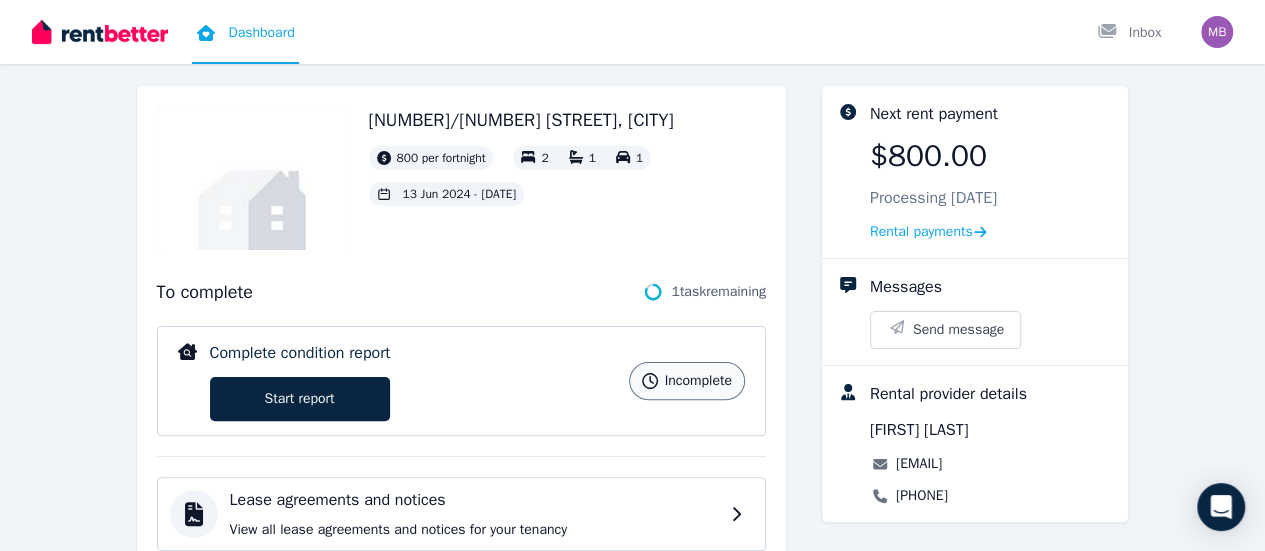 scroll, scrollTop: 85, scrollLeft: 0, axis: vertical 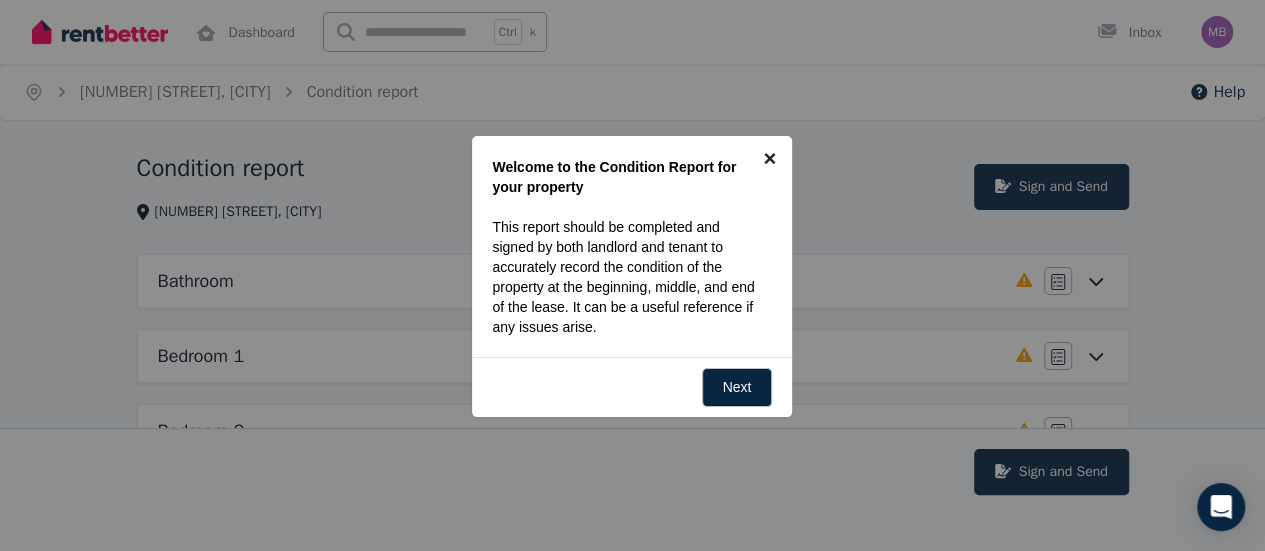 click on "×" at bounding box center [769, 158] 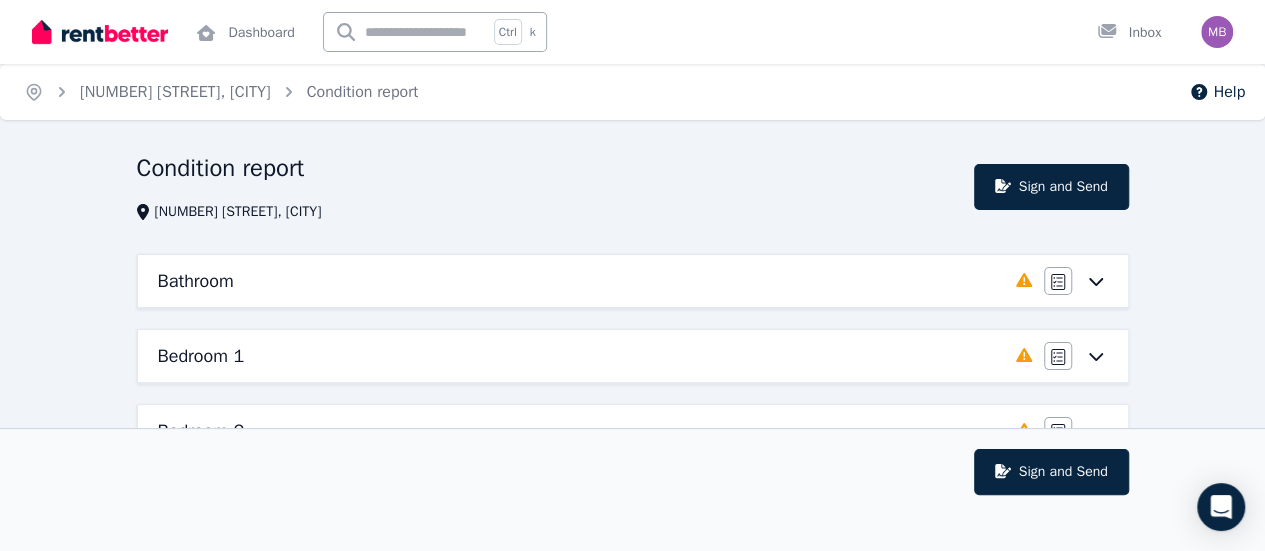 click on "Bathroom Completed 0%, 12 left Agree/Disagree" at bounding box center [633, 281] 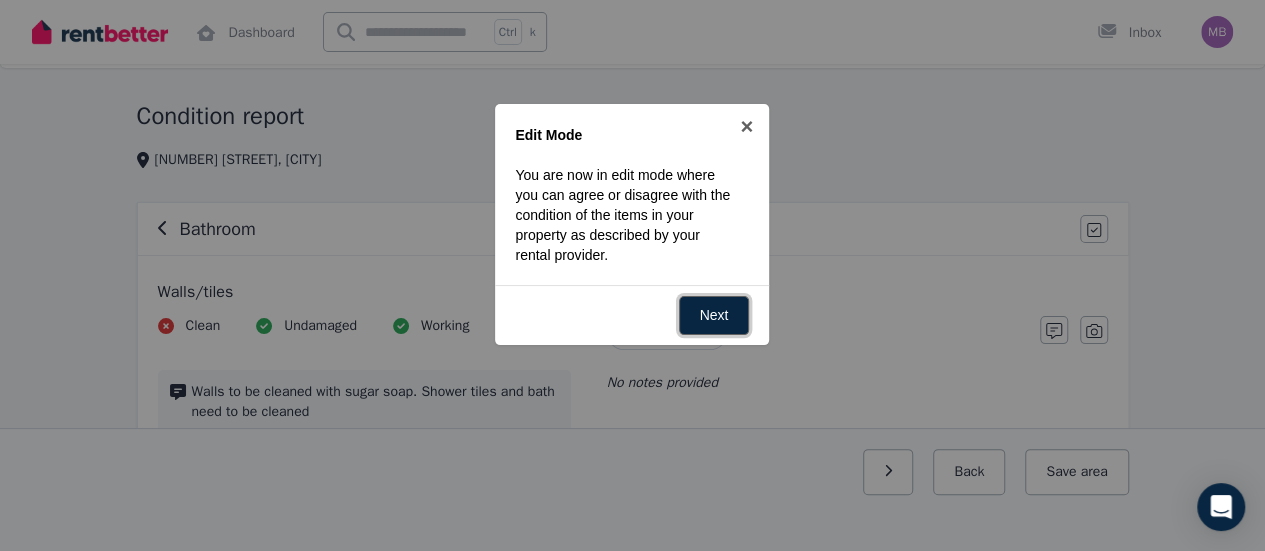 scroll, scrollTop: 53, scrollLeft: 0, axis: vertical 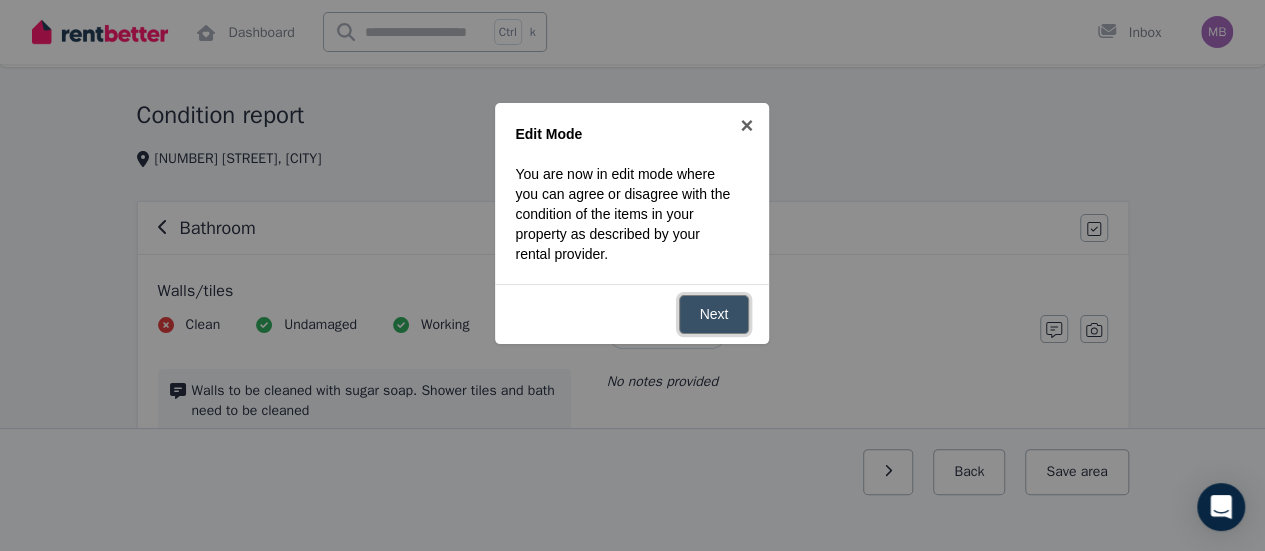 click on "Next" at bounding box center (714, 314) 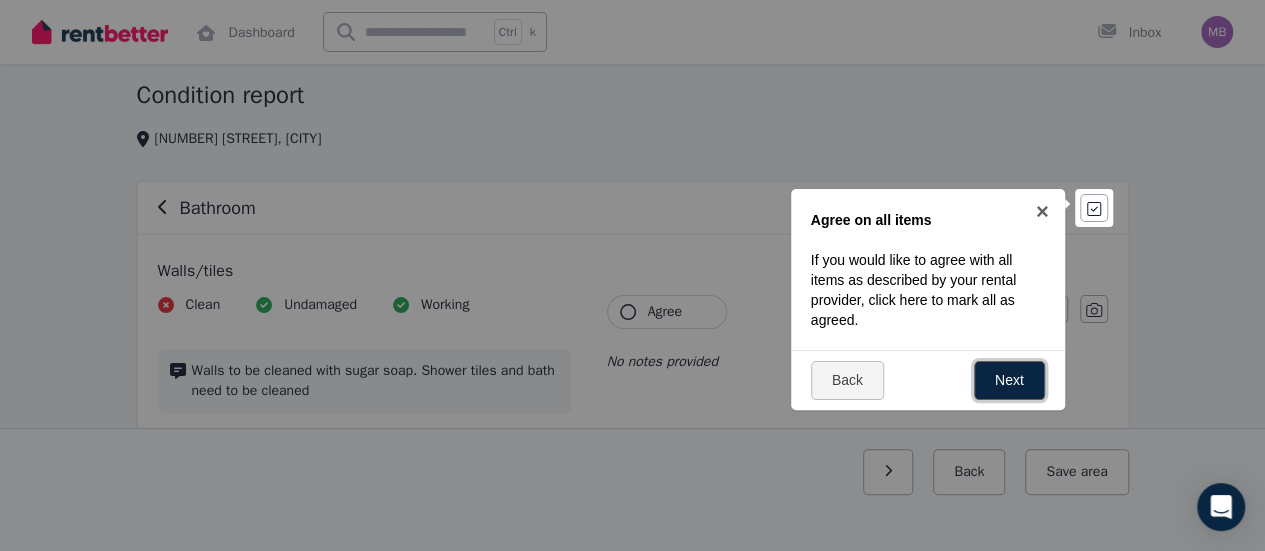 scroll, scrollTop: 74, scrollLeft: 0, axis: vertical 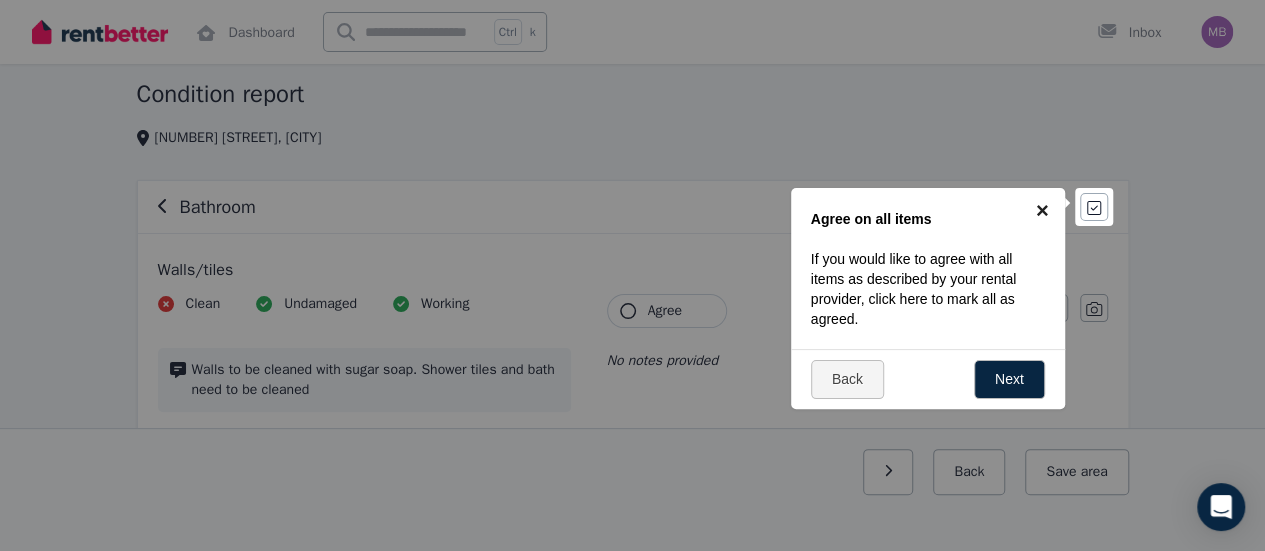 click on "×" at bounding box center [1042, 210] 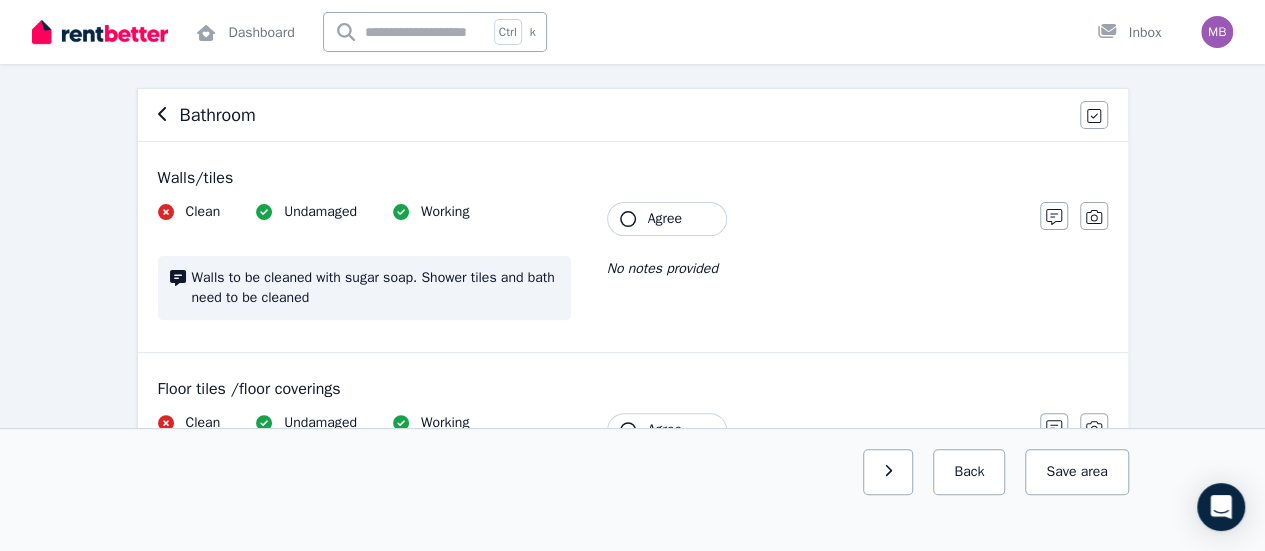 scroll, scrollTop: 168, scrollLeft: 0, axis: vertical 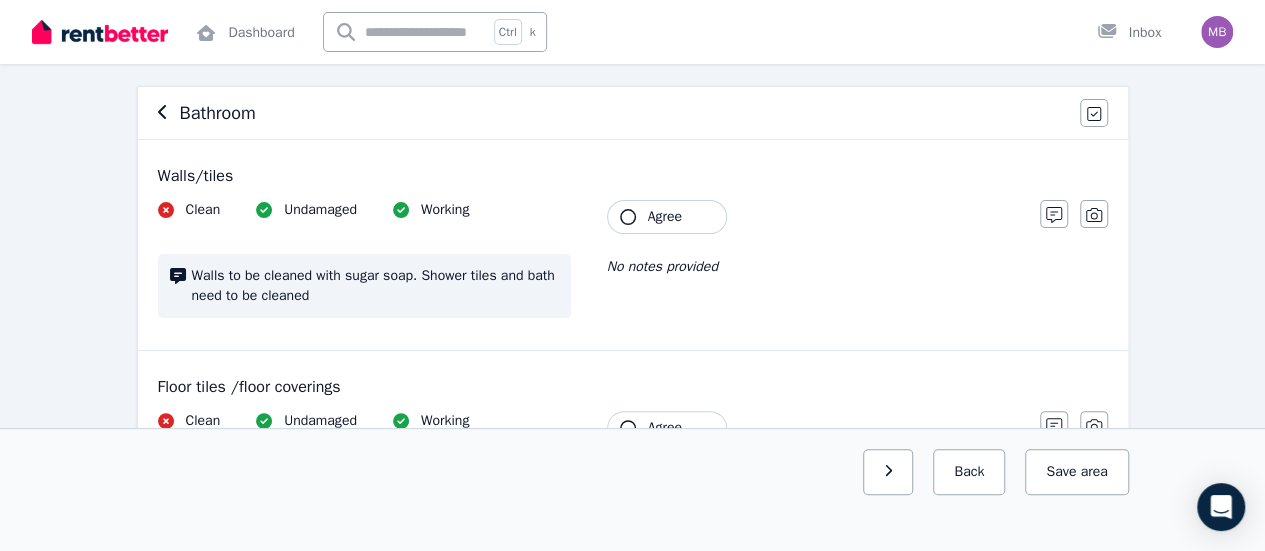 click on "Agree" at bounding box center (667, 217) 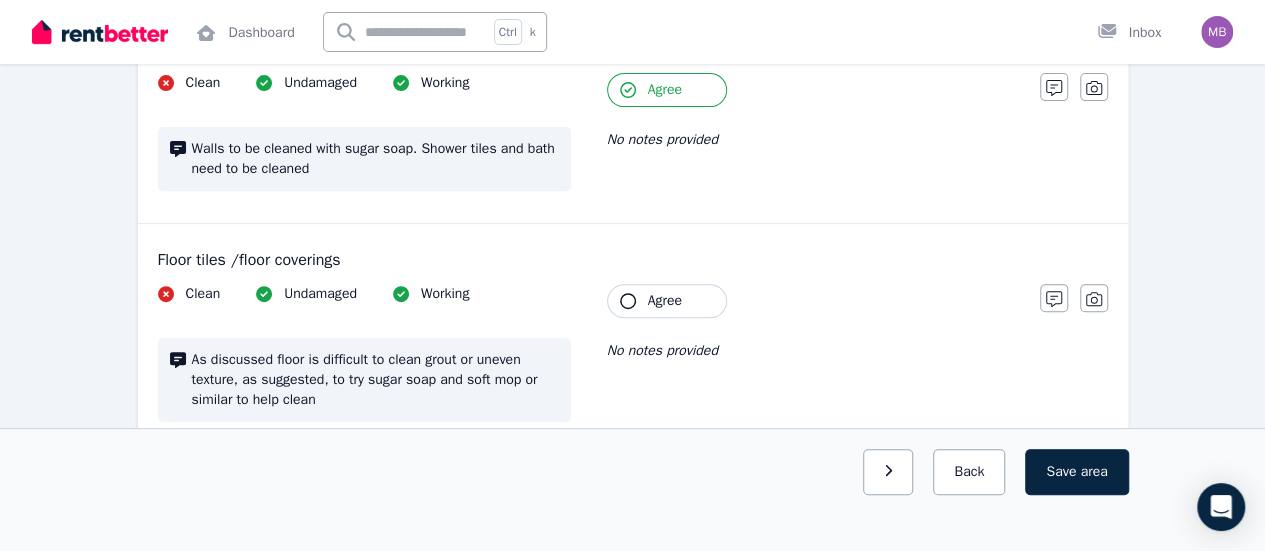 scroll, scrollTop: 301, scrollLeft: 0, axis: vertical 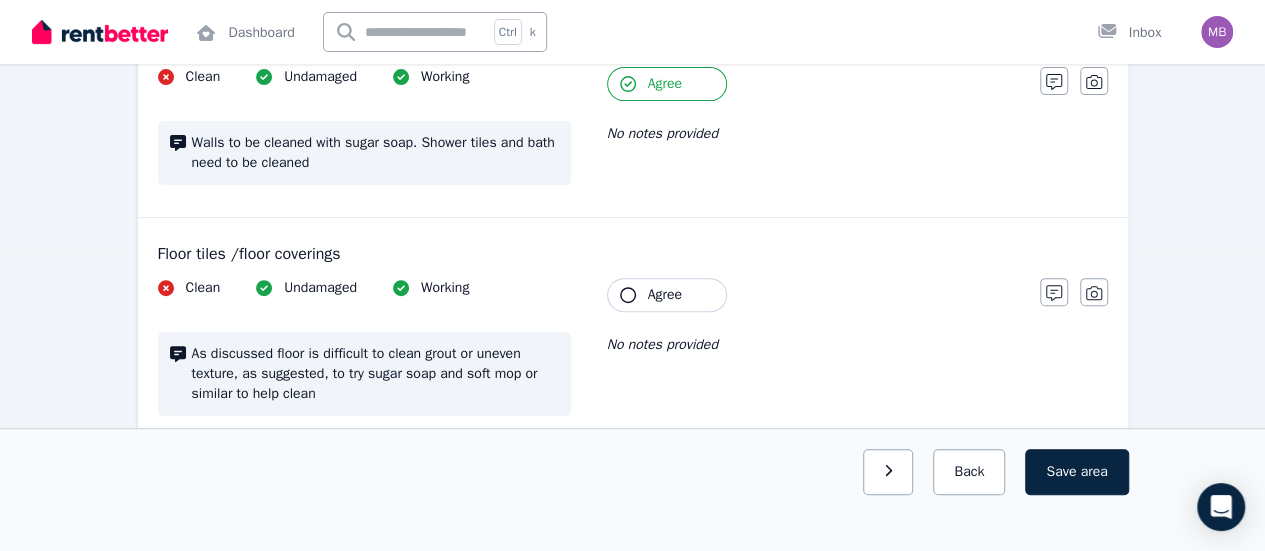 click 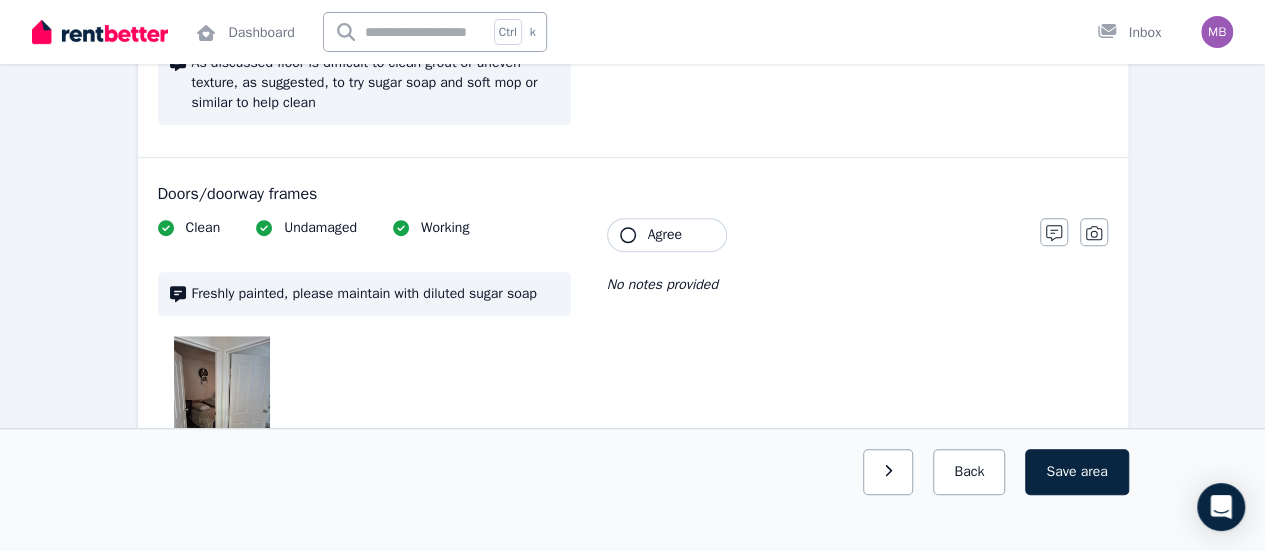scroll, scrollTop: 594, scrollLeft: 0, axis: vertical 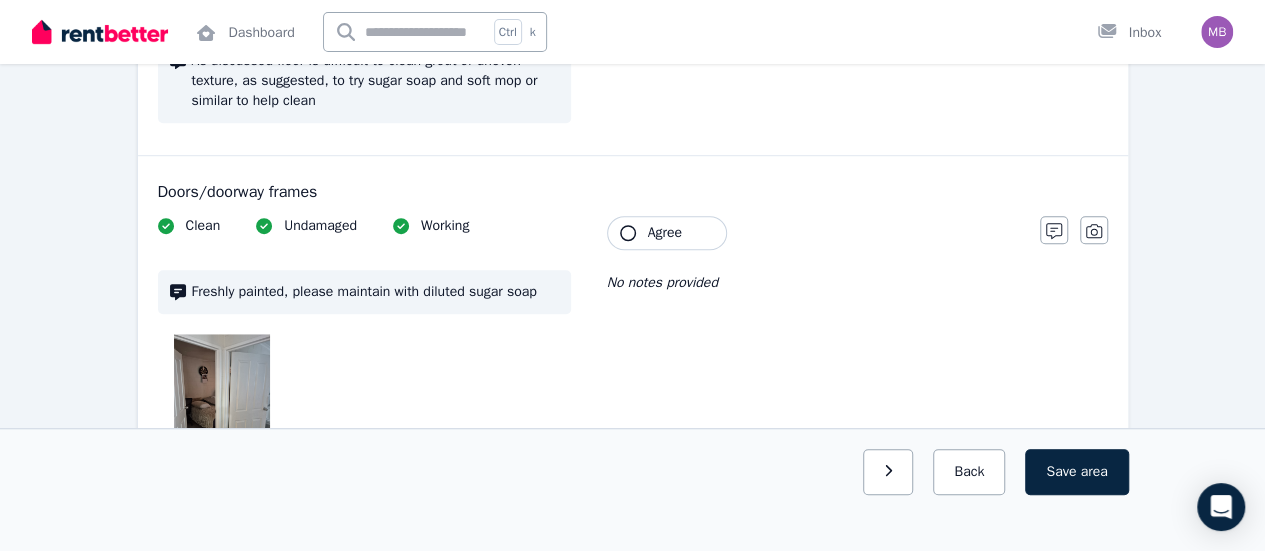 click on "Clean Undamaged Working Freshly painted, please maintain with diluted sugar soap Tenant Agree No notes provided" at bounding box center [589, 339] 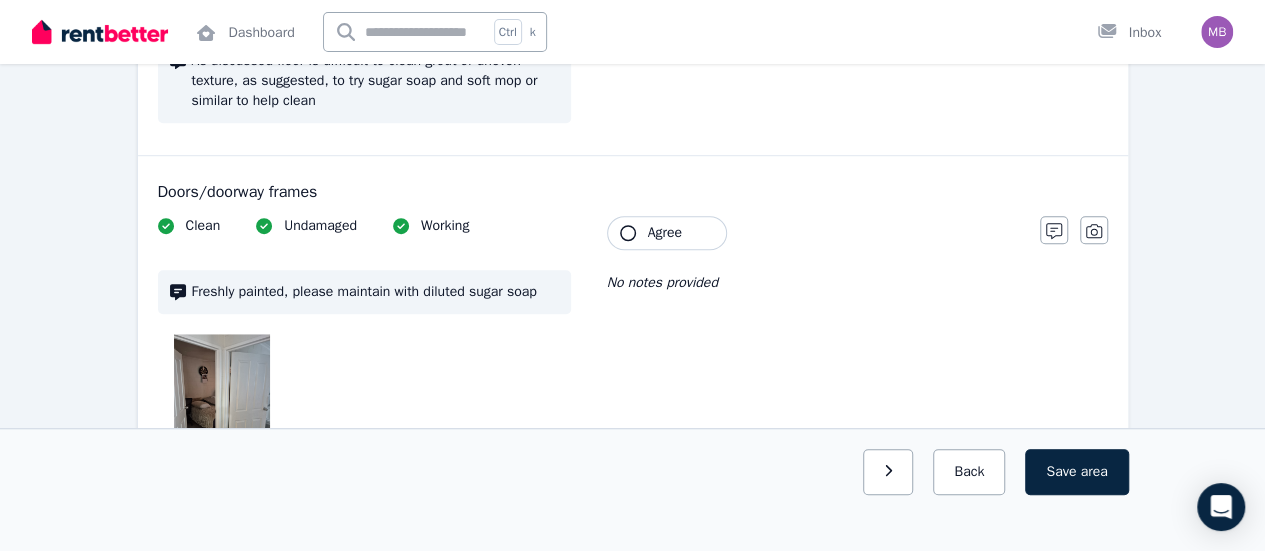 scroll, scrollTop: 596, scrollLeft: 0, axis: vertical 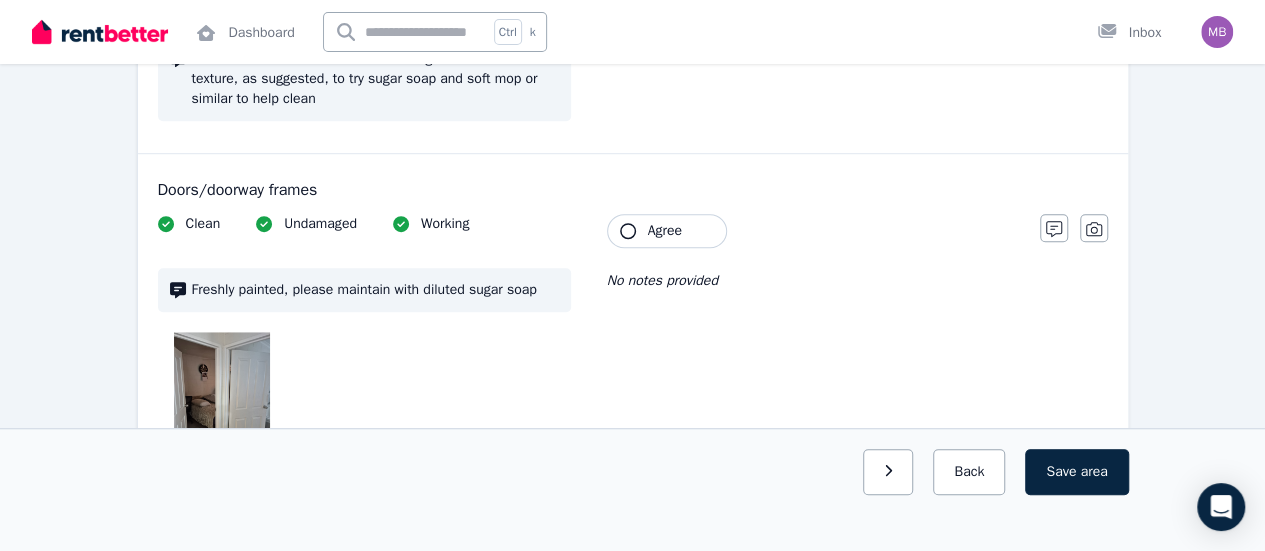 click on "Agree" at bounding box center [665, 231] 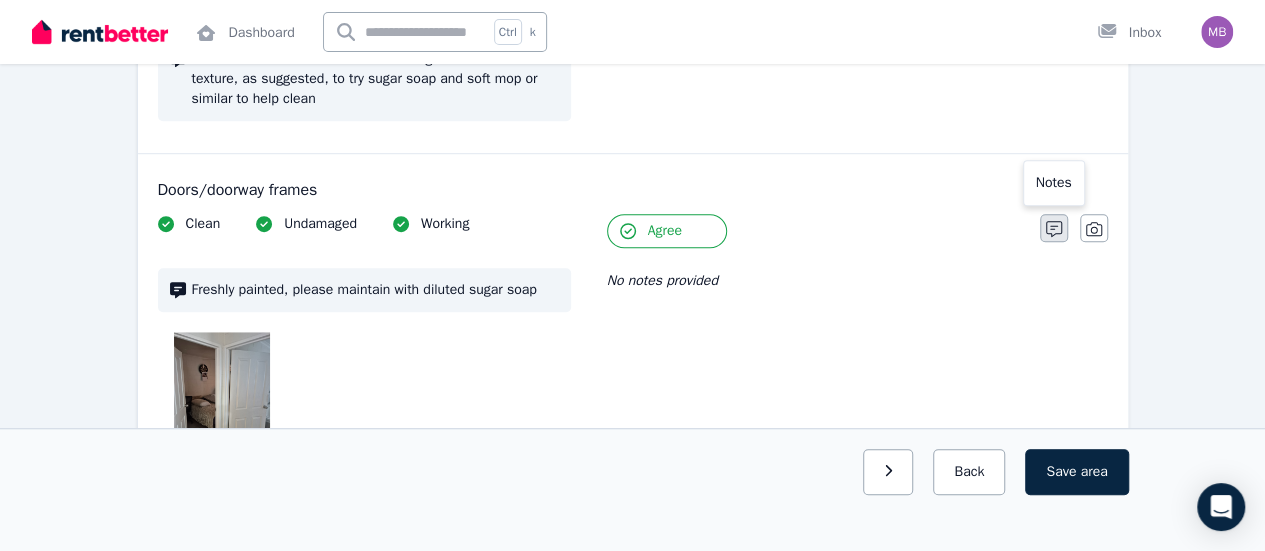 click at bounding box center (1054, 228) 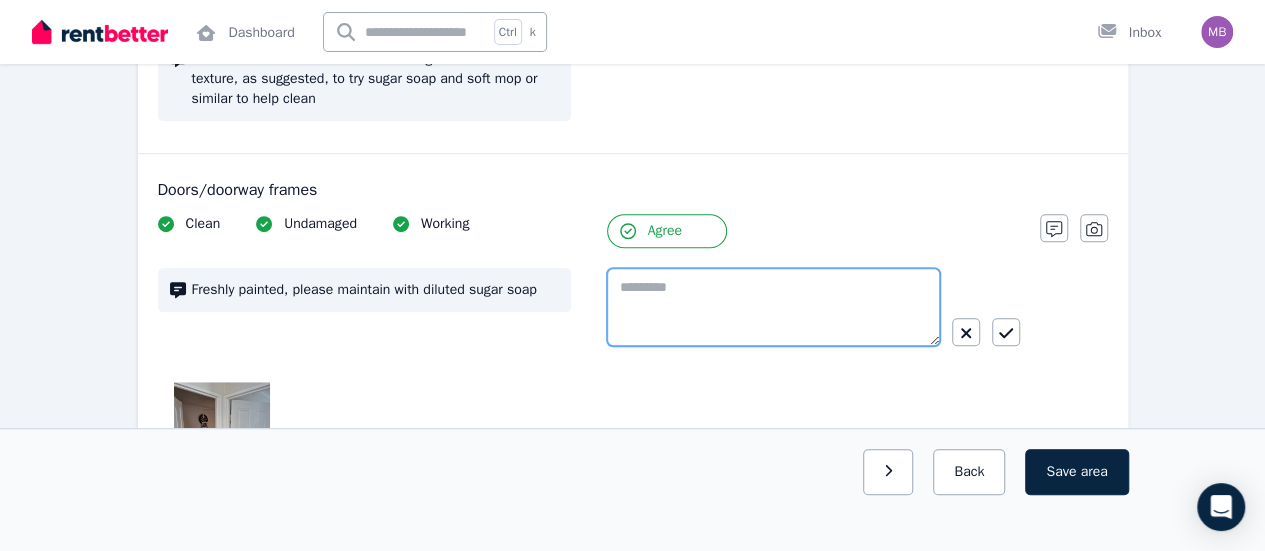 click at bounding box center (773, 307) 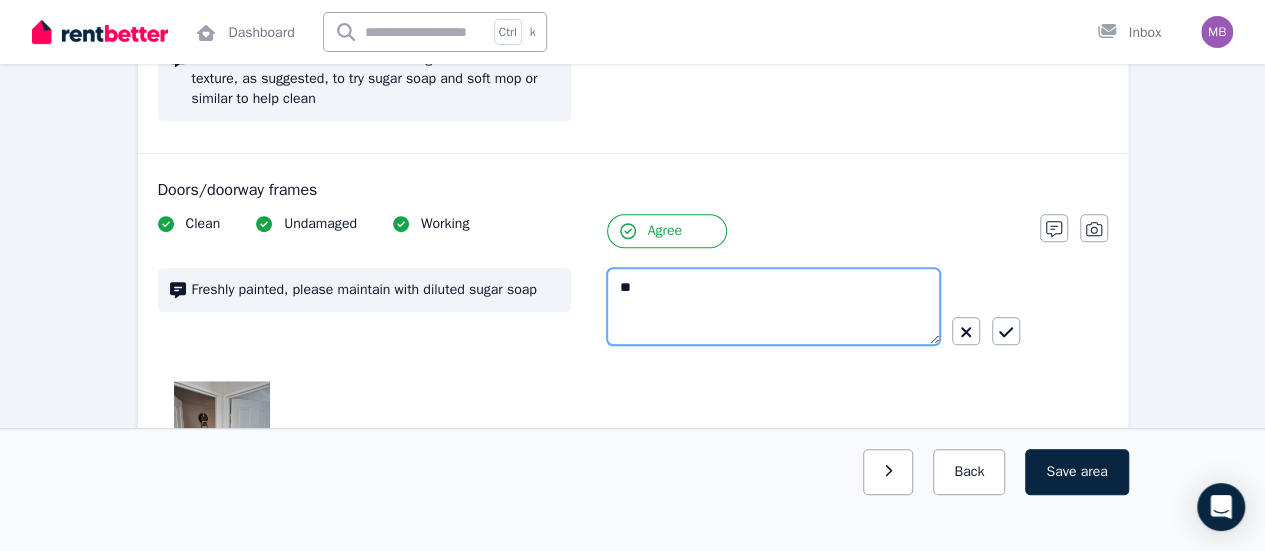 type on "*" 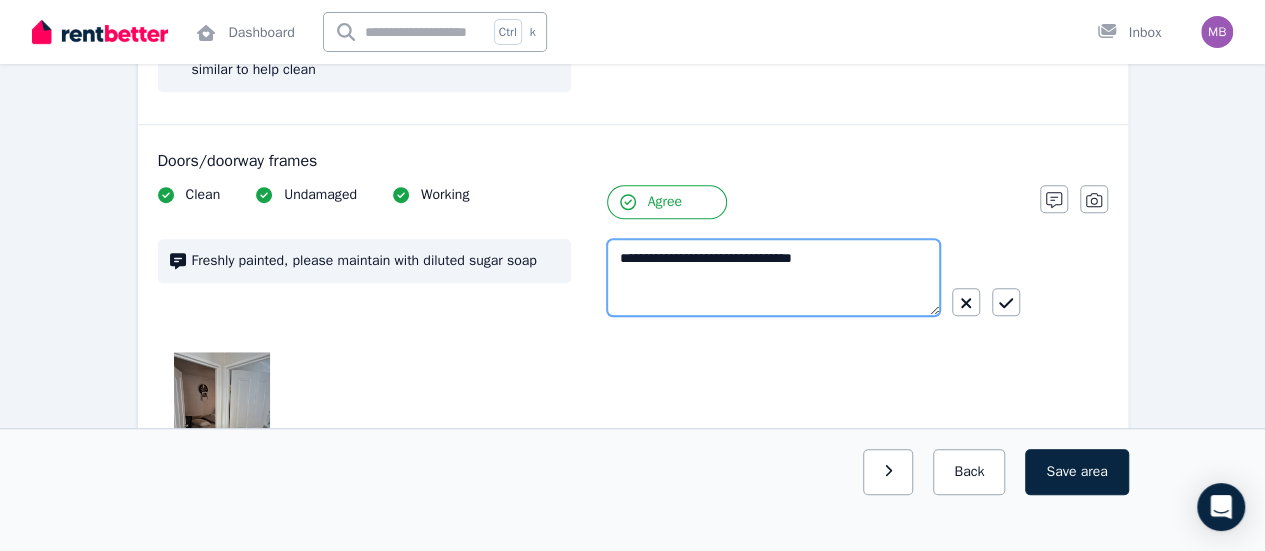 scroll, scrollTop: 636, scrollLeft: 0, axis: vertical 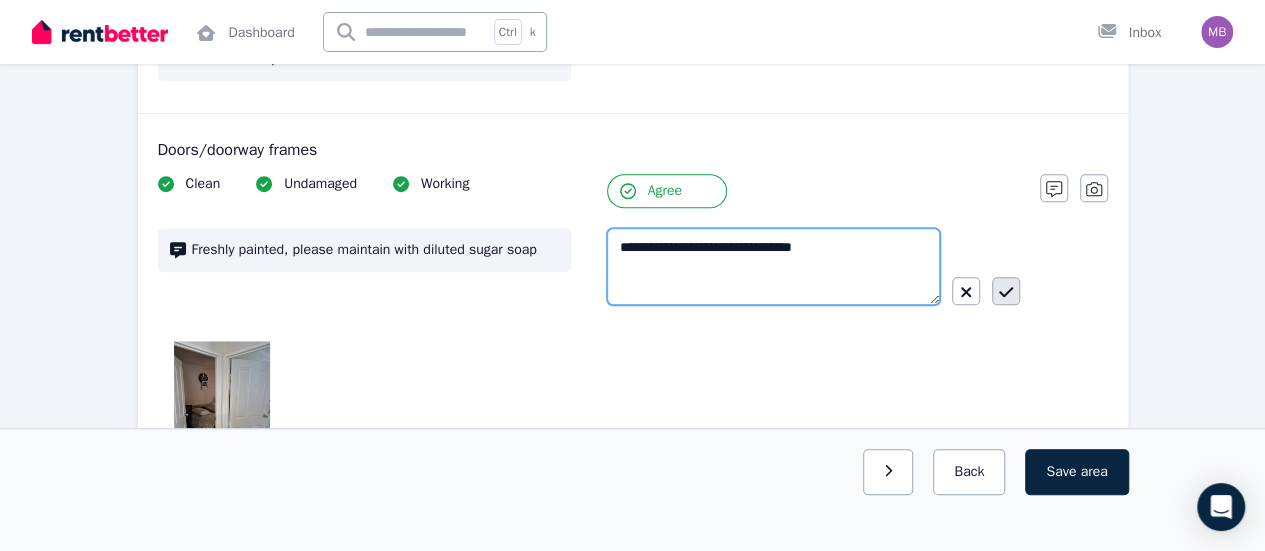 type on "**********" 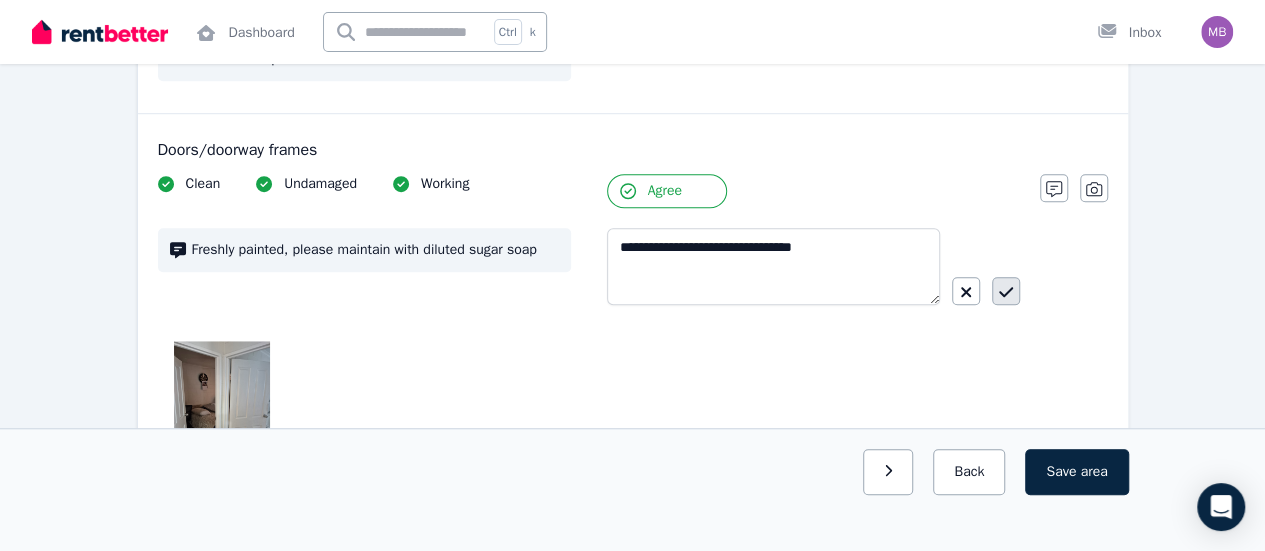 click 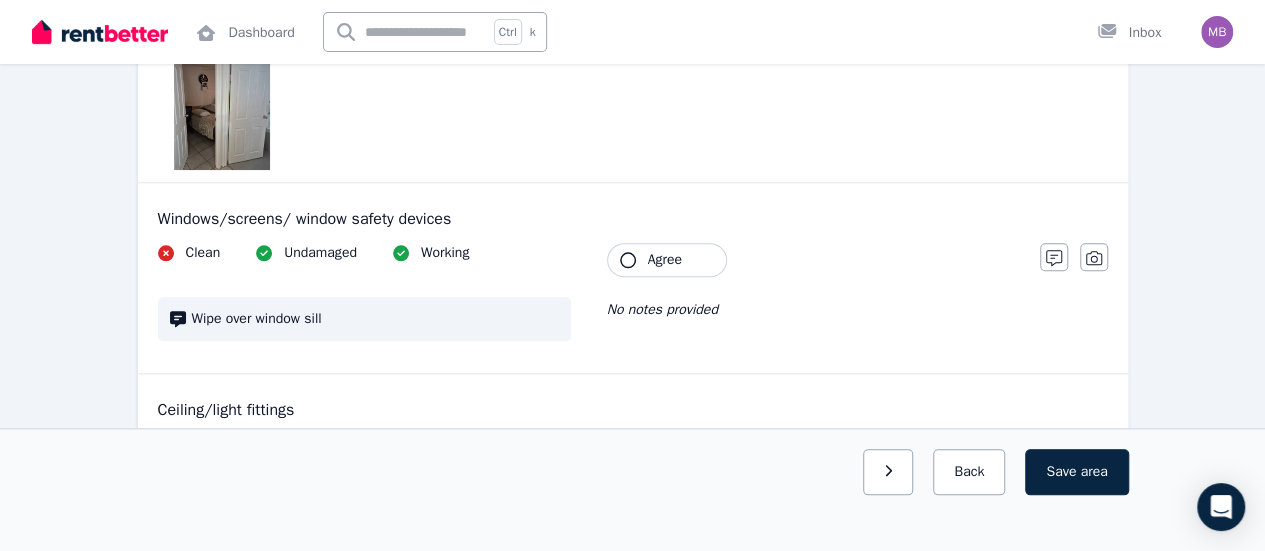 scroll, scrollTop: 888, scrollLeft: 0, axis: vertical 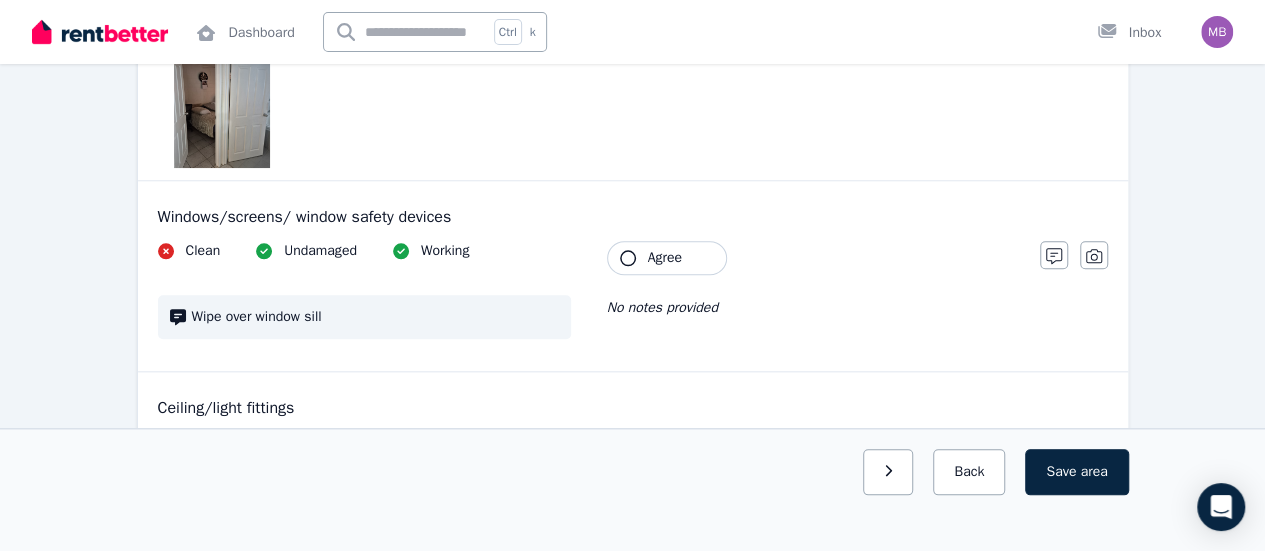 click on "Agree" at bounding box center [667, 258] 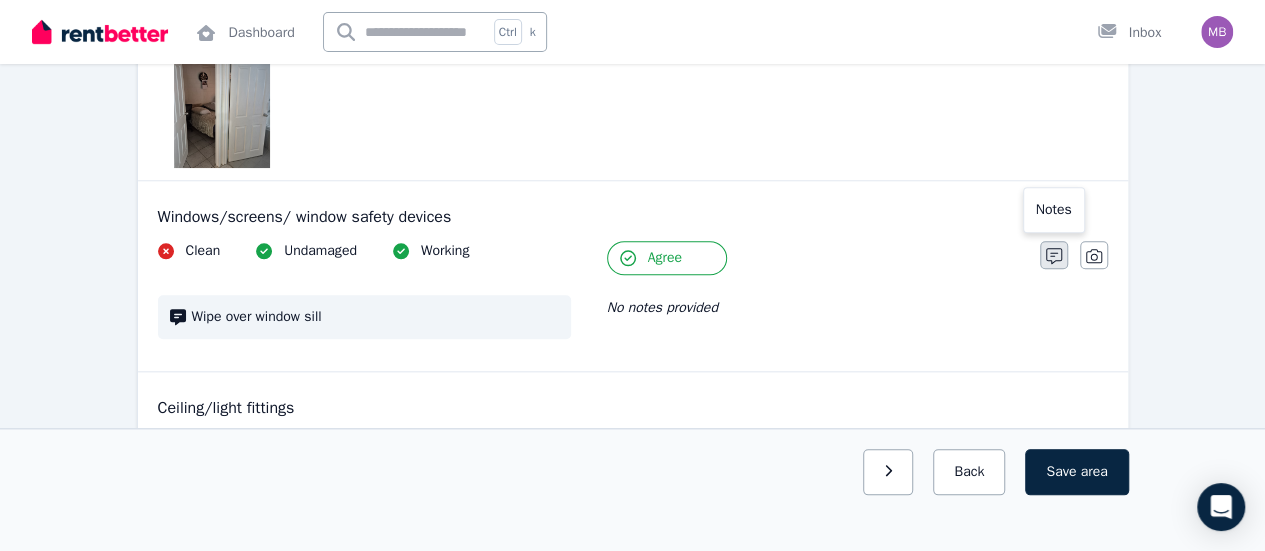 click 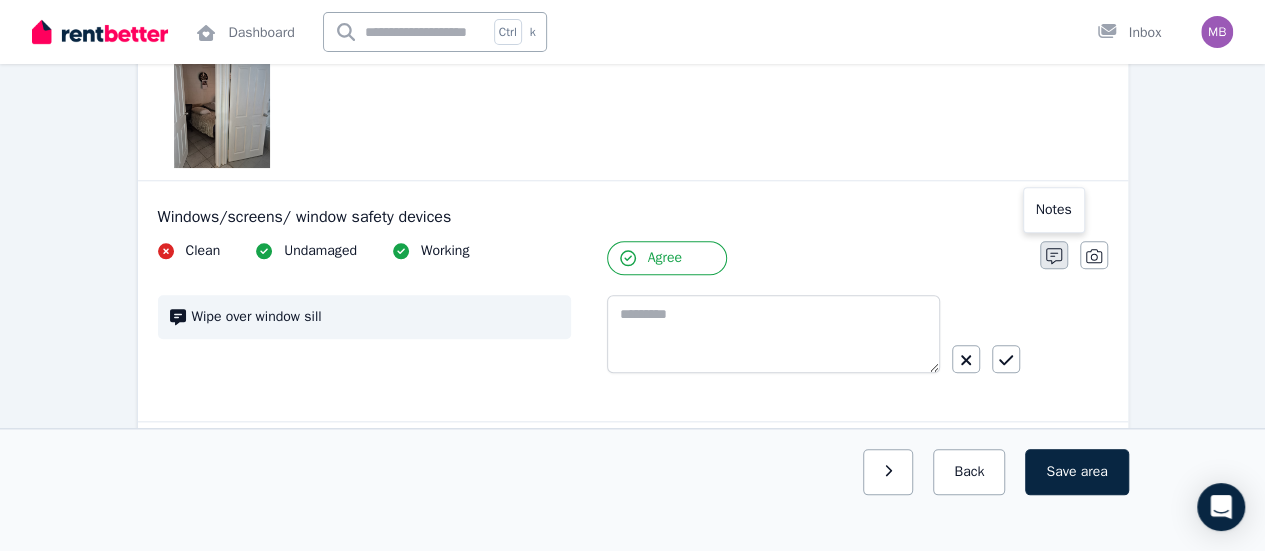 type 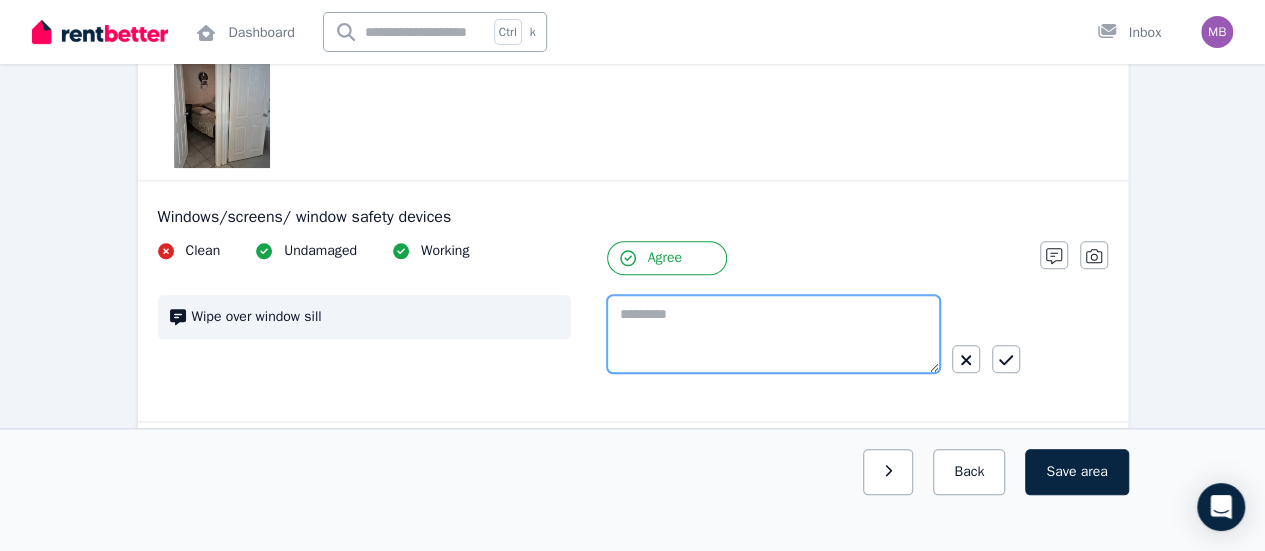 click at bounding box center (773, 334) 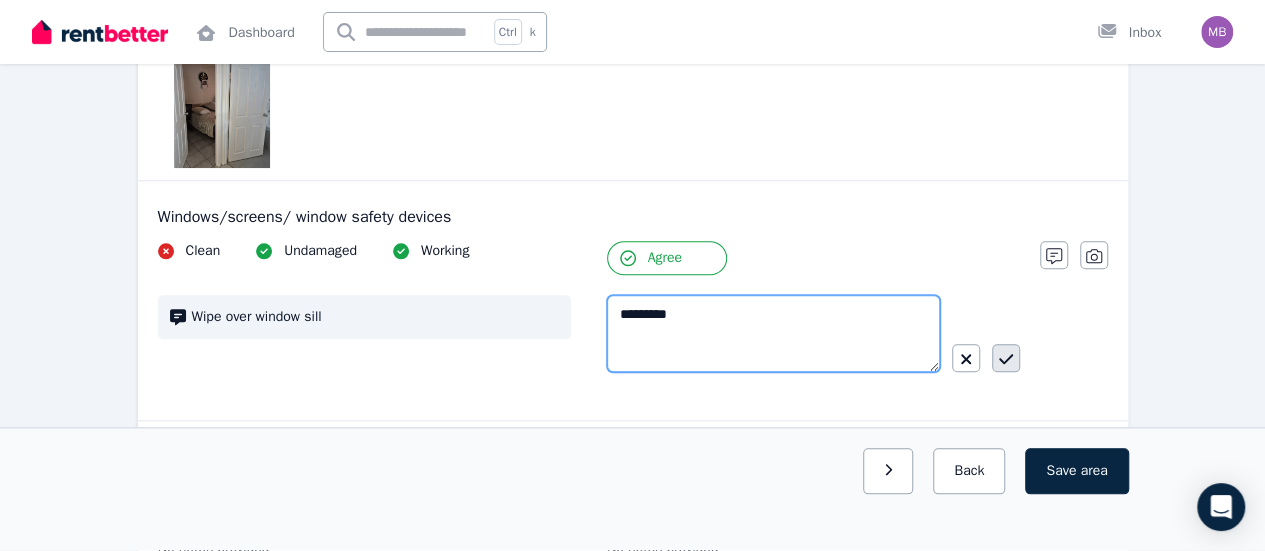 type on "*********" 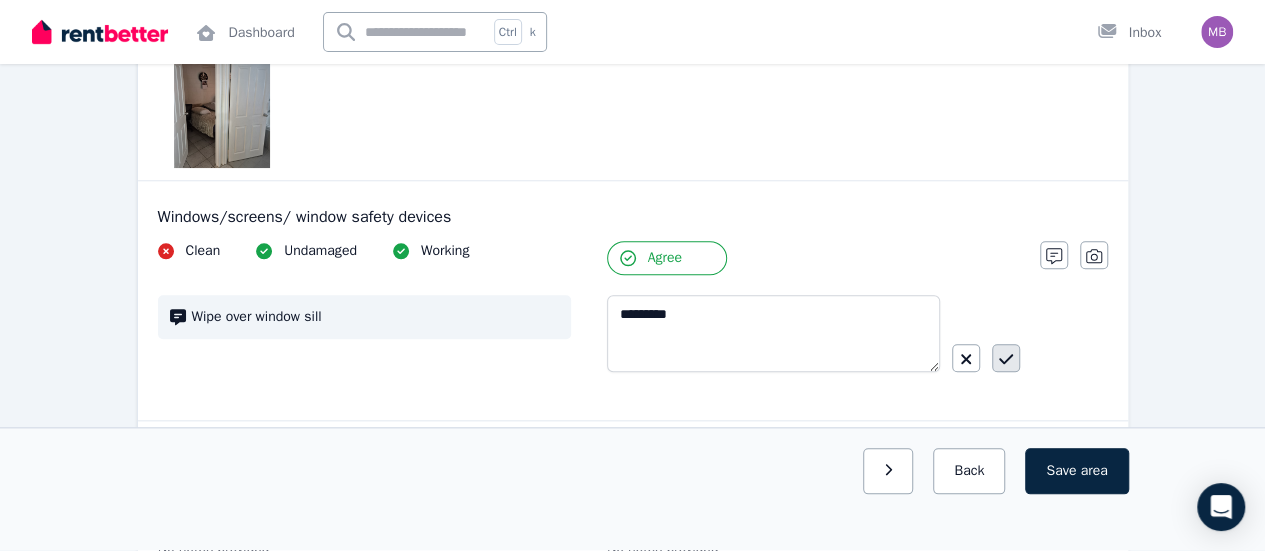 click 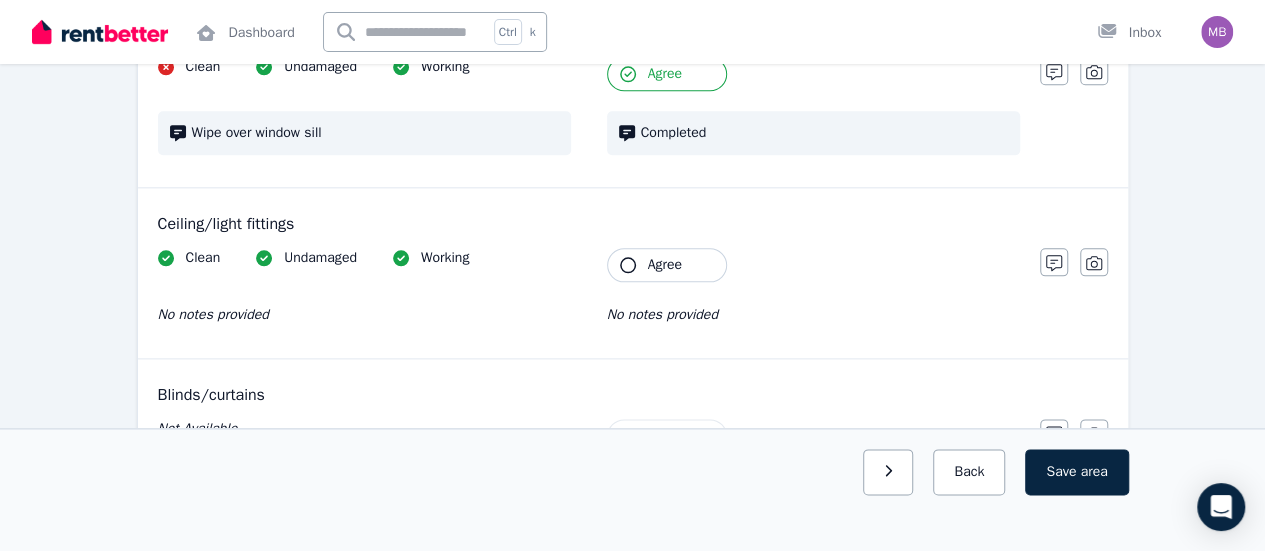 scroll, scrollTop: 1084, scrollLeft: 0, axis: vertical 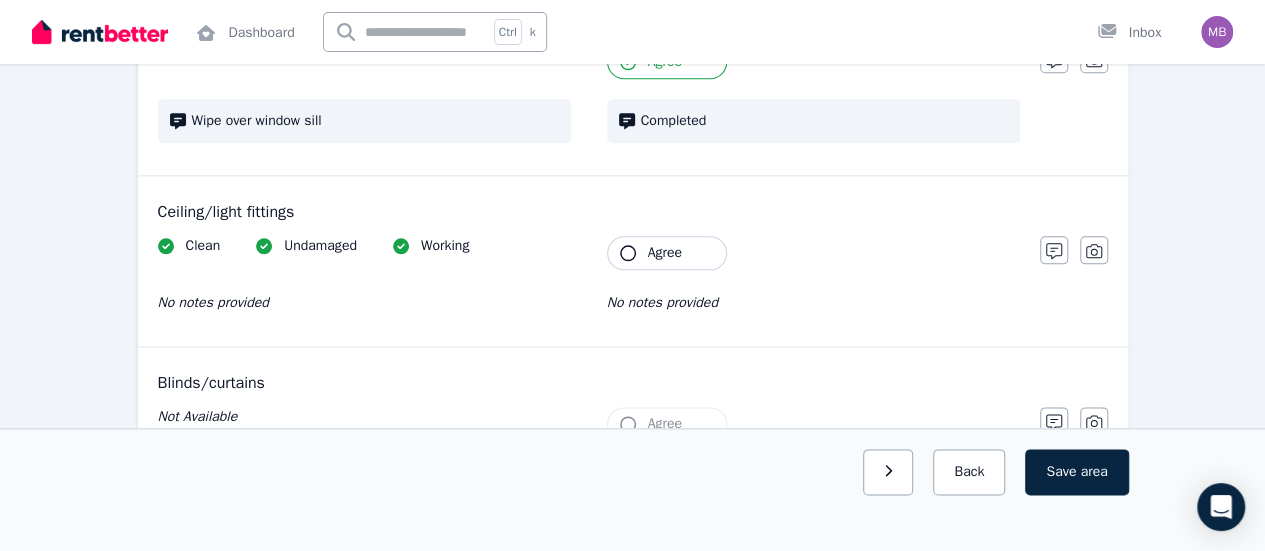 click on "Agree" at bounding box center [665, 253] 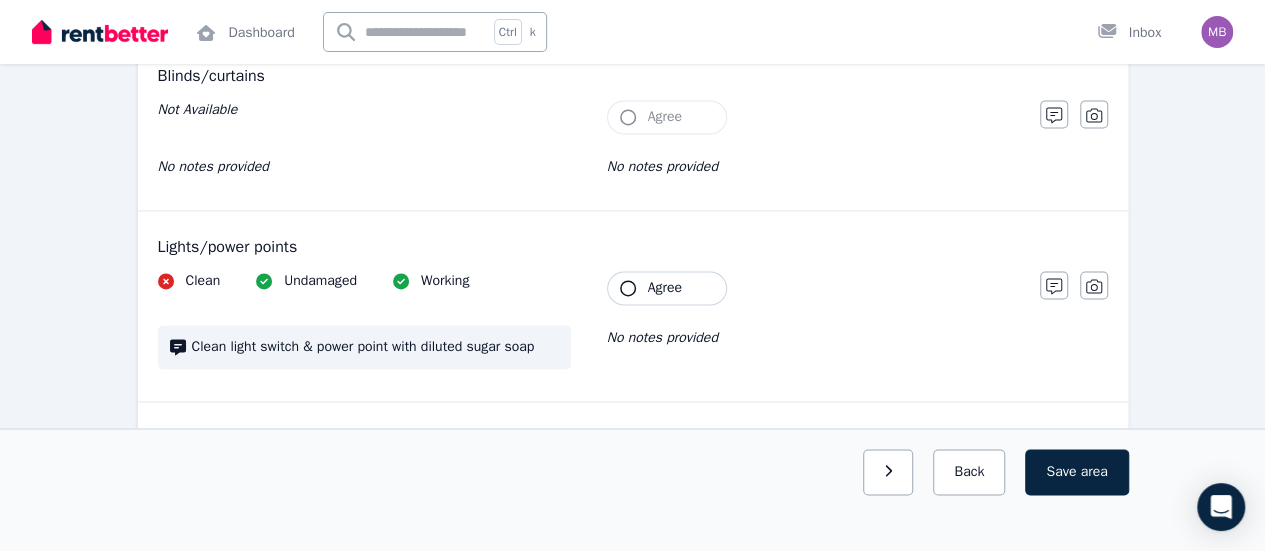 scroll, scrollTop: 1394, scrollLeft: 0, axis: vertical 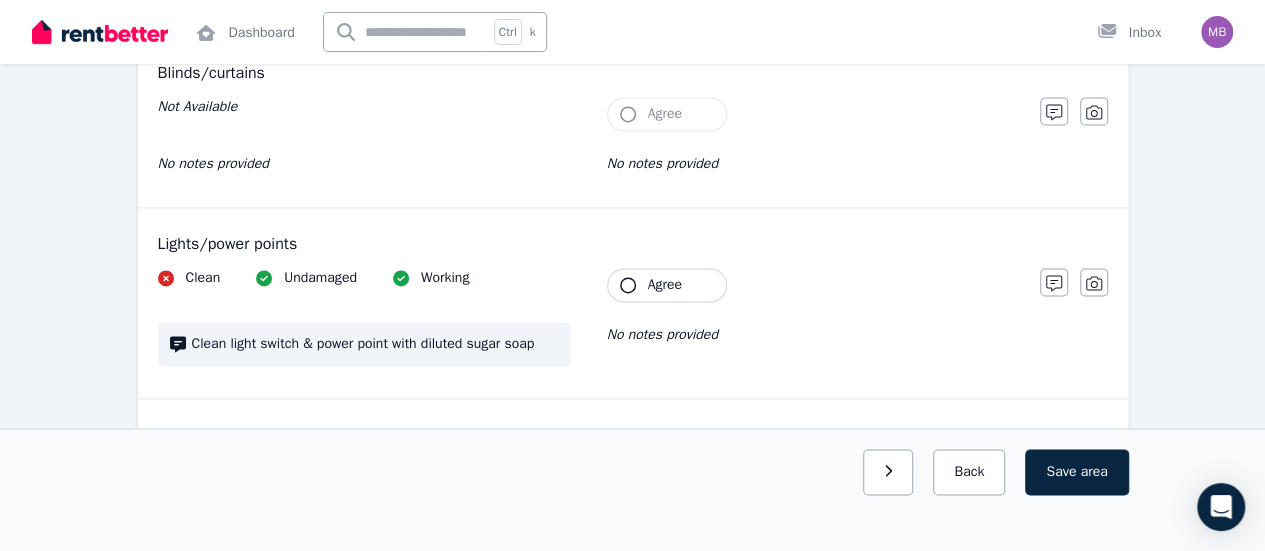 click on "Agree" at bounding box center (665, 285) 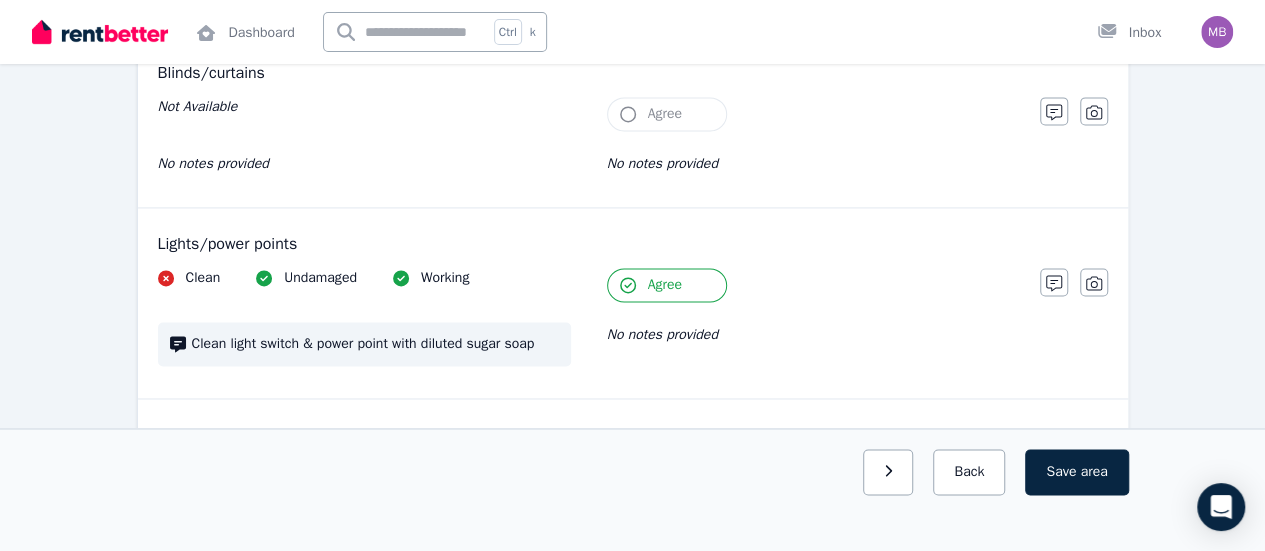 scroll, scrollTop: 1434, scrollLeft: 0, axis: vertical 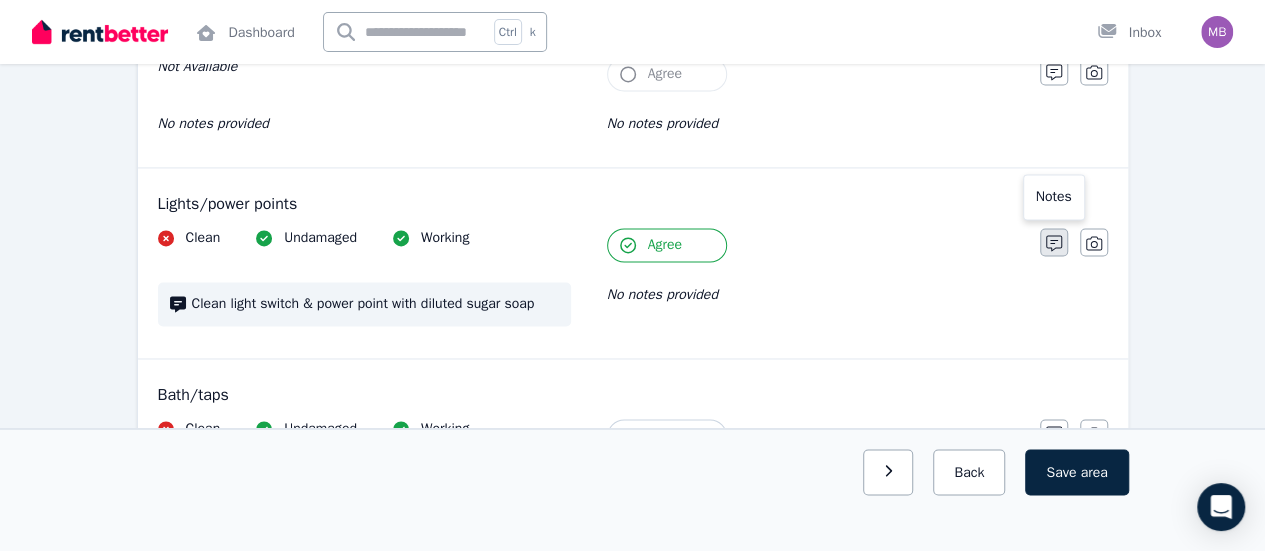 click 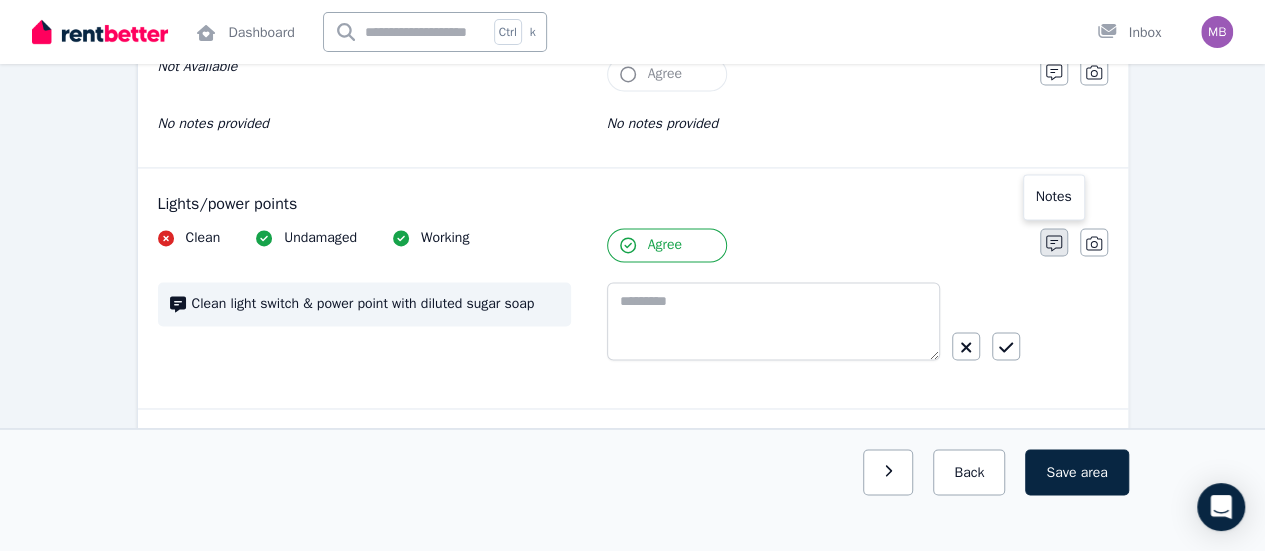 type 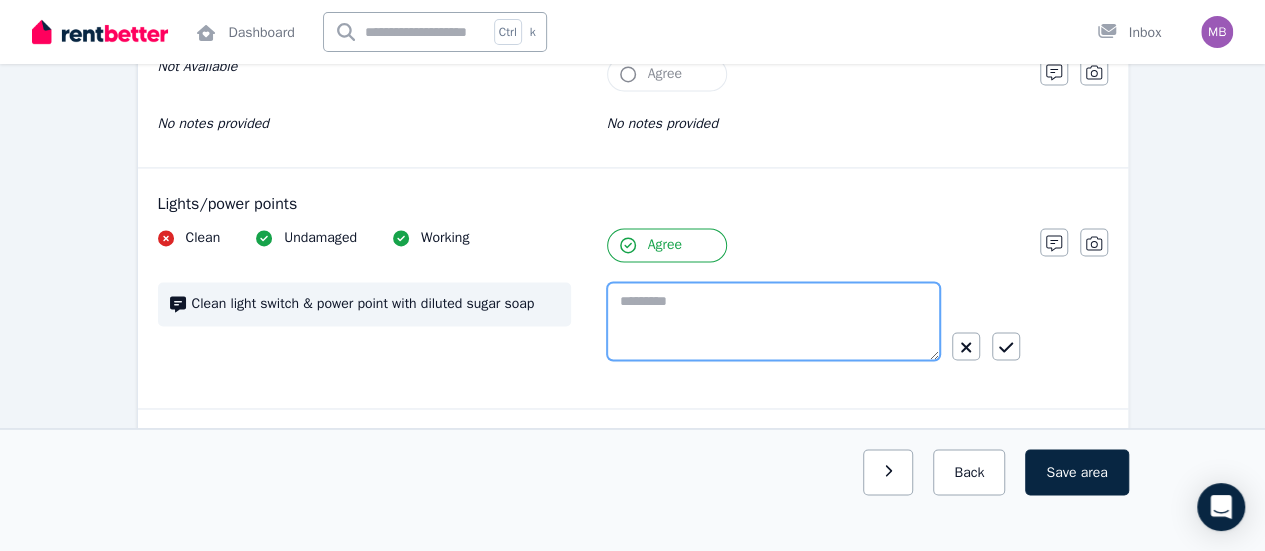 click at bounding box center [773, 321] 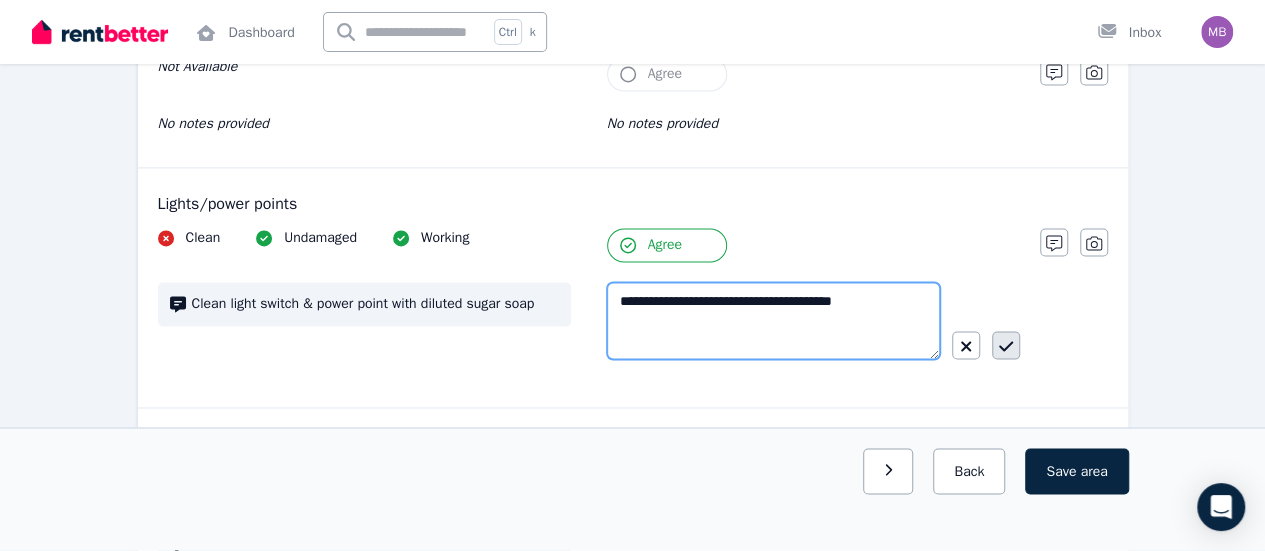 type on "**********" 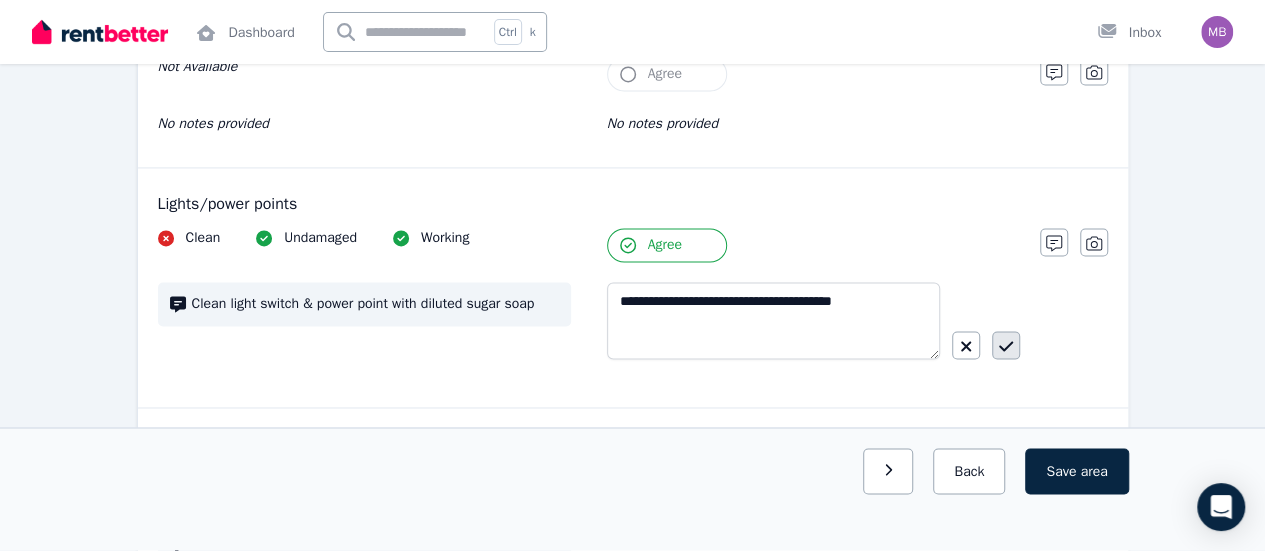 click 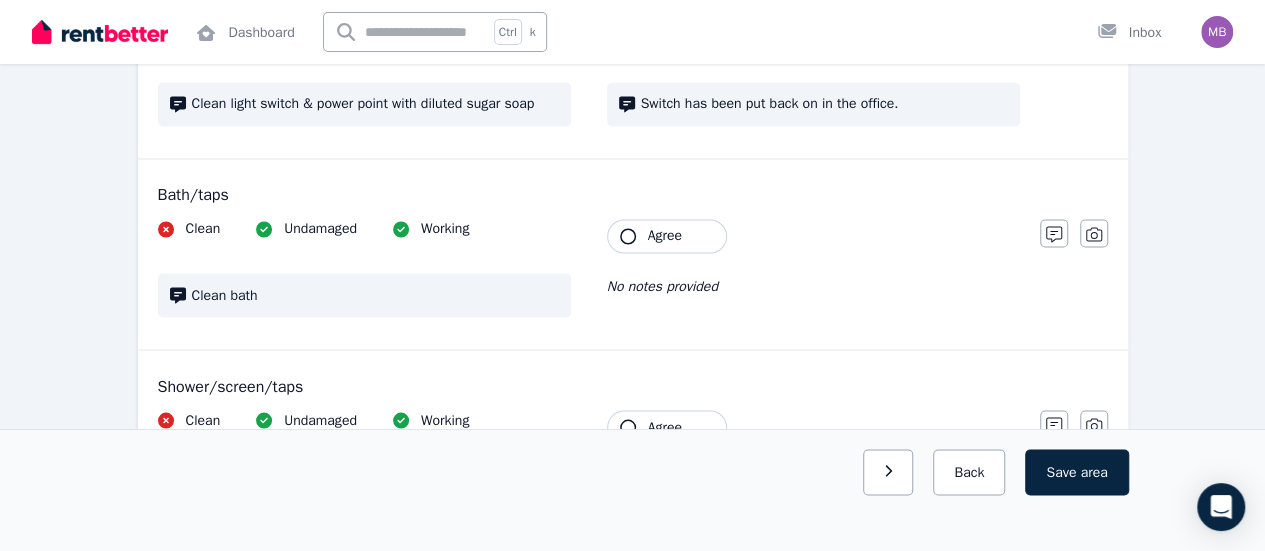 scroll, scrollTop: 1636, scrollLeft: 0, axis: vertical 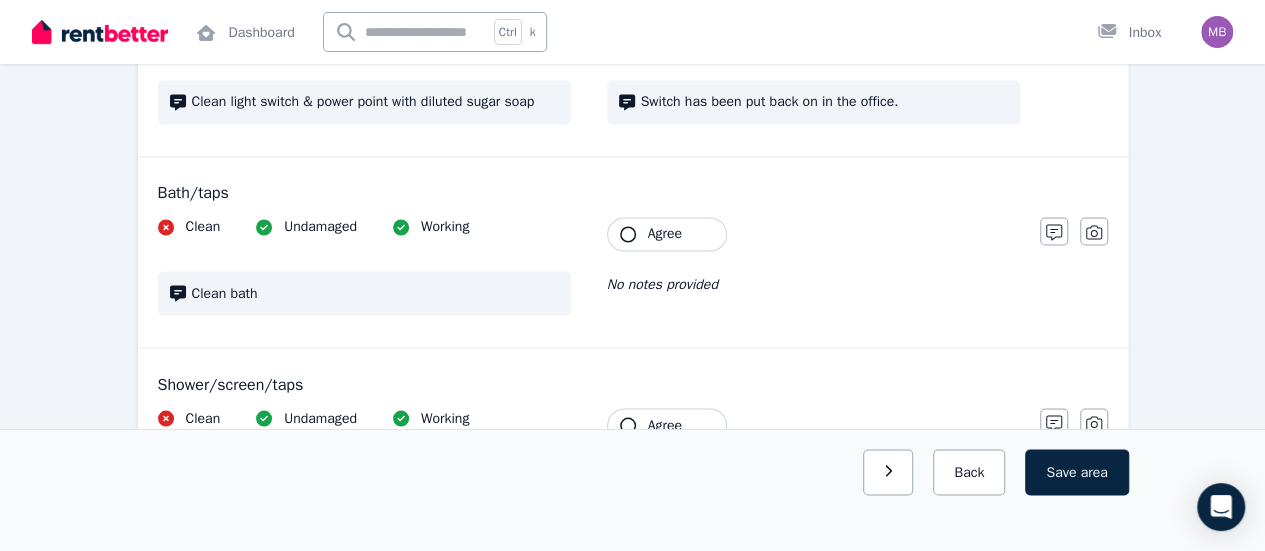 click on "Agree" at bounding box center (667, 234) 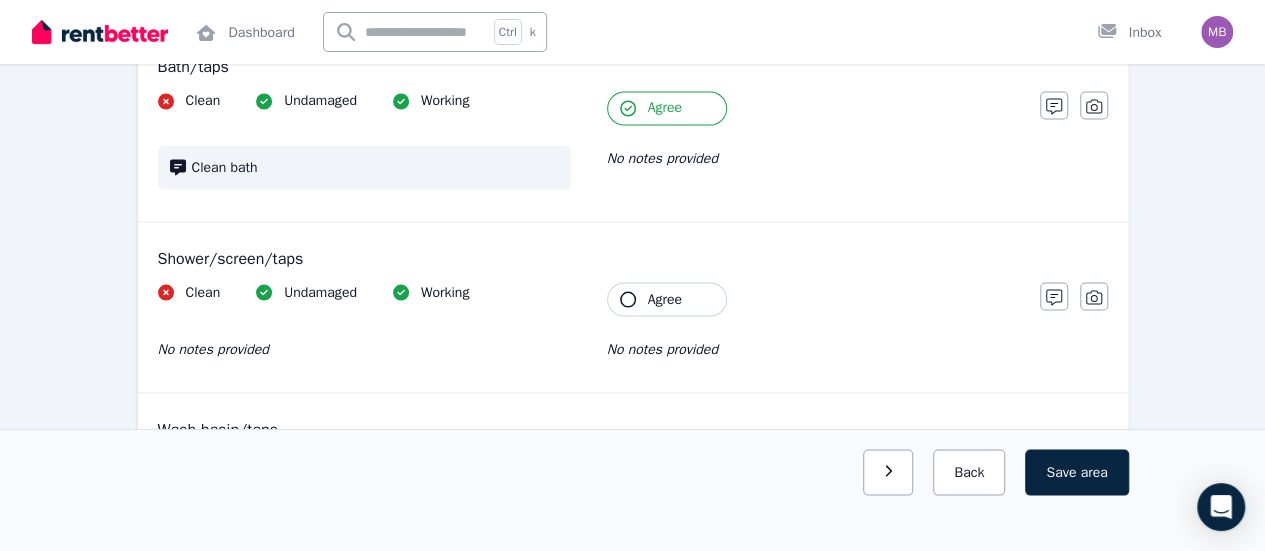 scroll, scrollTop: 1763, scrollLeft: 0, axis: vertical 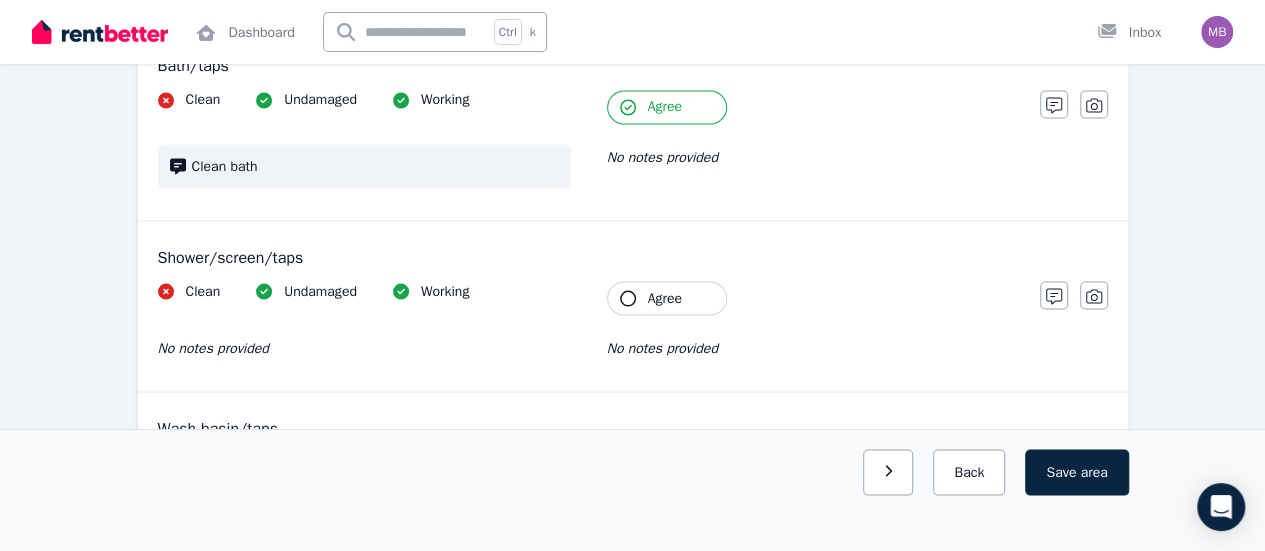 click on "Agree" at bounding box center [665, 298] 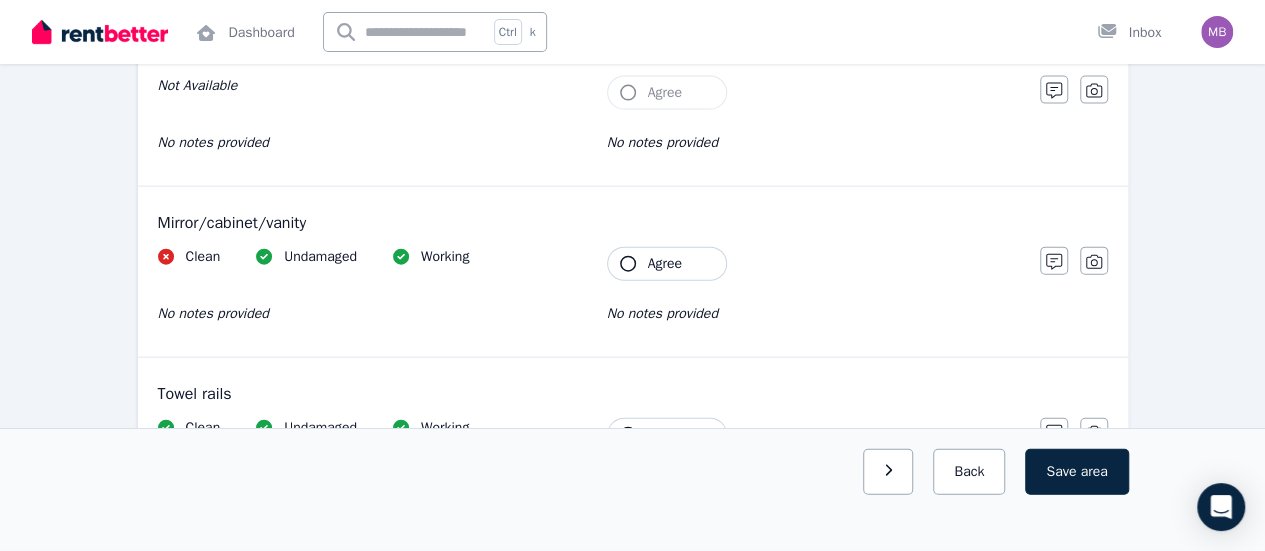 scroll, scrollTop: 2140, scrollLeft: 0, axis: vertical 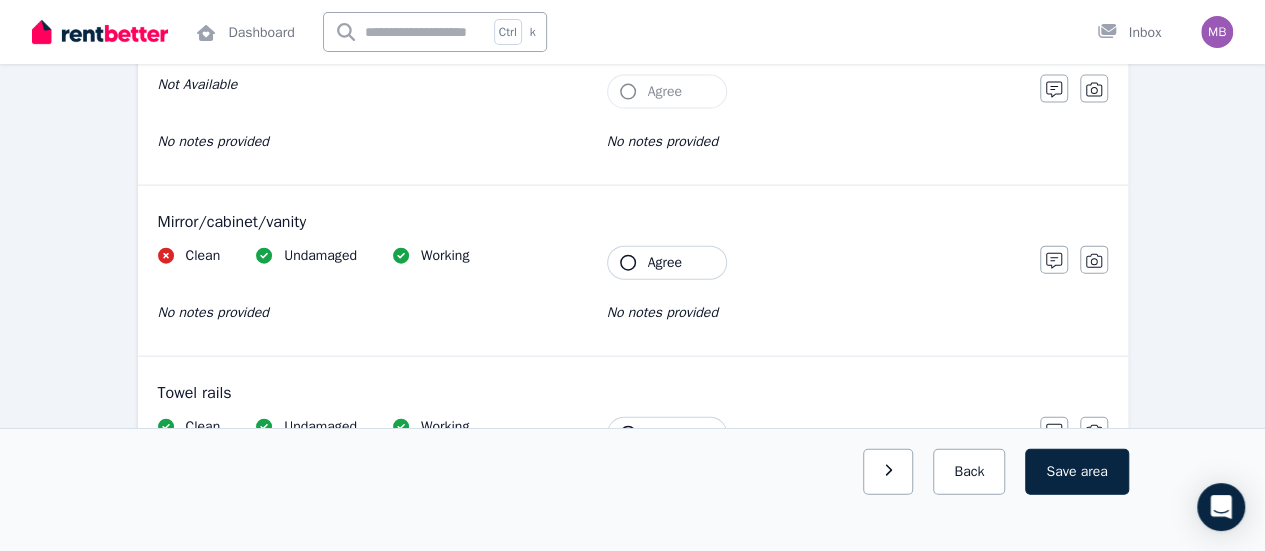 click on "Agree" at bounding box center [667, 263] 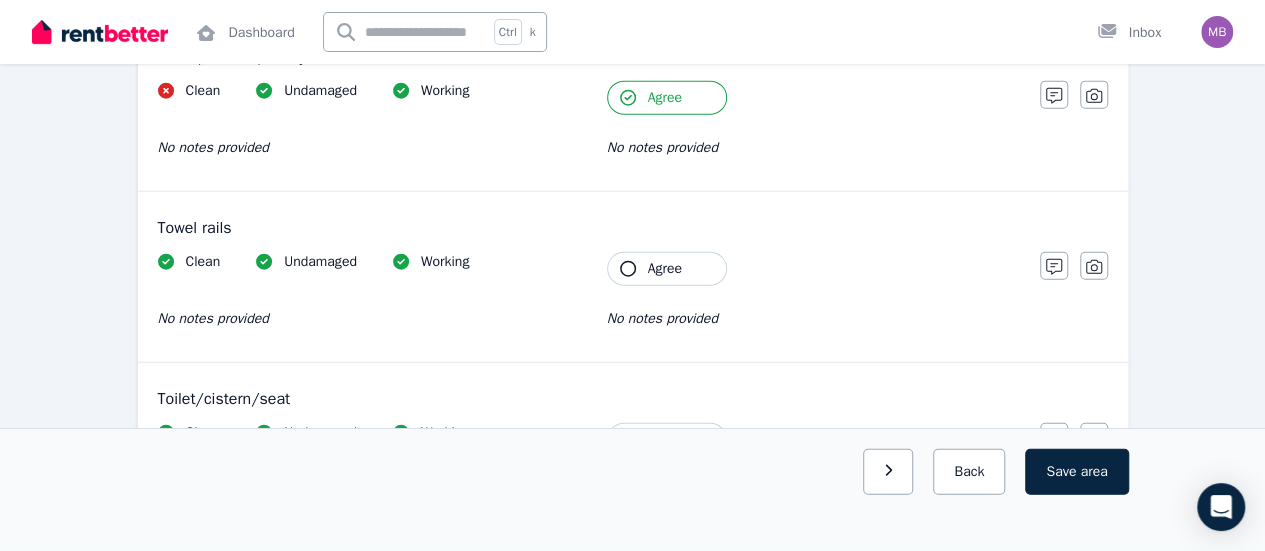 scroll, scrollTop: 2307, scrollLeft: 0, axis: vertical 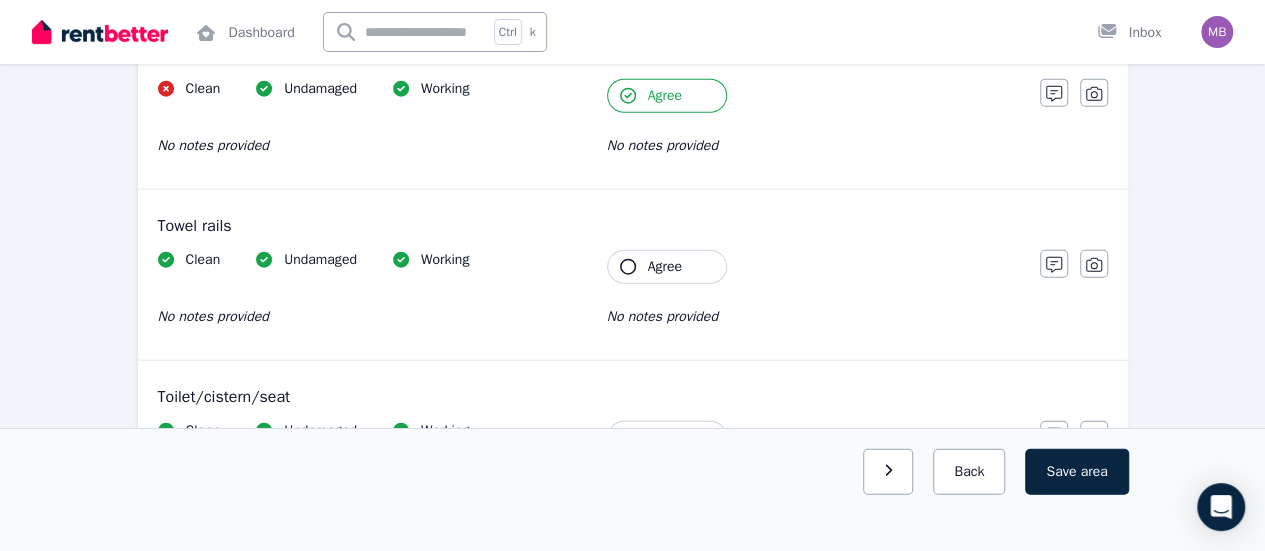 click on "Agree" at bounding box center [665, 267] 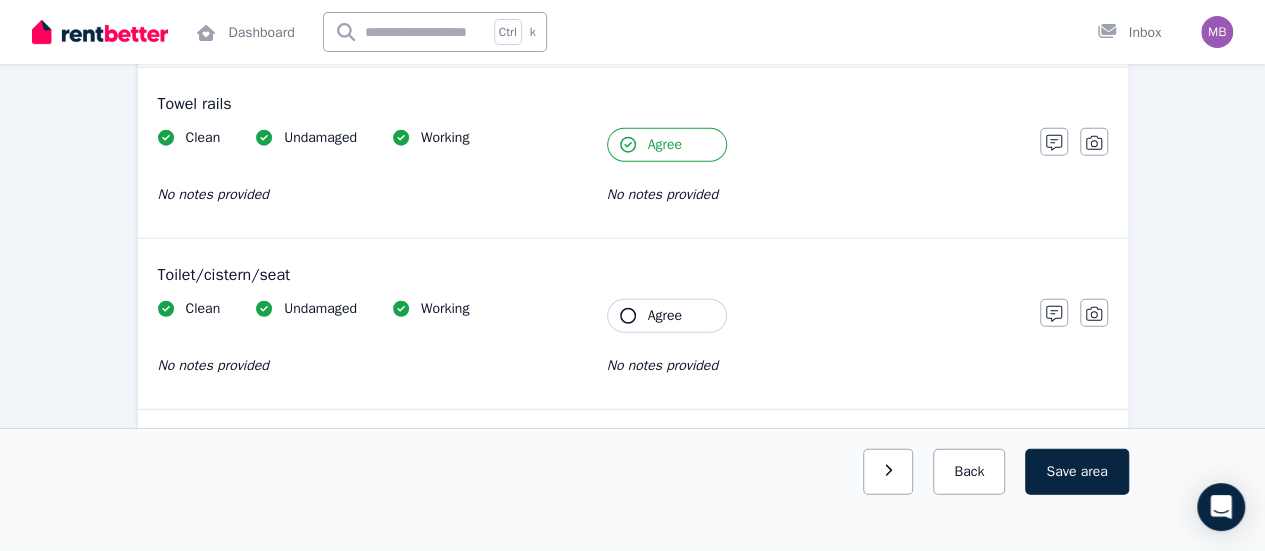 scroll, scrollTop: 2430, scrollLeft: 0, axis: vertical 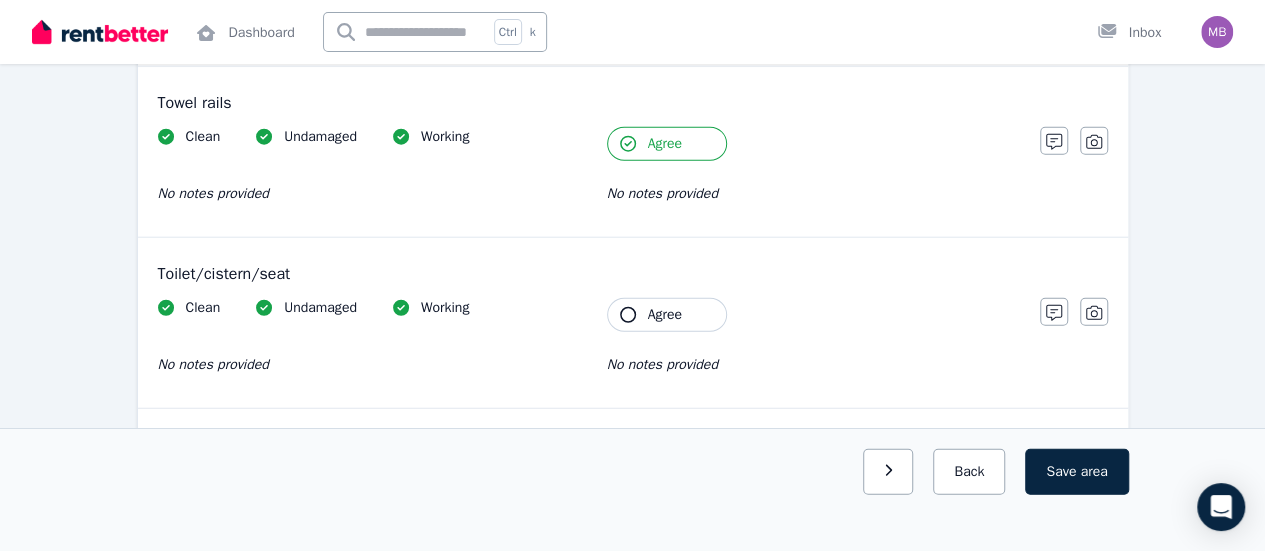 click on "Agree" at bounding box center [665, 315] 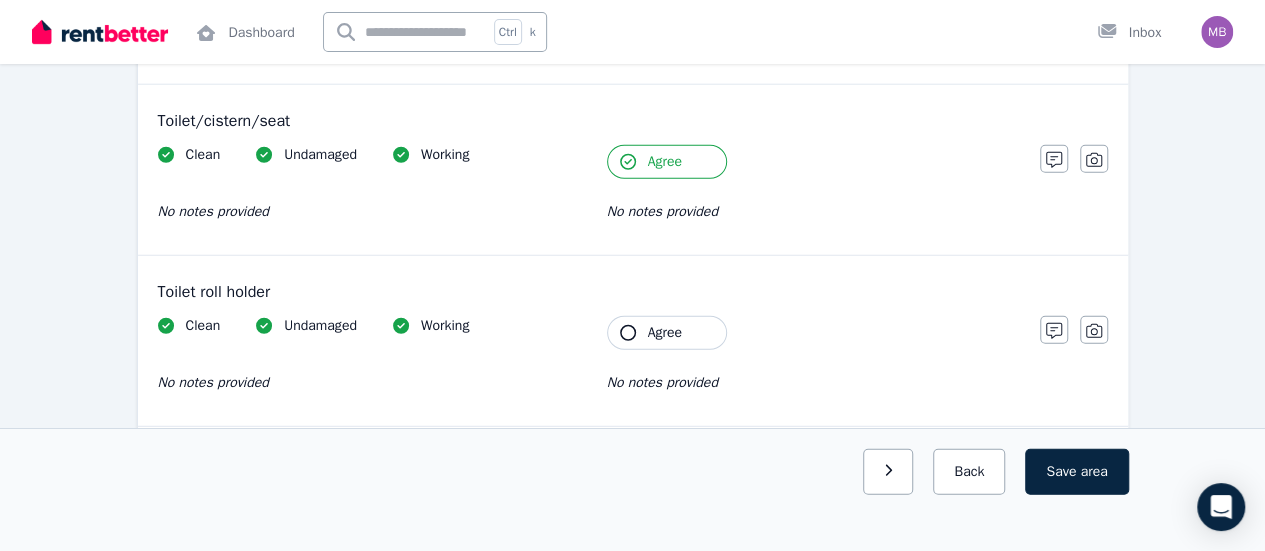 scroll, scrollTop: 2590, scrollLeft: 0, axis: vertical 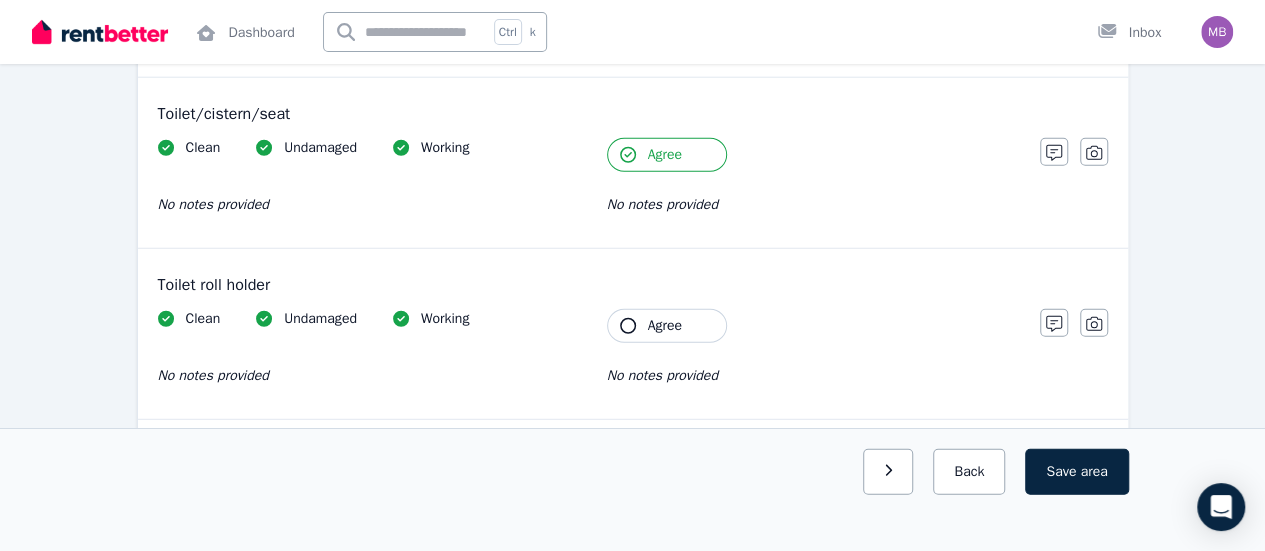click on "Agree" at bounding box center [665, 326] 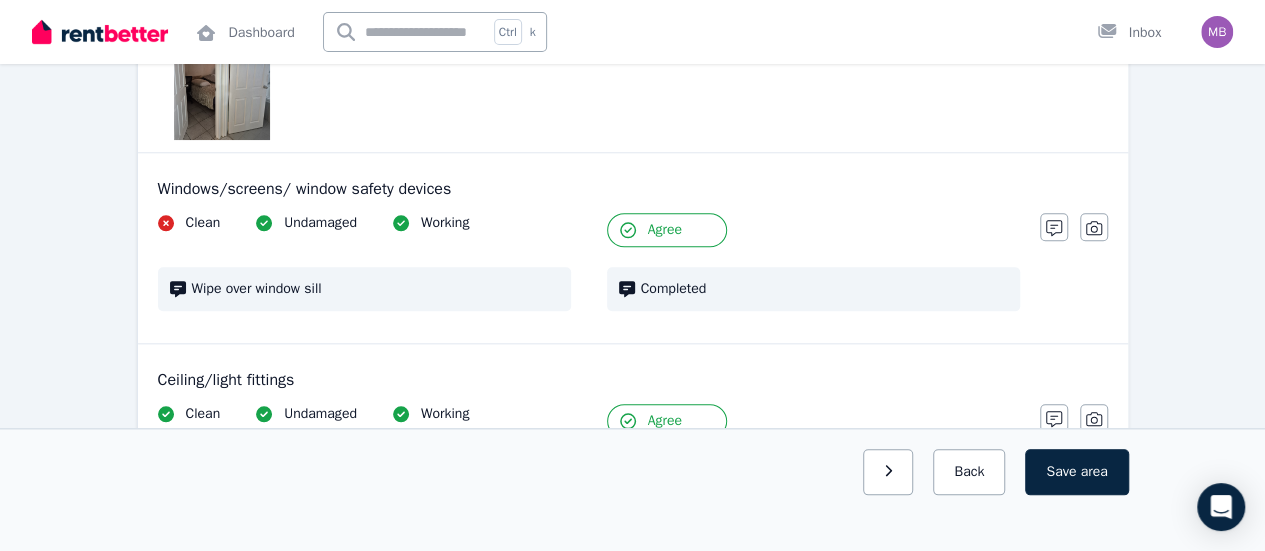 scroll, scrollTop: 1002, scrollLeft: 0, axis: vertical 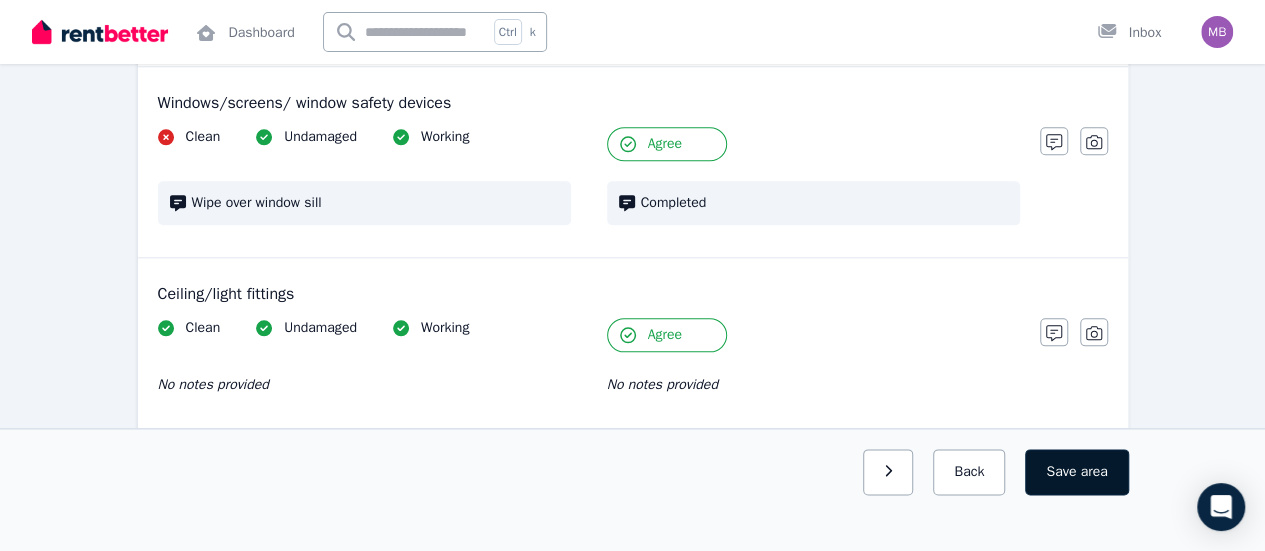 click on "Save   area" at bounding box center (1076, 472) 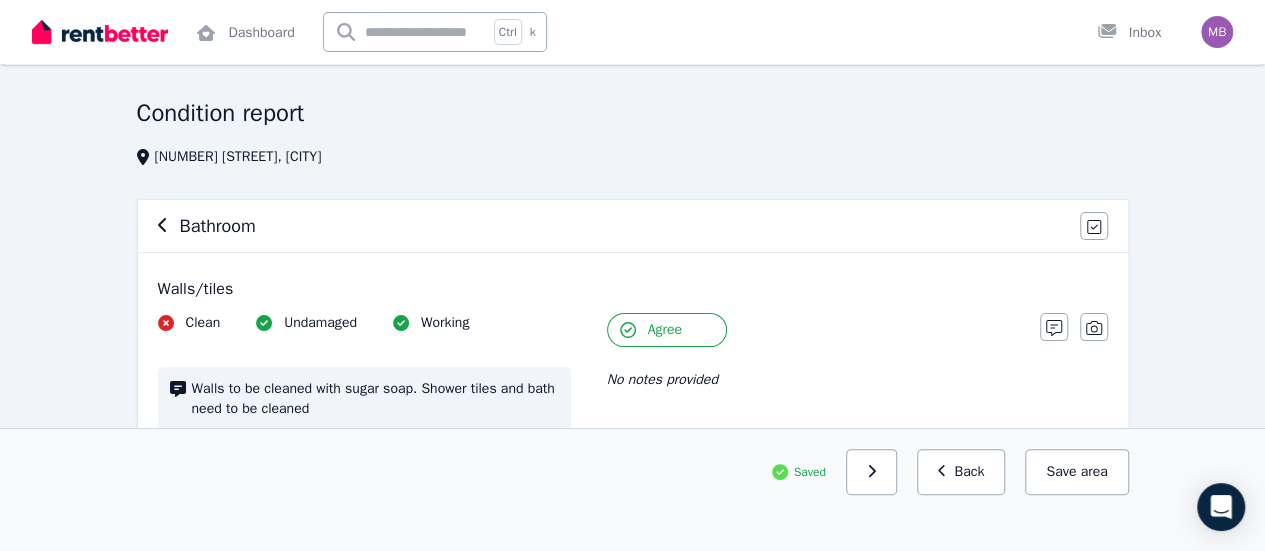 scroll, scrollTop: 42, scrollLeft: 0, axis: vertical 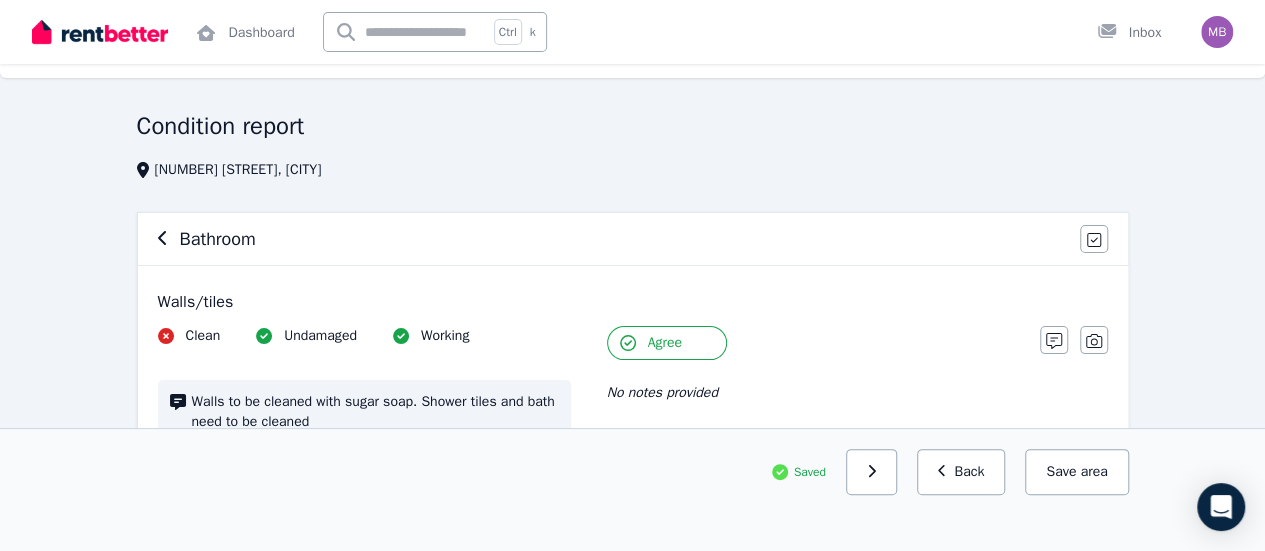 click 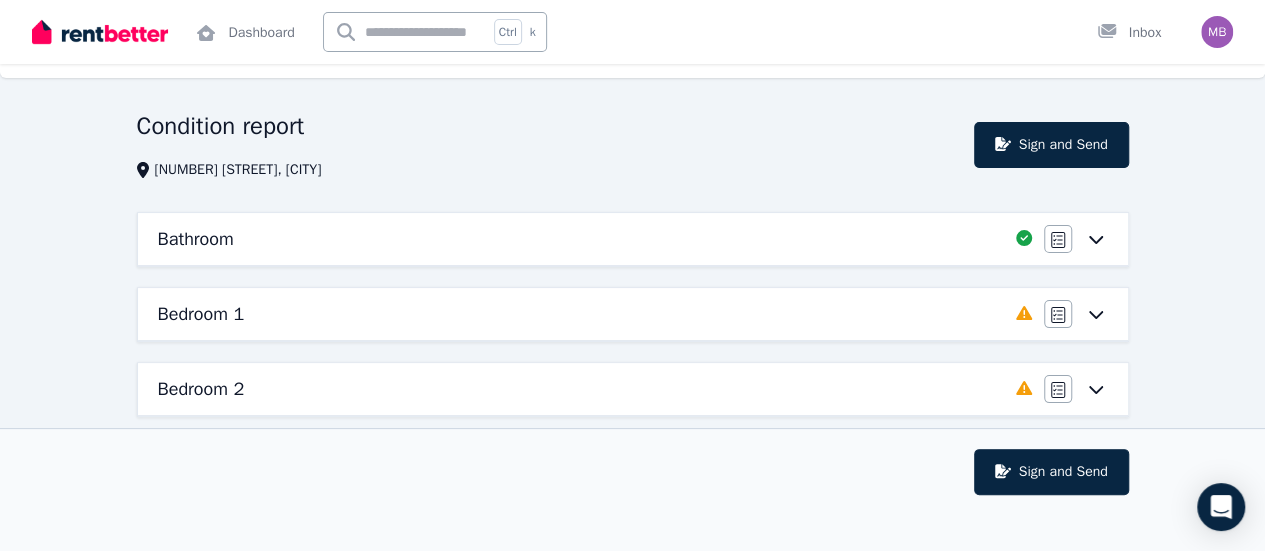 click on "Bedroom 1" at bounding box center (581, 314) 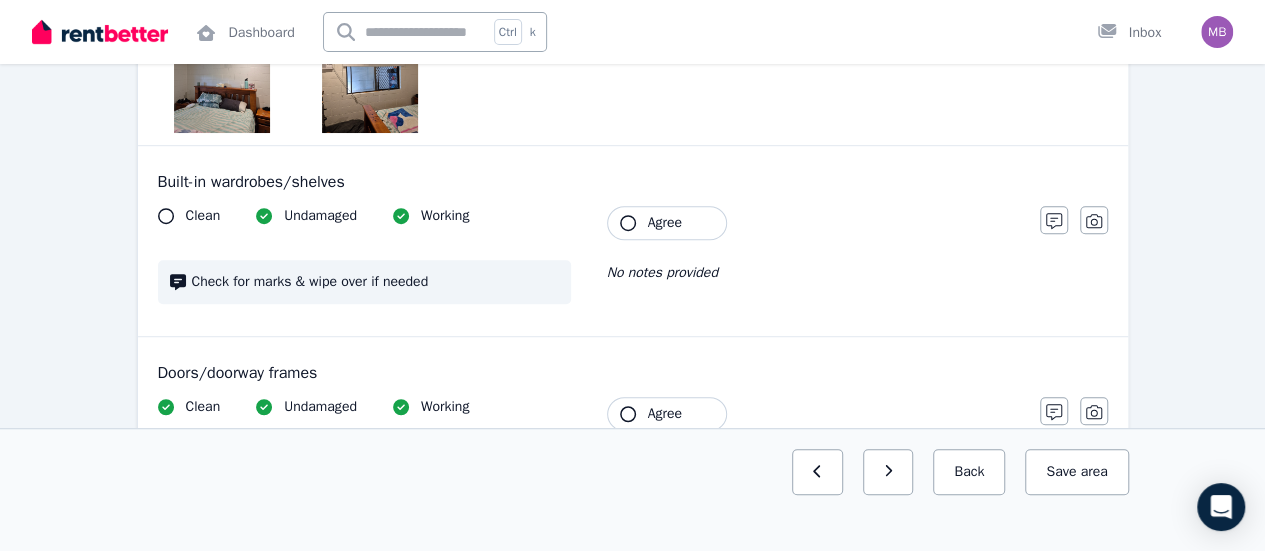 scroll, scrollTop: 522, scrollLeft: 0, axis: vertical 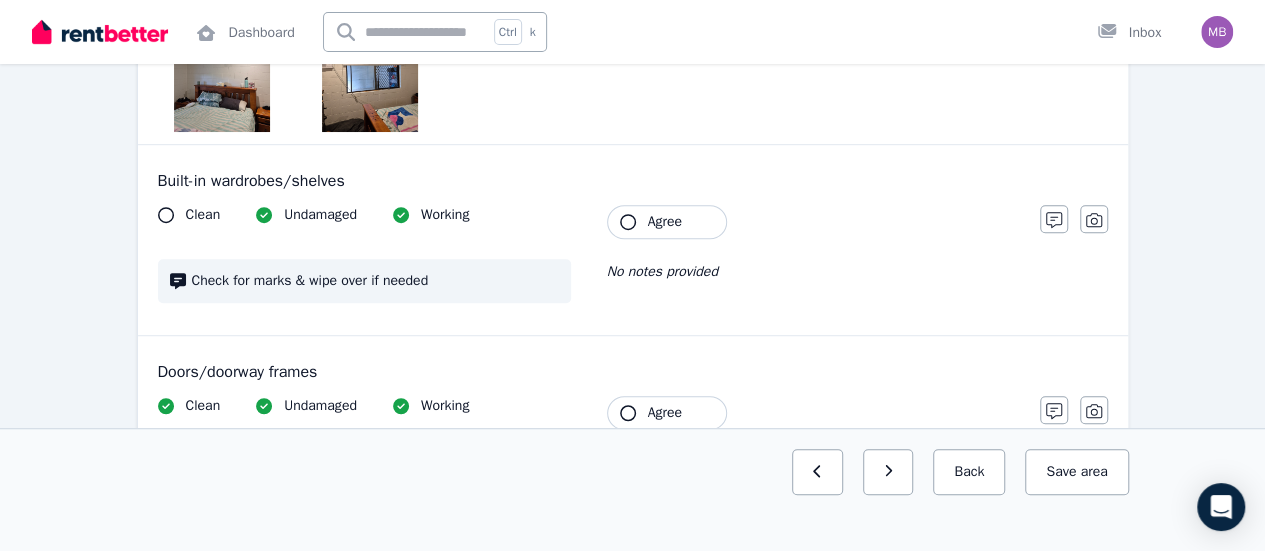 click on "Agree" at bounding box center [667, 222] 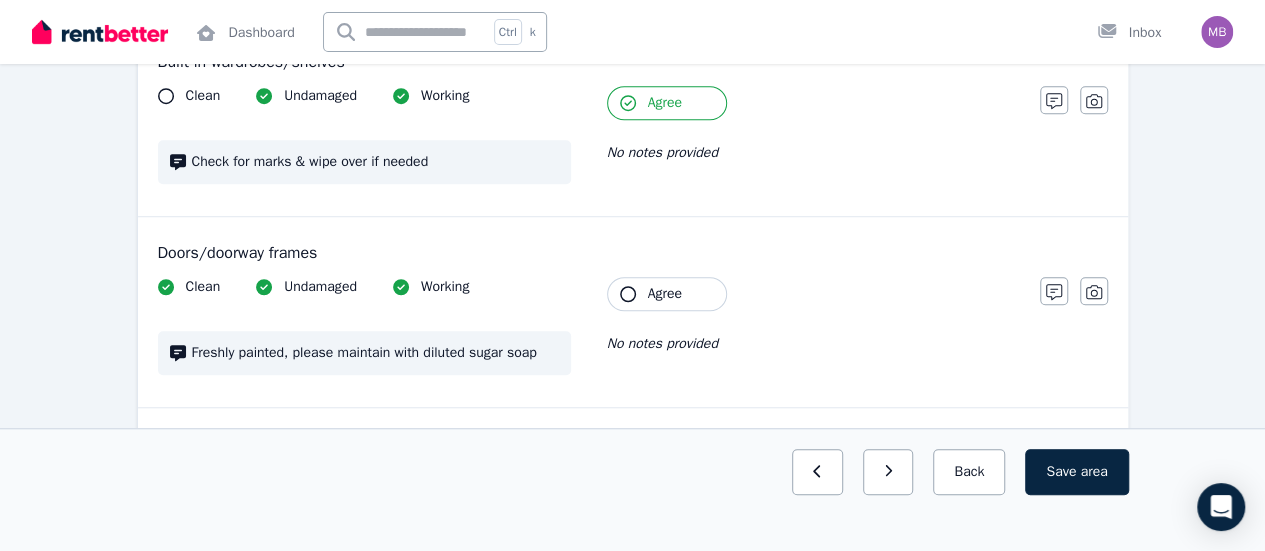 scroll, scrollTop: 644, scrollLeft: 0, axis: vertical 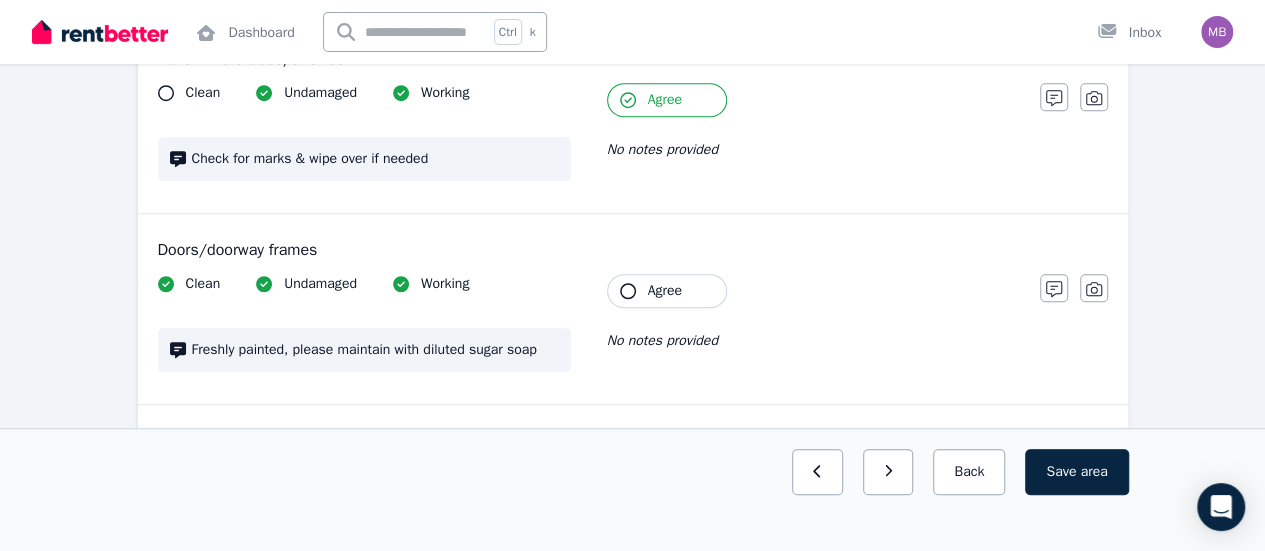 click on "Agree" at bounding box center [667, 291] 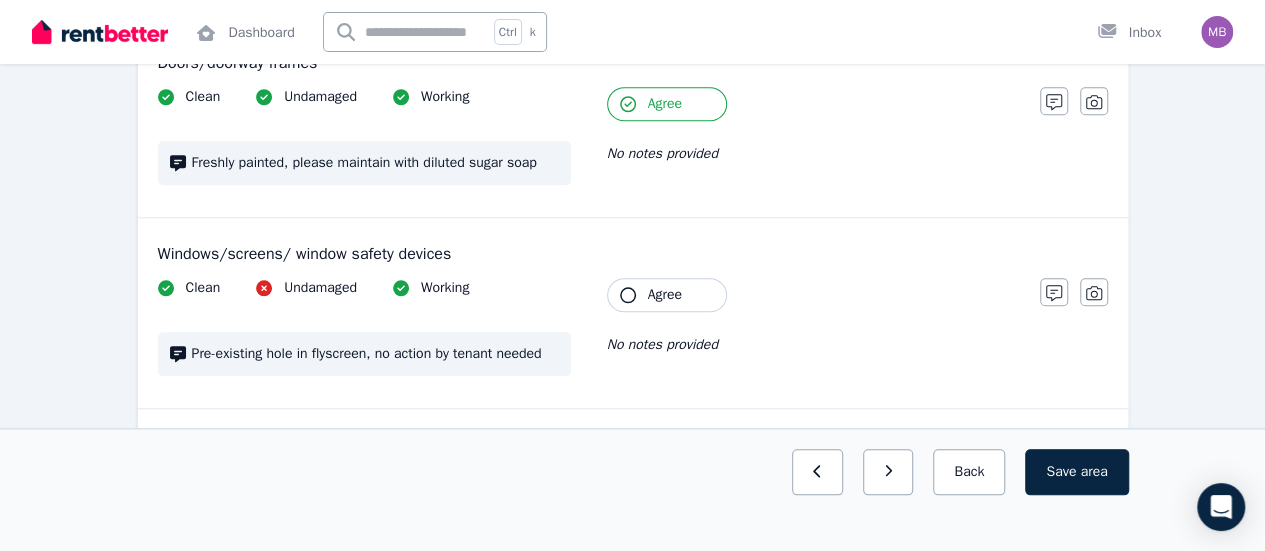 scroll, scrollTop: 836, scrollLeft: 0, axis: vertical 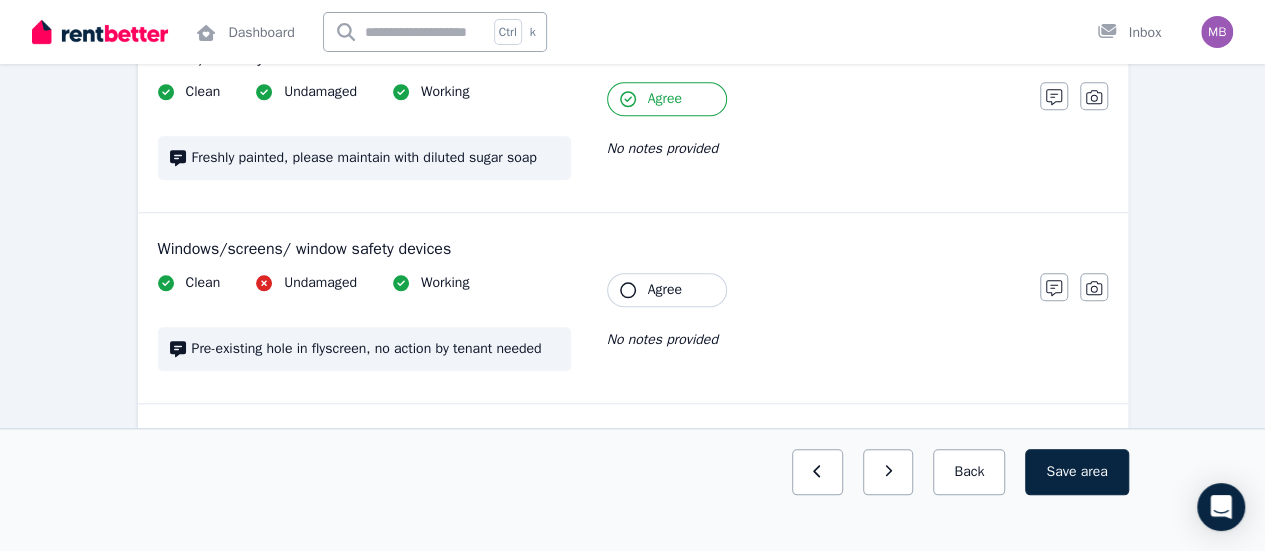 click on "Agree" at bounding box center (667, 290) 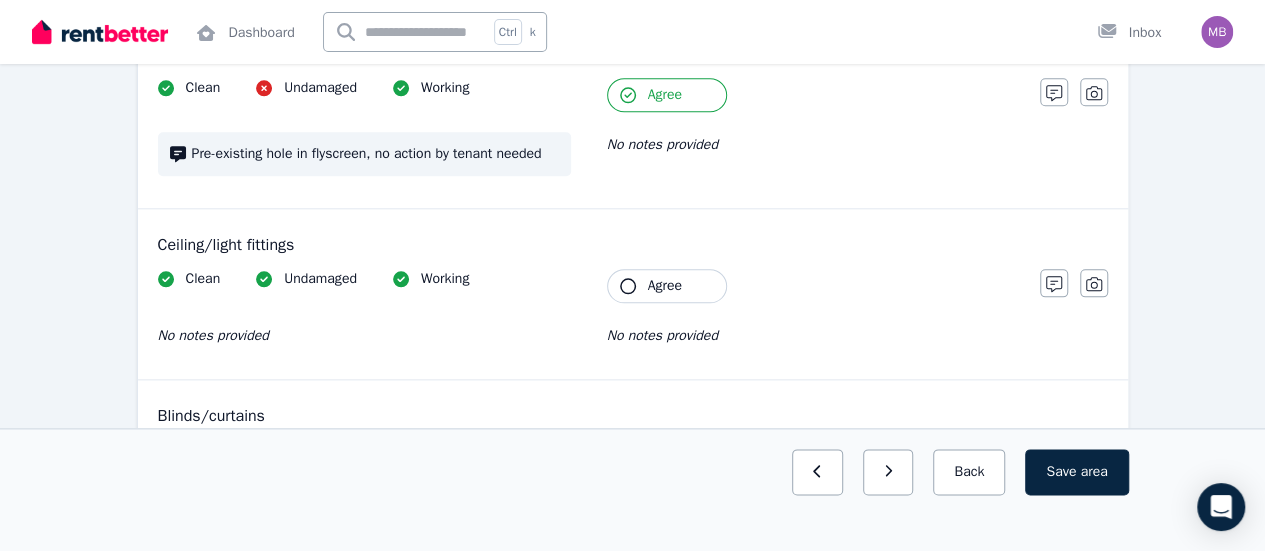 scroll, scrollTop: 1032, scrollLeft: 0, axis: vertical 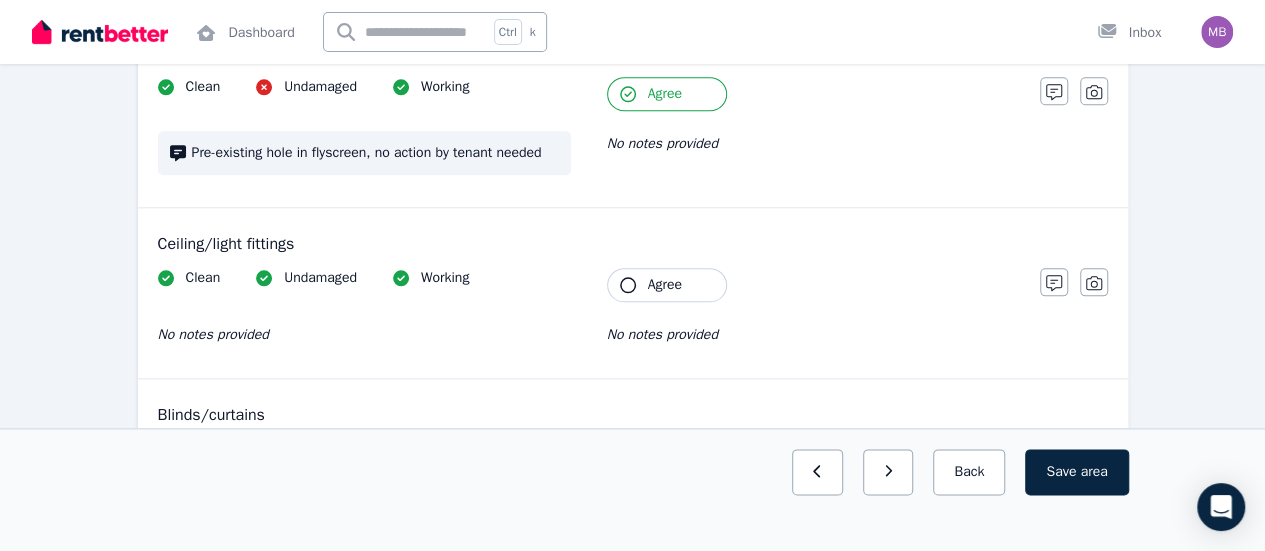 click on "Agree" at bounding box center [667, 285] 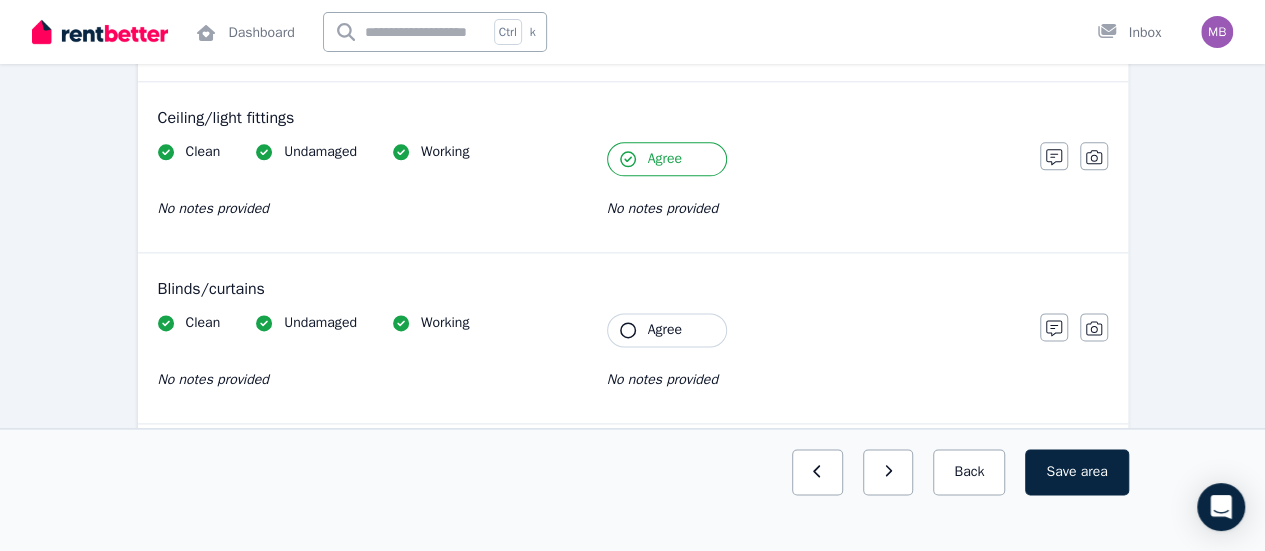 scroll, scrollTop: 1159, scrollLeft: 0, axis: vertical 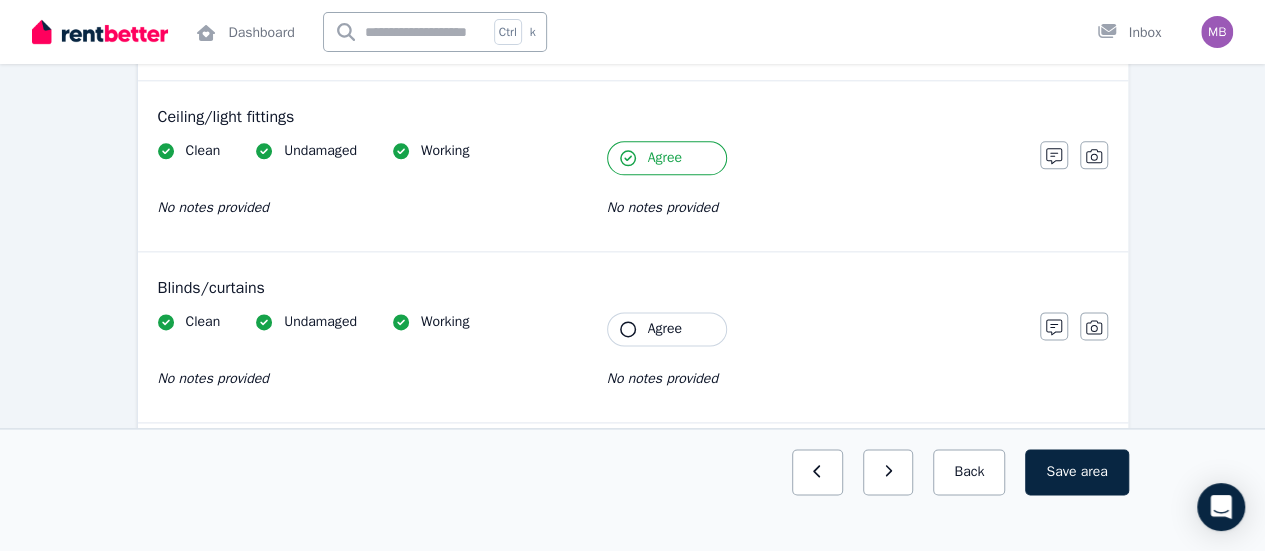 click on "Agree" at bounding box center (665, 329) 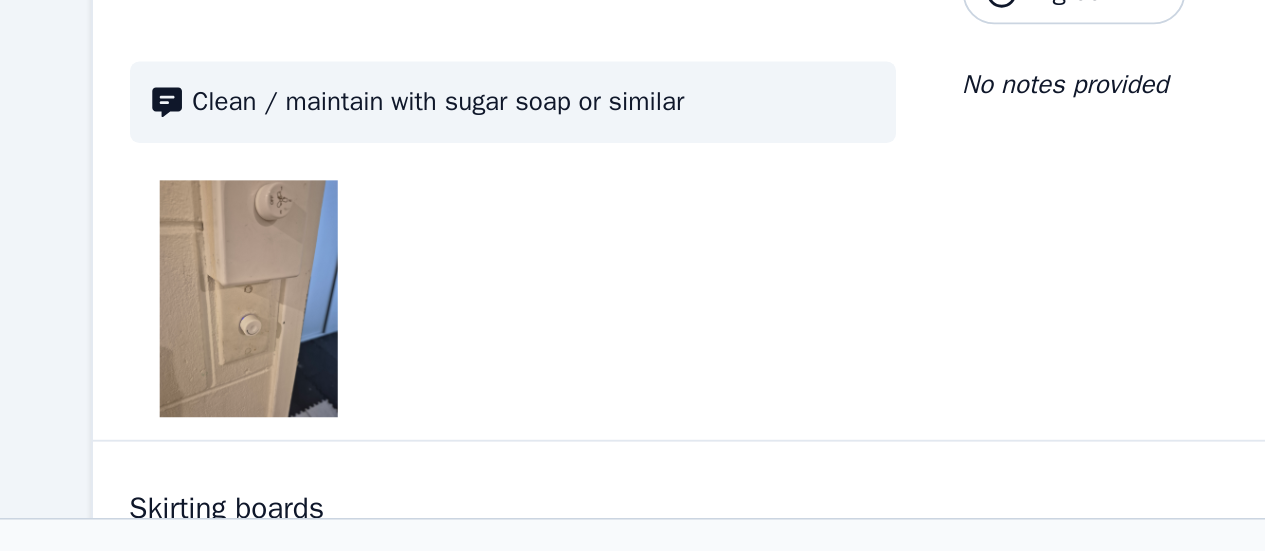 scroll, scrollTop: 1514, scrollLeft: 0, axis: vertical 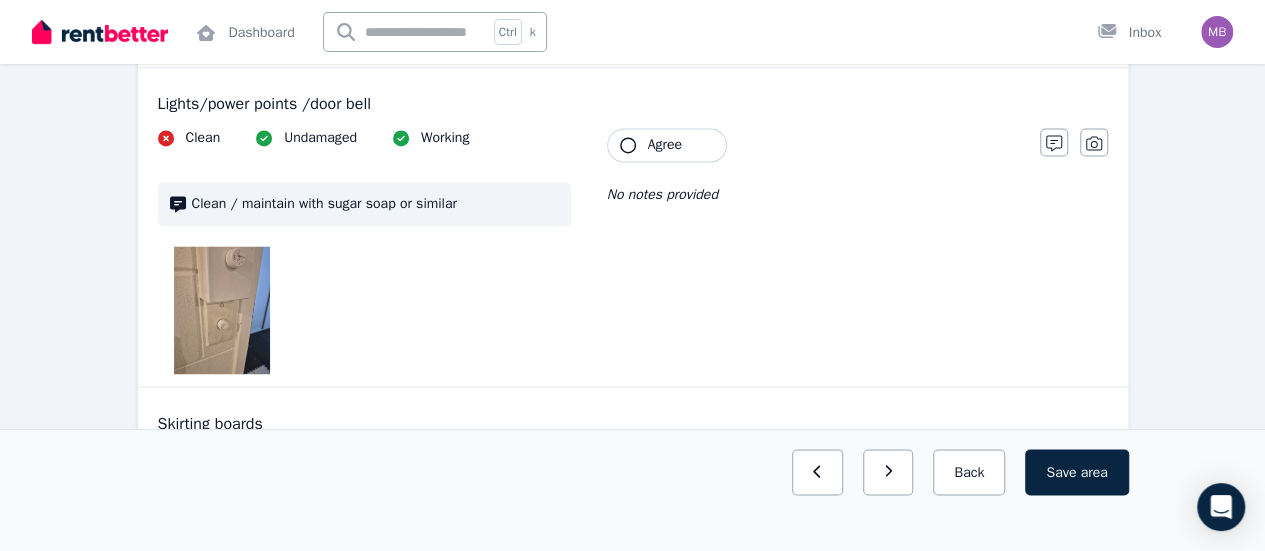 click on "Clean Undamaged Working Clean / maintain with sugar soap or similar Tenant Agree No notes provided" at bounding box center [589, 251] 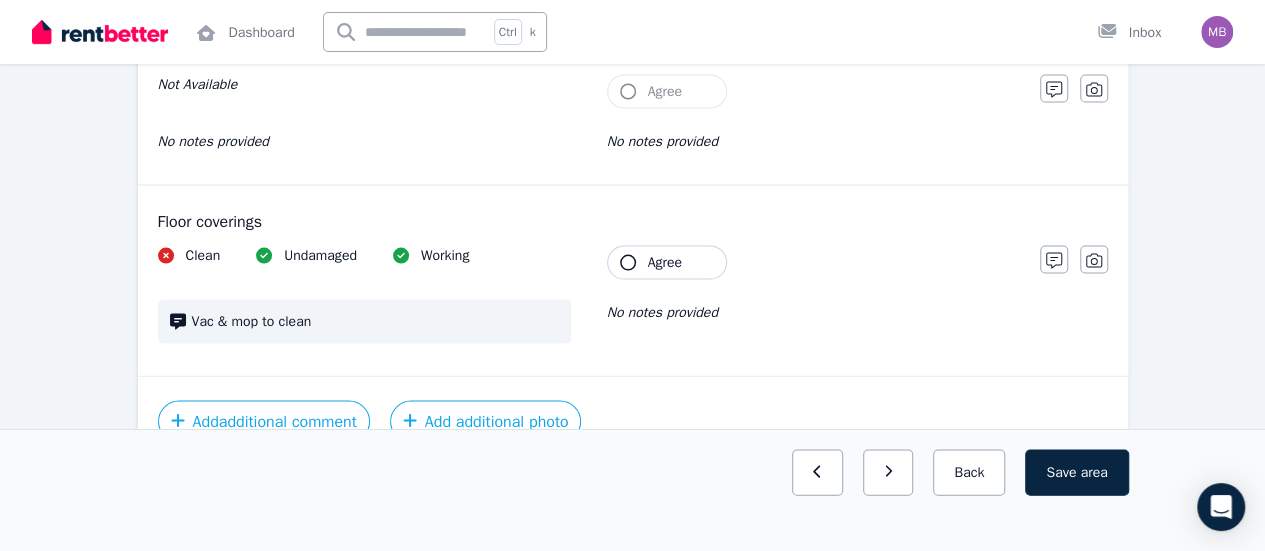 scroll, scrollTop: 1892, scrollLeft: 0, axis: vertical 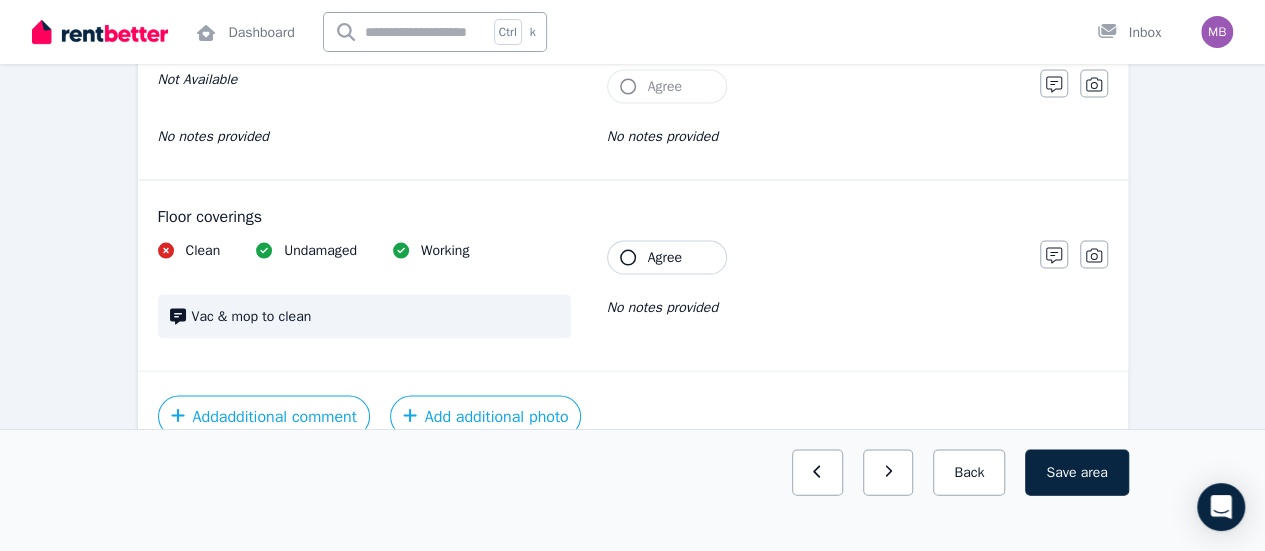 click on "Clean Undamaged Working Vac & mop to clean Tenant Agree No notes provided" at bounding box center (589, 299) 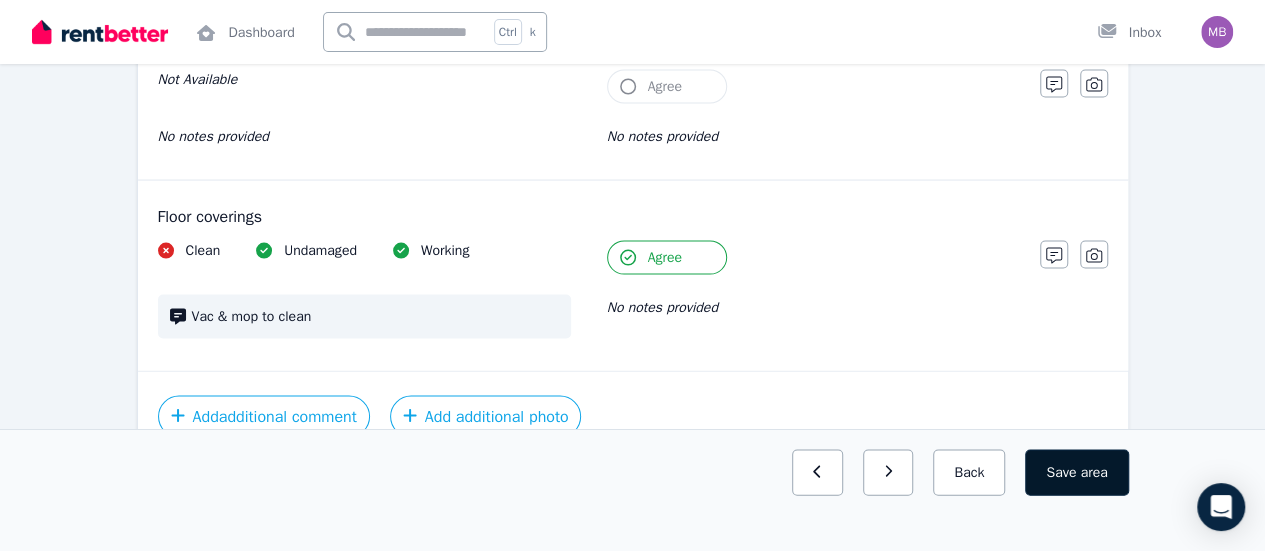 click on "Save   area" at bounding box center (1076, 472) 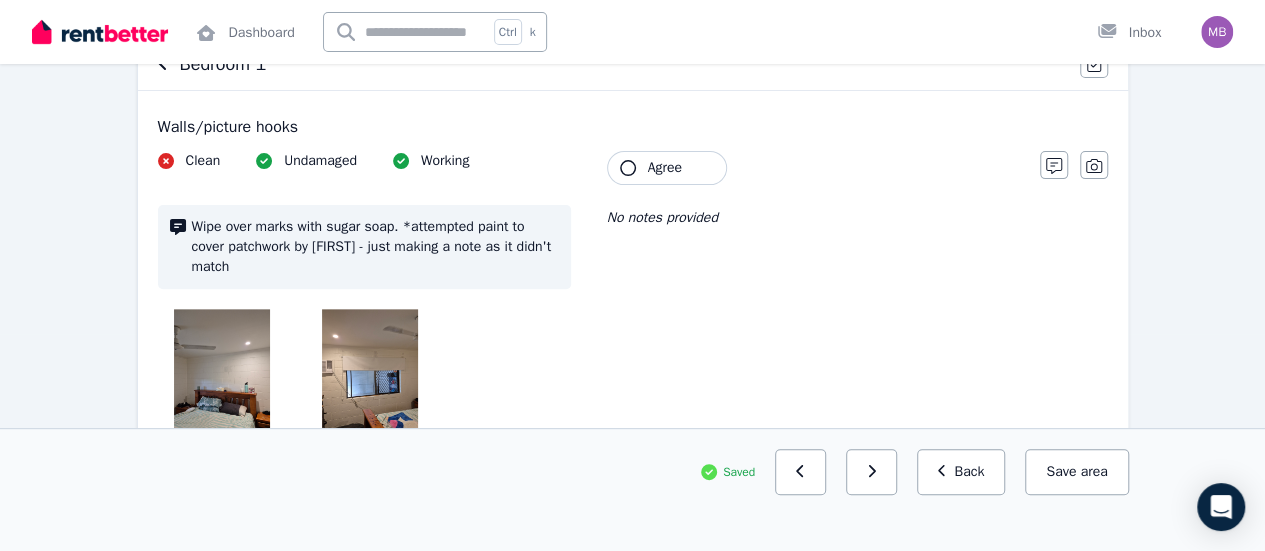 scroll, scrollTop: 78, scrollLeft: 0, axis: vertical 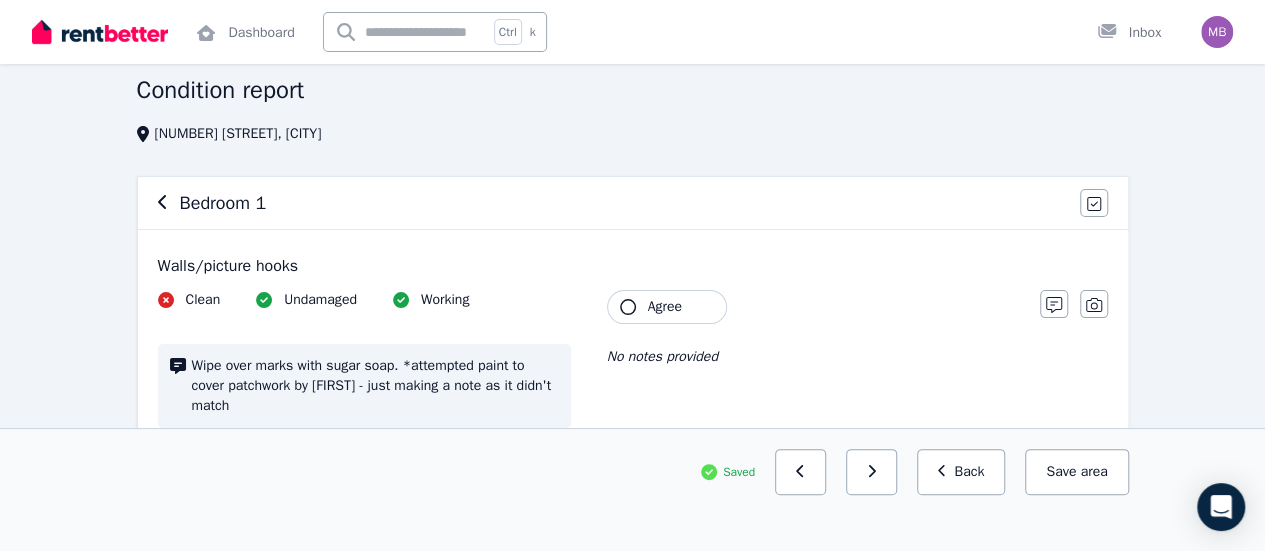click on "Agree" at bounding box center [665, 307] 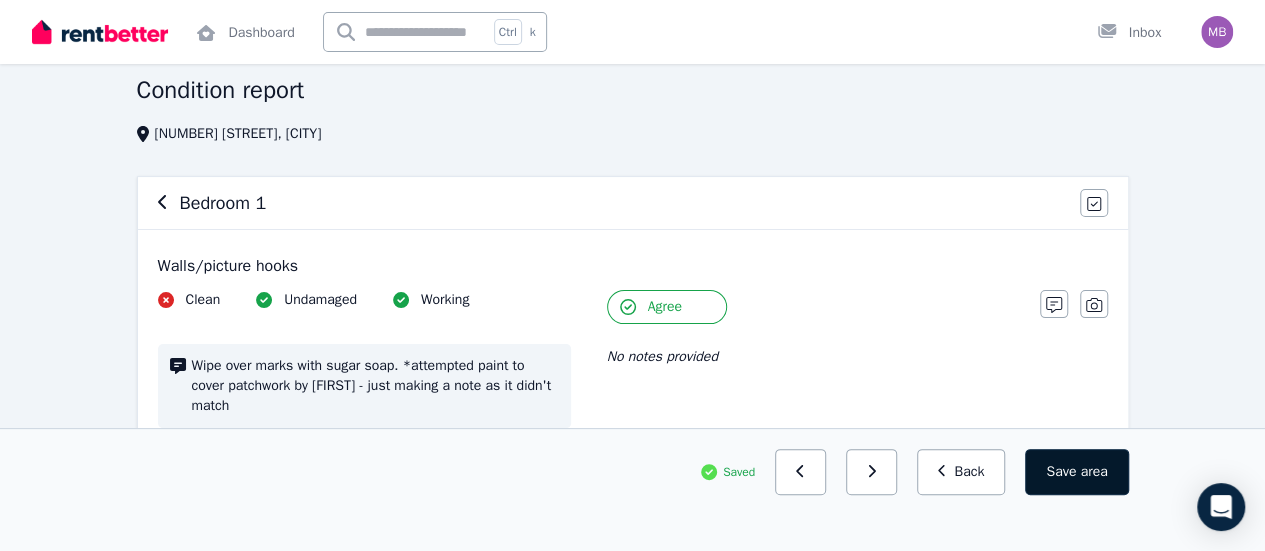click on "Save   area" at bounding box center [1076, 472] 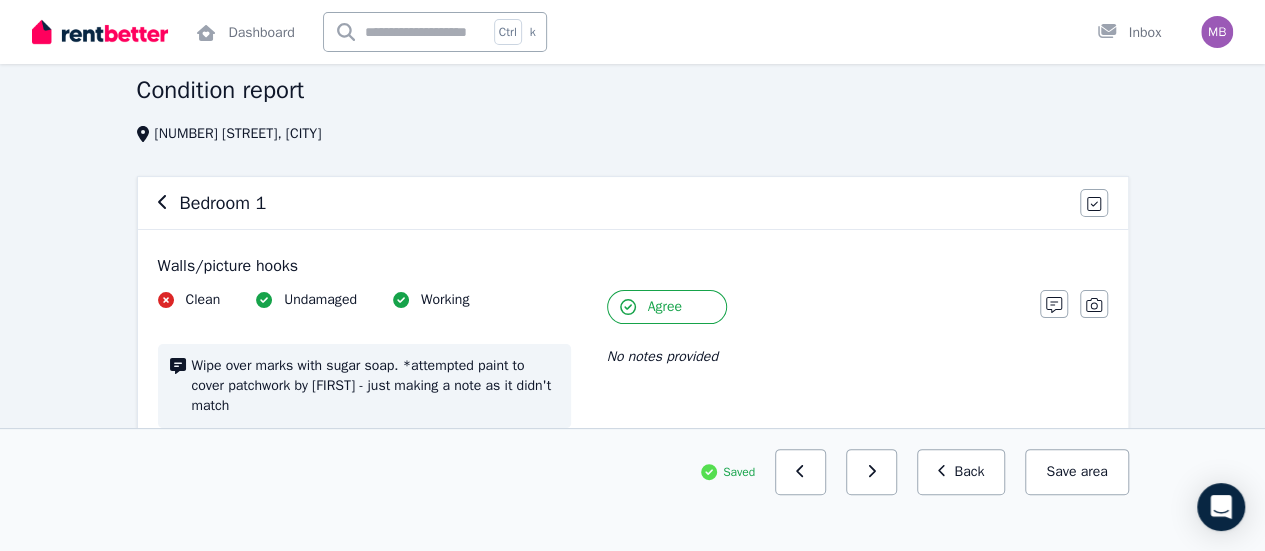 click 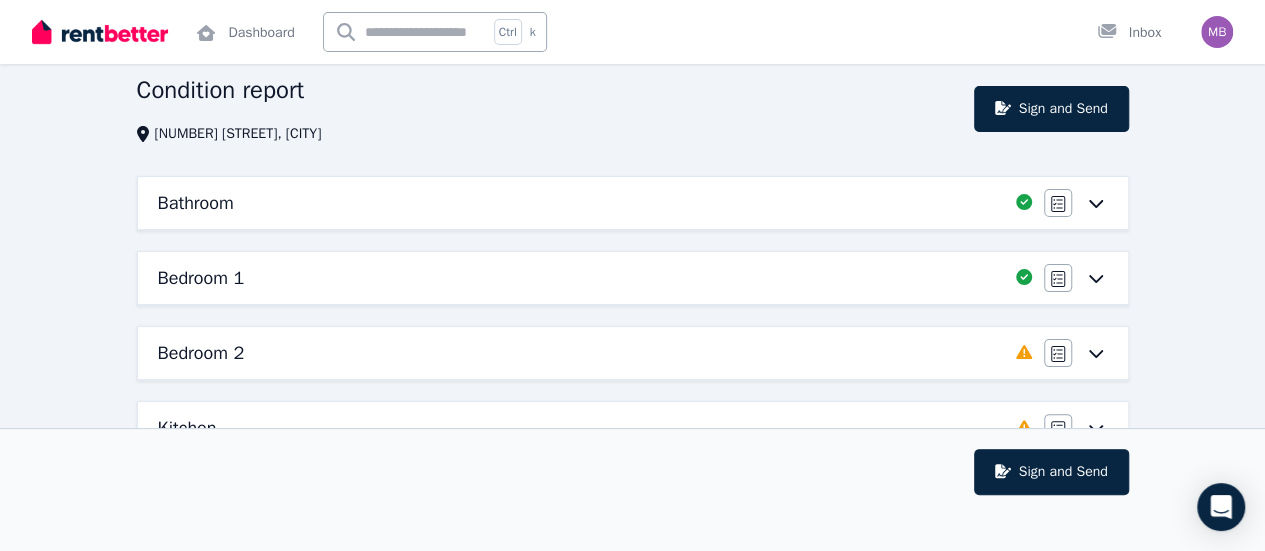 scroll, scrollTop: 121, scrollLeft: 0, axis: vertical 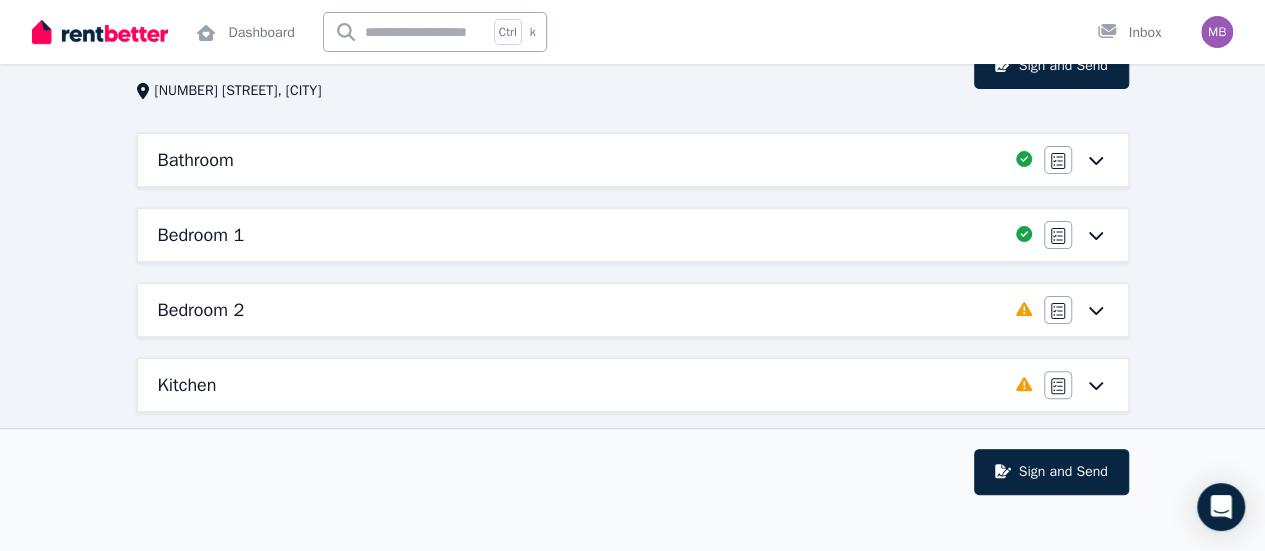 click on "Bedroom 2" at bounding box center (581, 310) 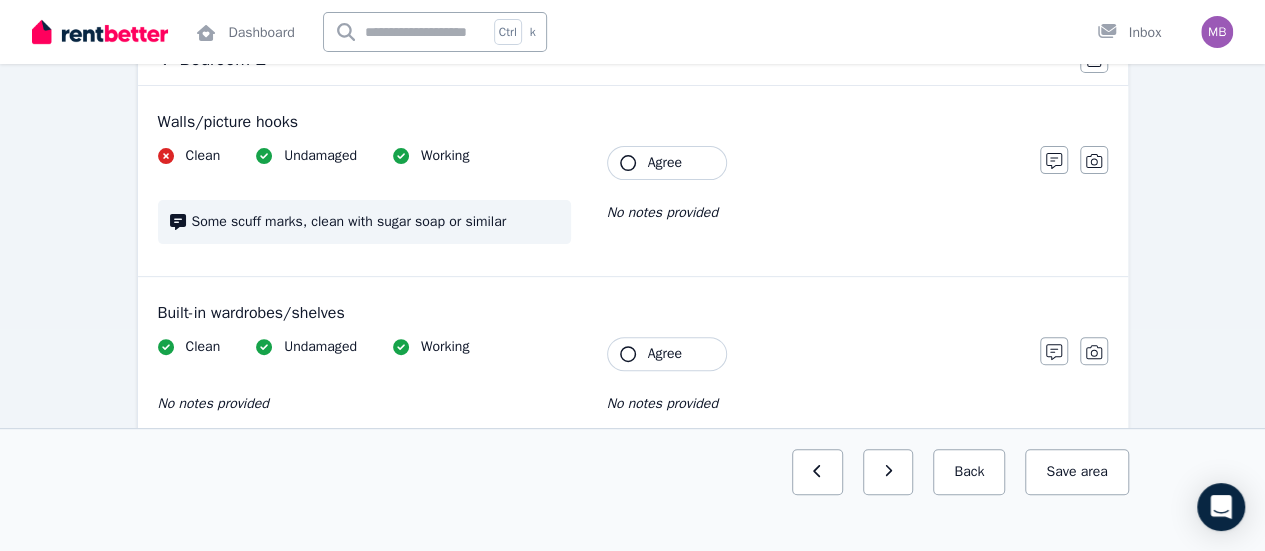 scroll, scrollTop: 223, scrollLeft: 0, axis: vertical 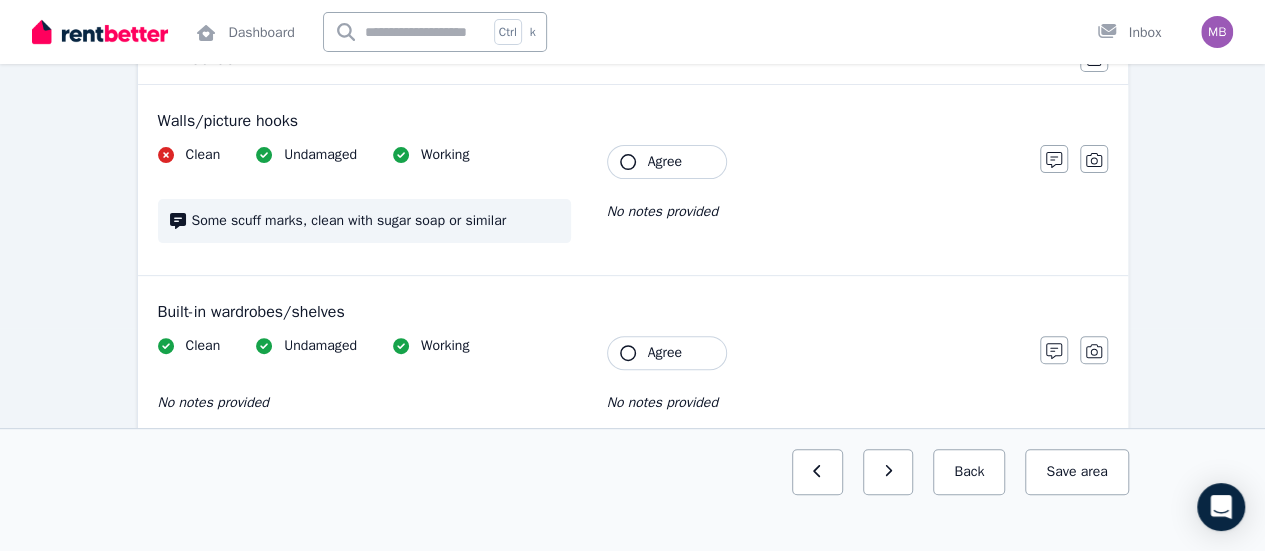 click on "Agree" at bounding box center (667, 162) 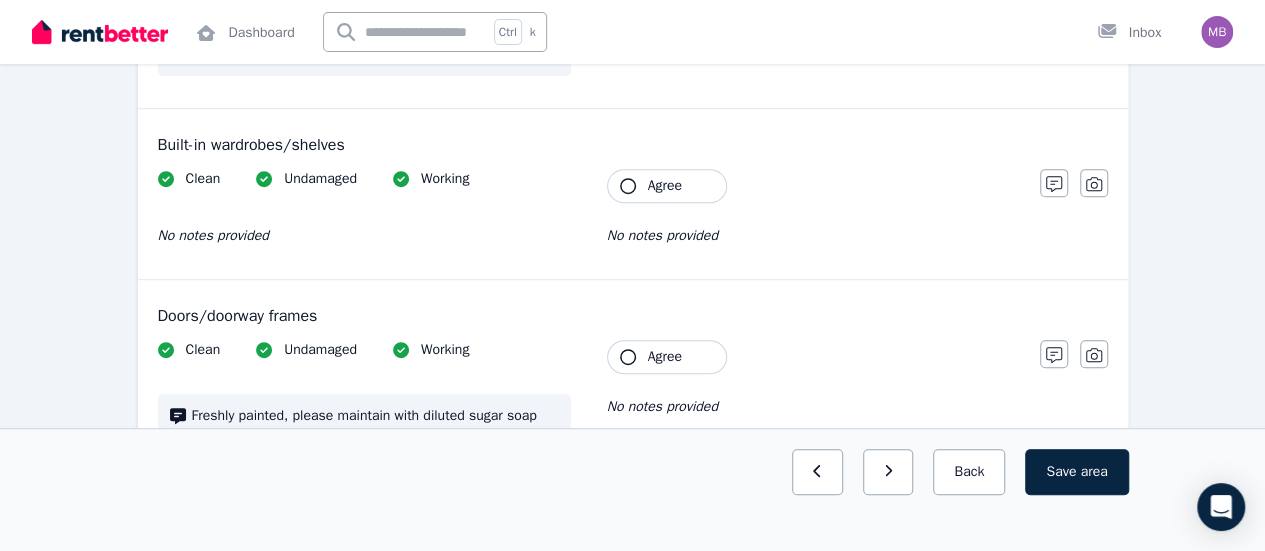 scroll, scrollTop: 399, scrollLeft: 0, axis: vertical 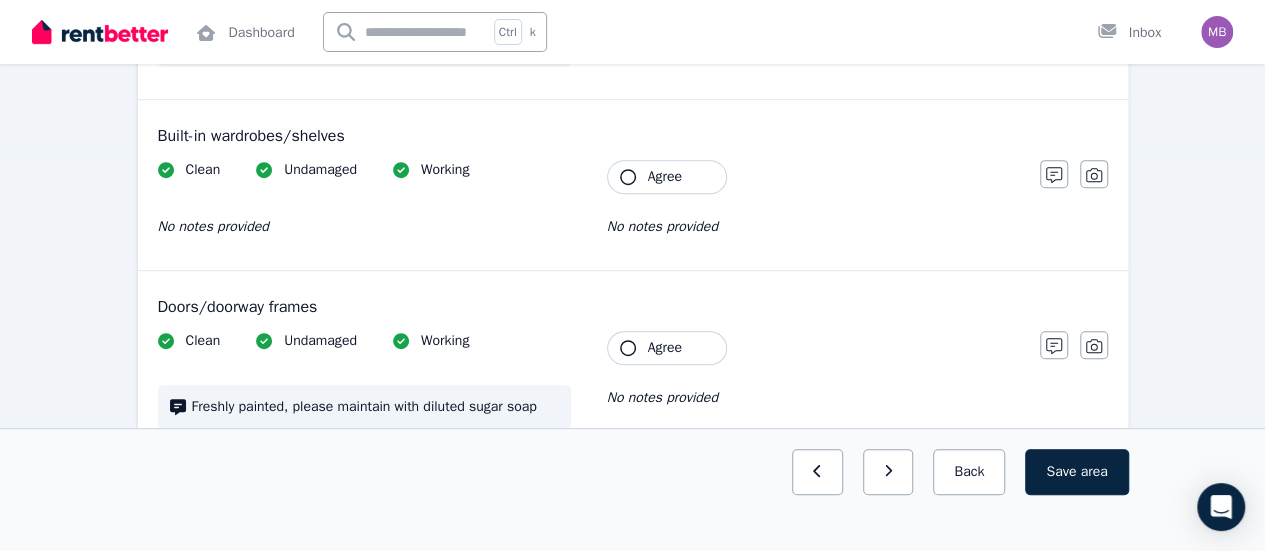 click on "Agree" at bounding box center [665, 177] 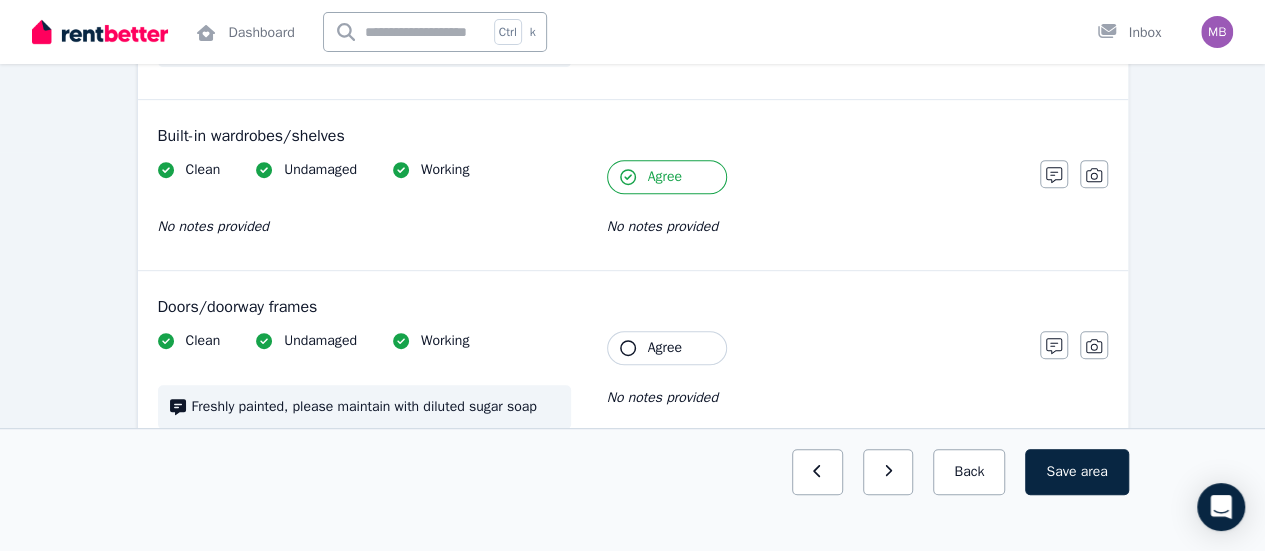 click on "Clean Undamaged Working Freshly painted, please maintain with diluted sugar soap Tenant Agree No notes provided" at bounding box center (589, 390) 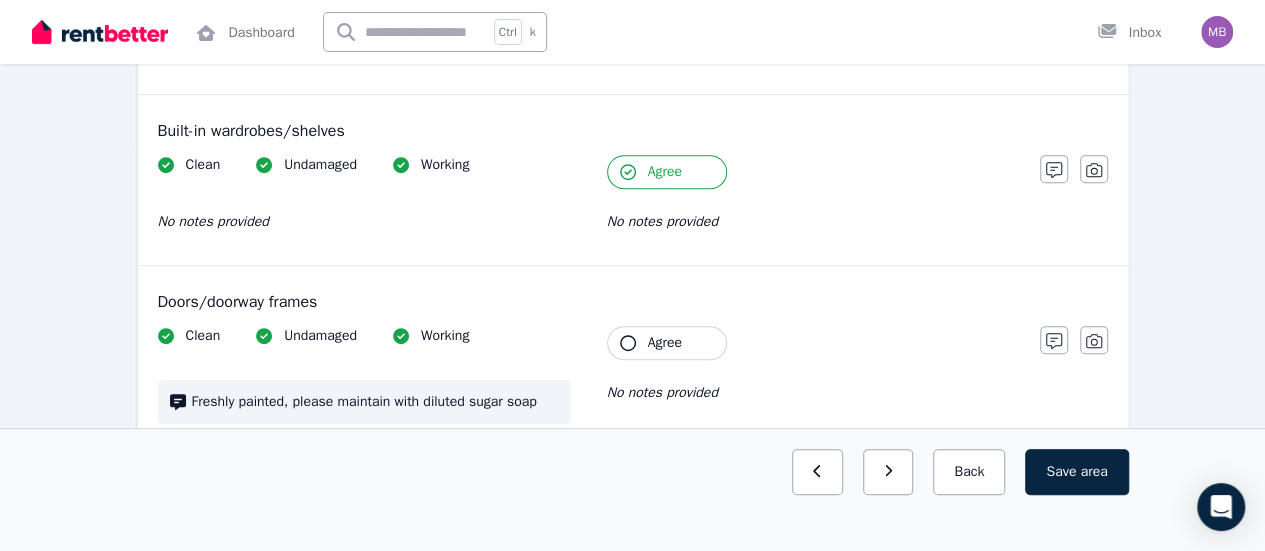 click on "Agree" at bounding box center [665, 343] 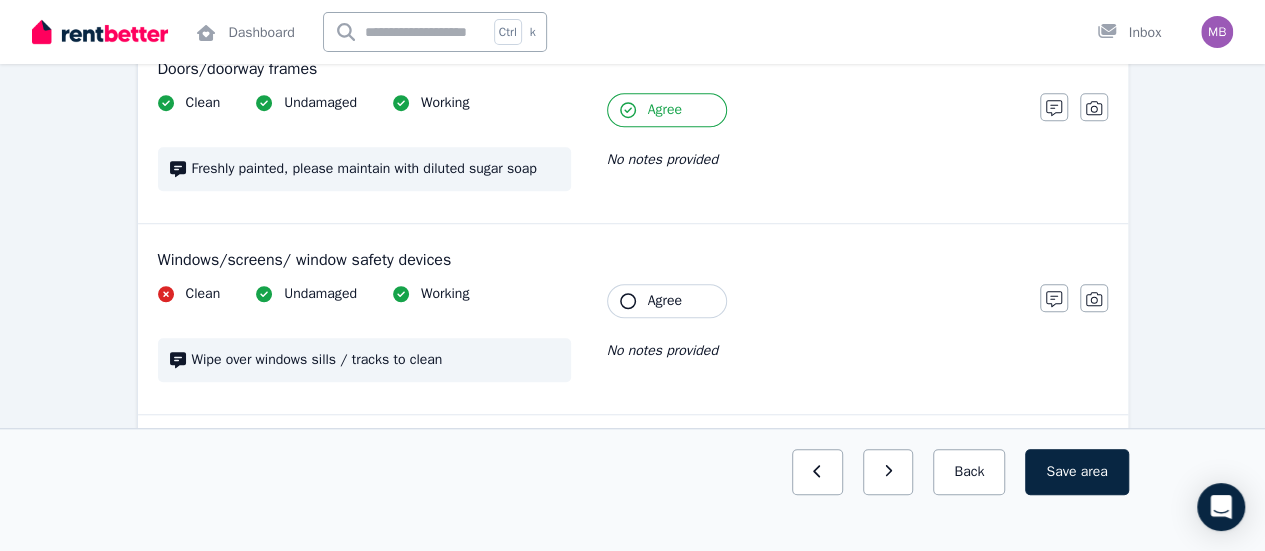scroll, scrollTop: 641, scrollLeft: 0, axis: vertical 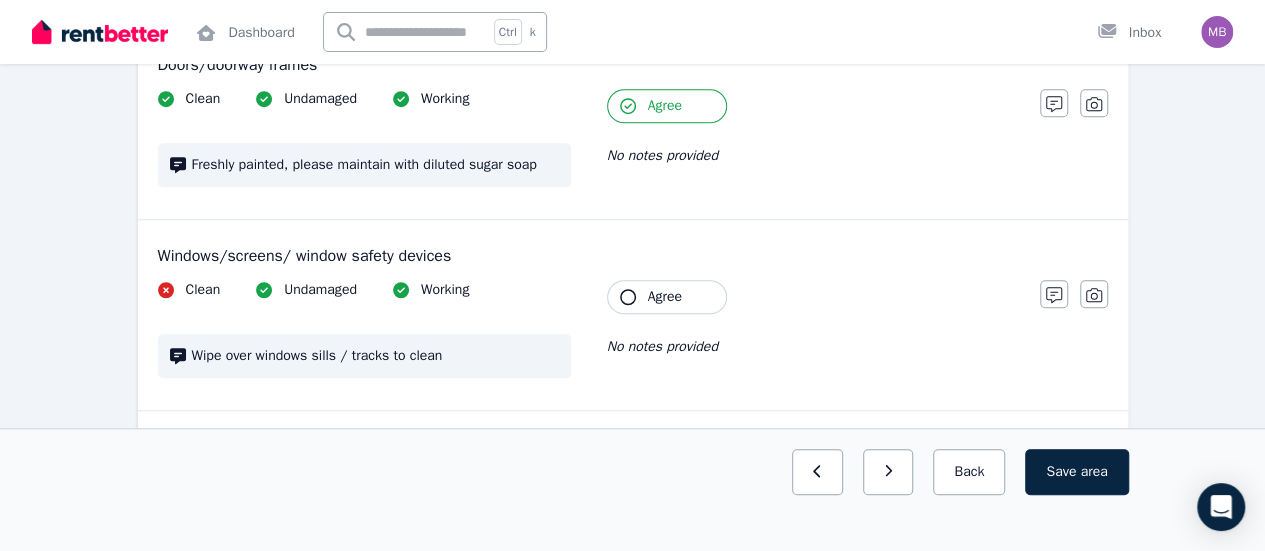 click on "Agree" at bounding box center (665, 297) 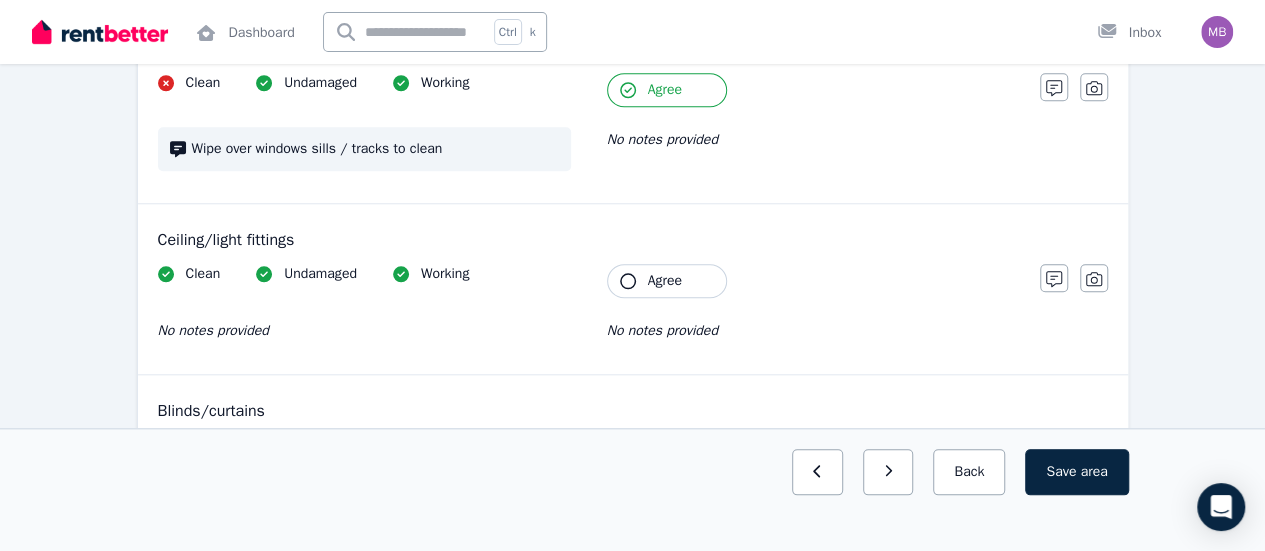 scroll, scrollTop: 847, scrollLeft: 0, axis: vertical 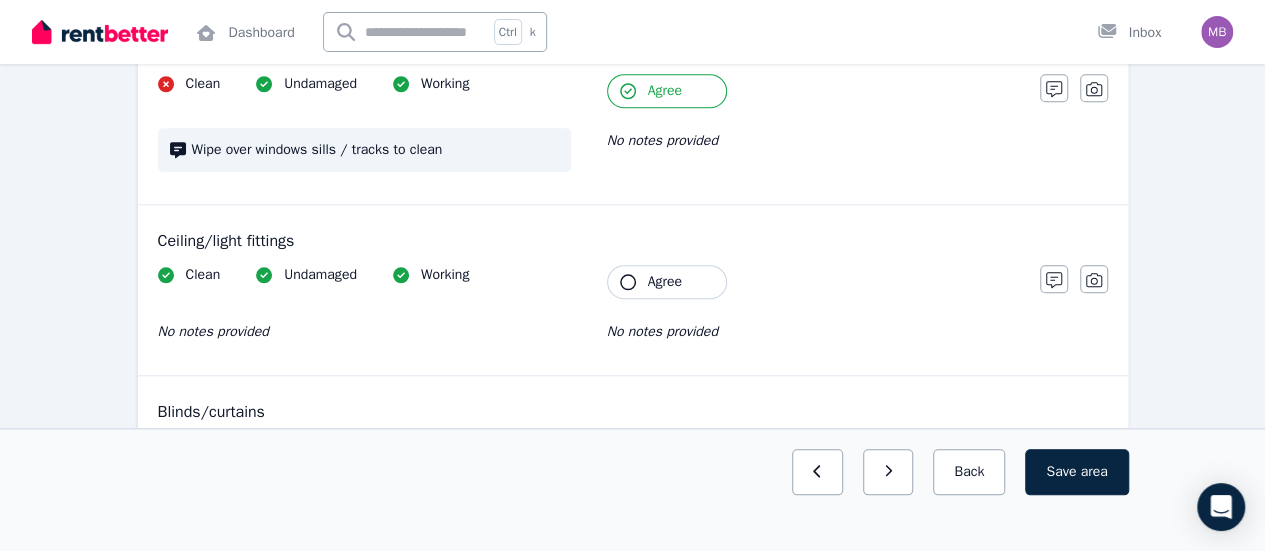 click on "Agree" at bounding box center [667, 282] 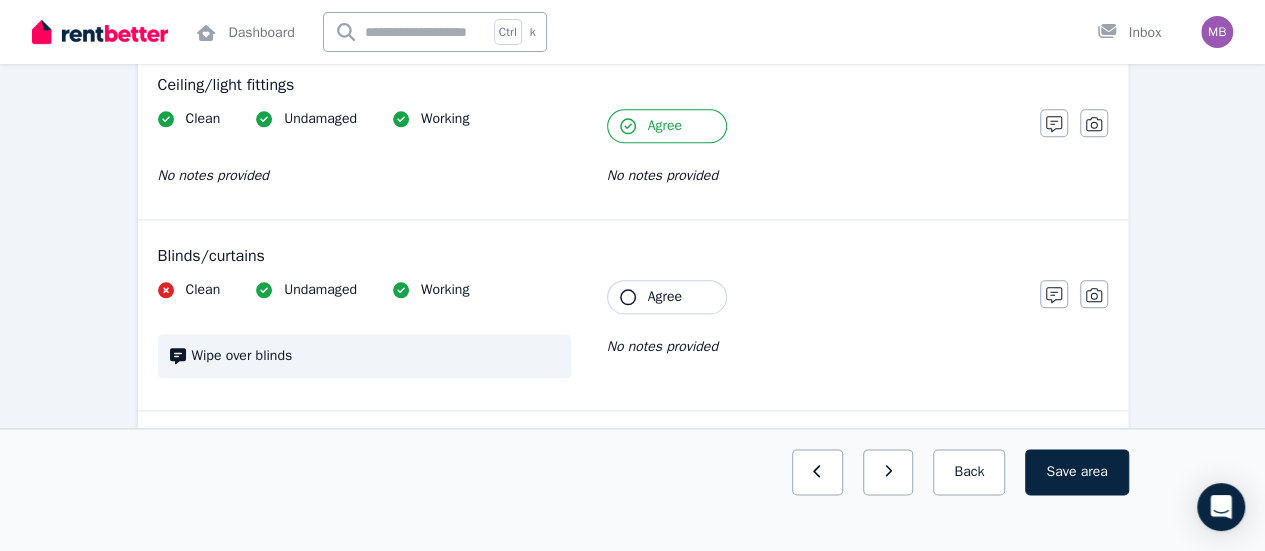 scroll, scrollTop: 1005, scrollLeft: 0, axis: vertical 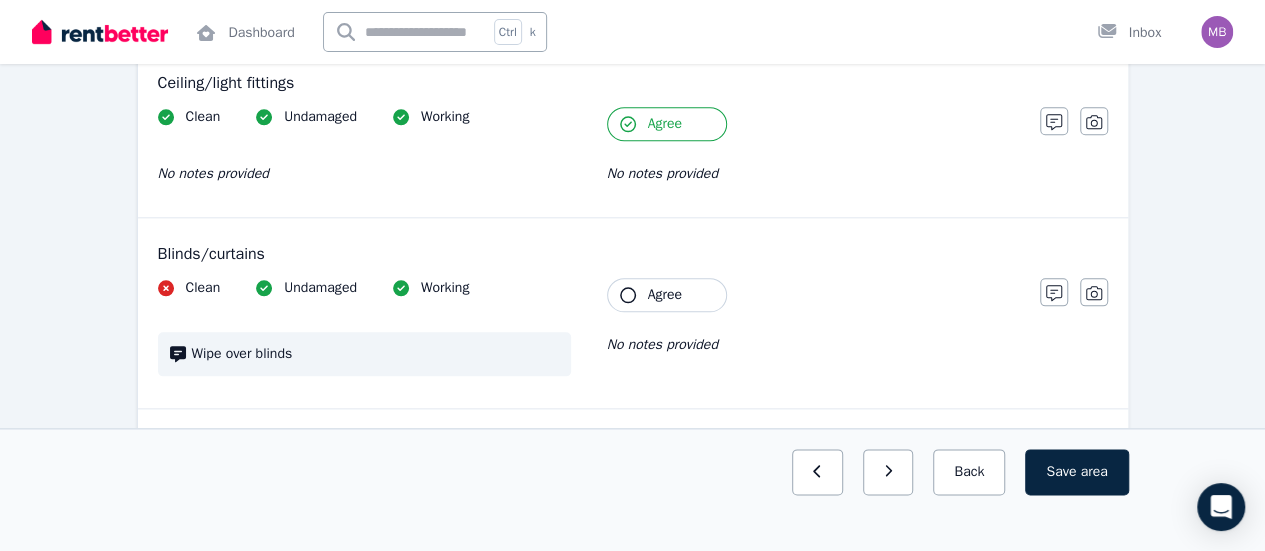 click on "Agree" at bounding box center [665, 295] 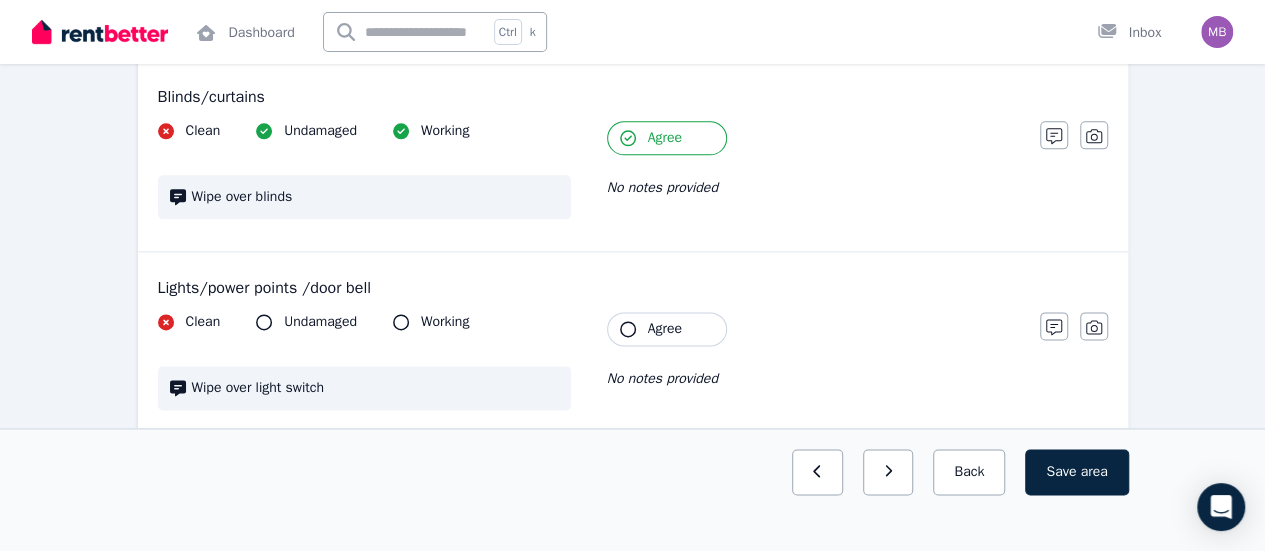 scroll, scrollTop: 1173, scrollLeft: 0, axis: vertical 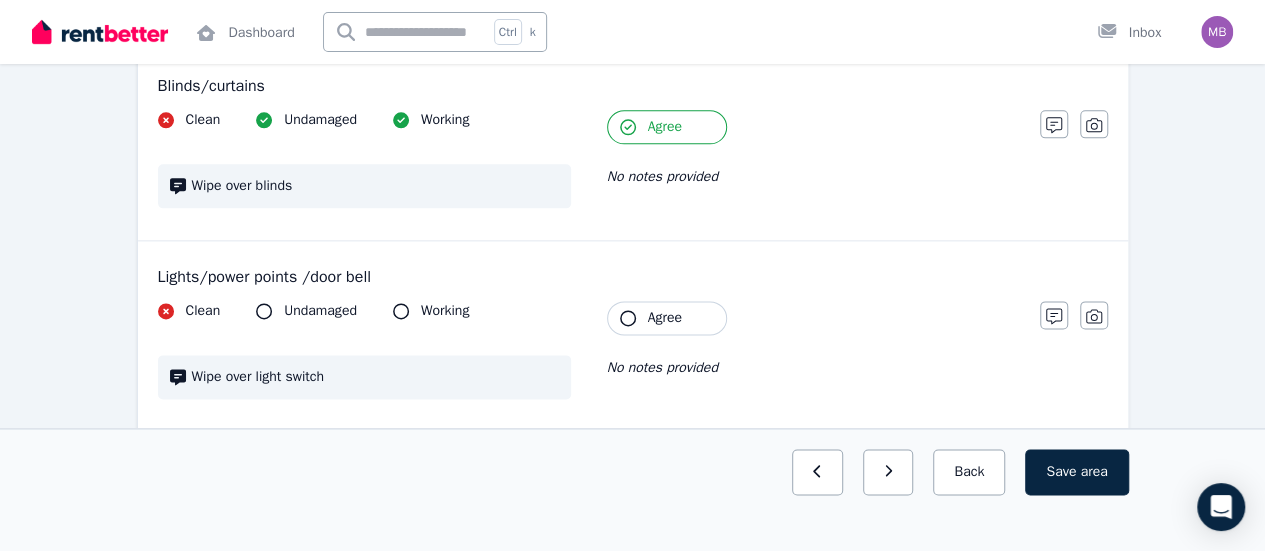 click on "Agree" at bounding box center (667, 318) 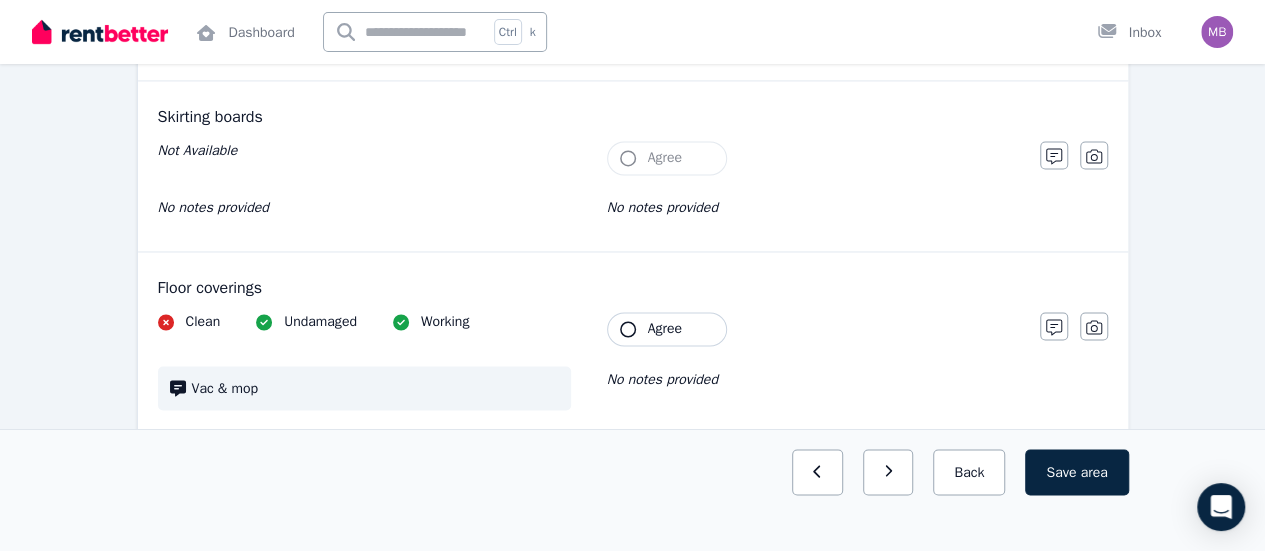 scroll, scrollTop: 1579, scrollLeft: 0, axis: vertical 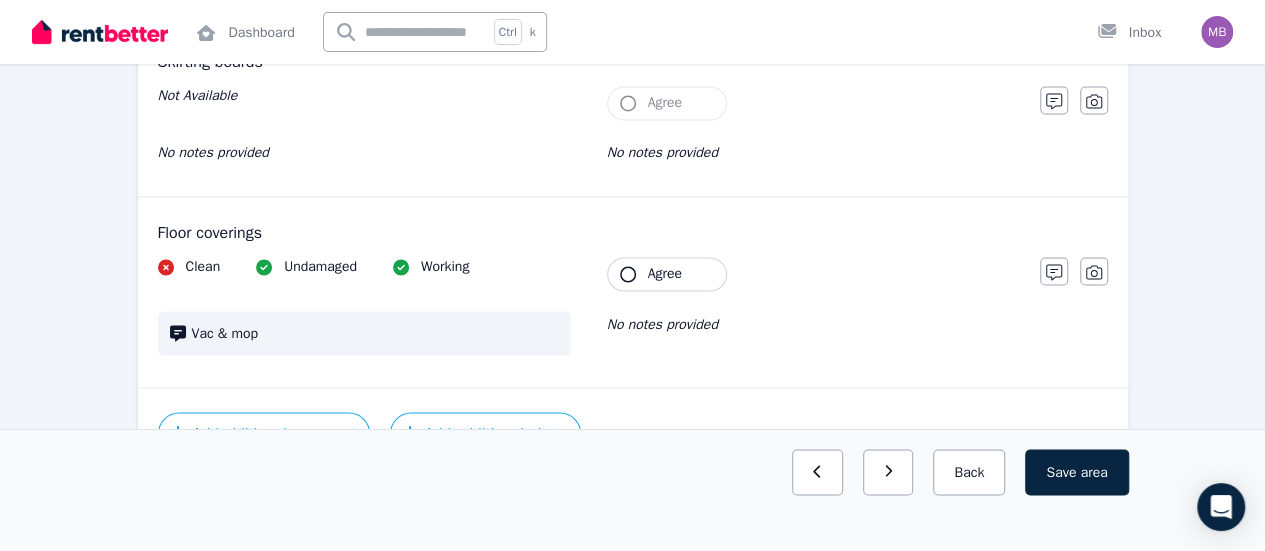 click on "Agree" at bounding box center (667, 274) 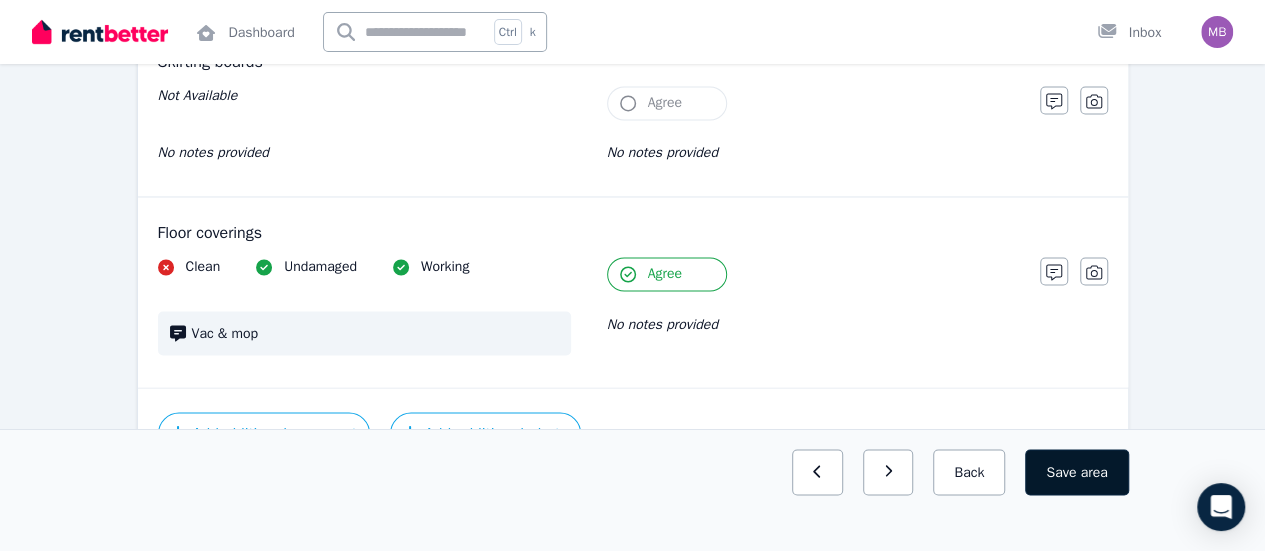 click on "area" at bounding box center (1093, 472) 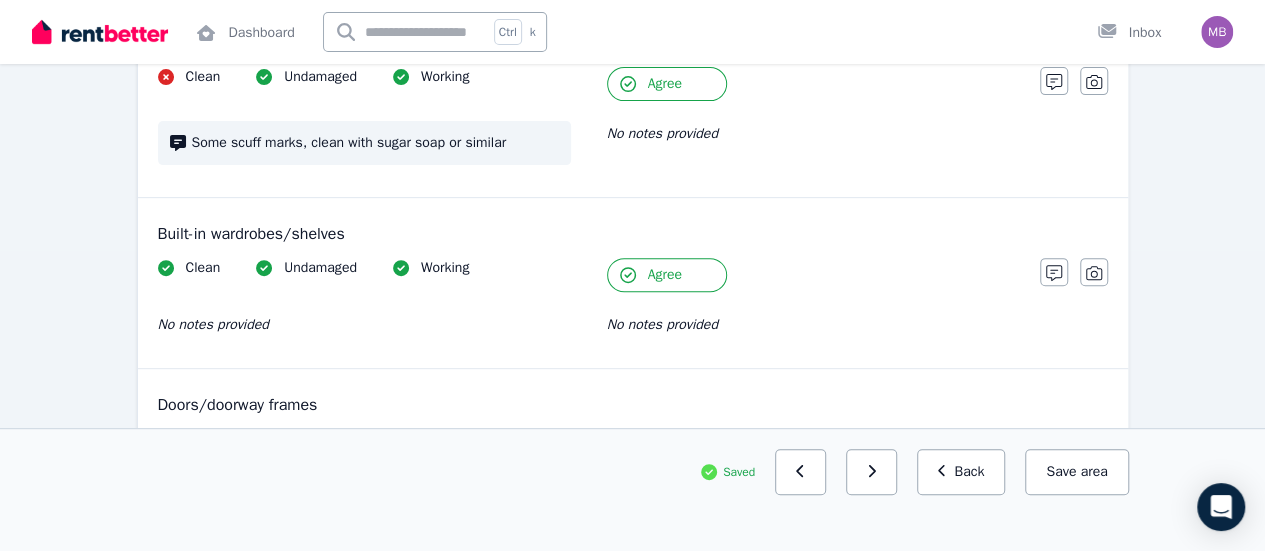 scroll, scrollTop: 0, scrollLeft: 0, axis: both 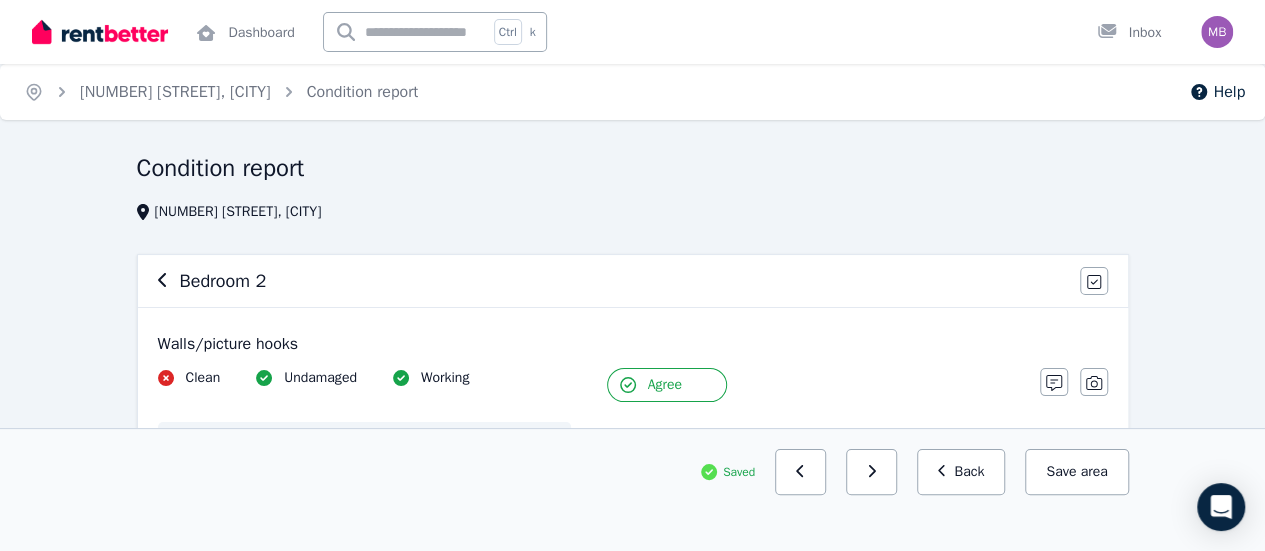 click on "Bedroom 2" at bounding box center [613, 281] 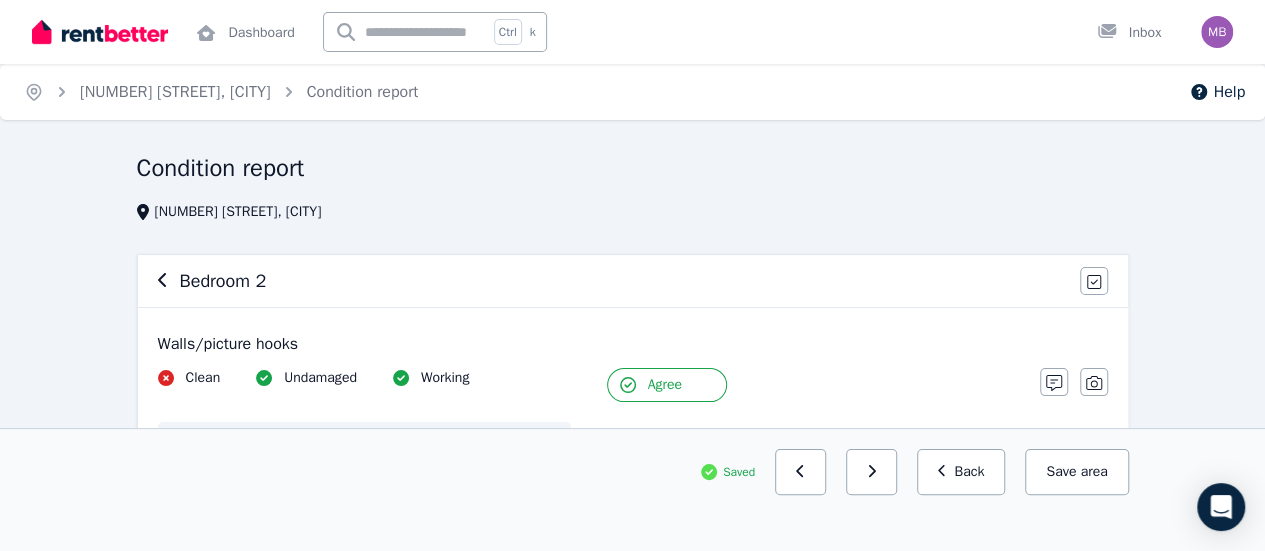 click on "Bedroom 2 Agree all items" at bounding box center [633, 281] 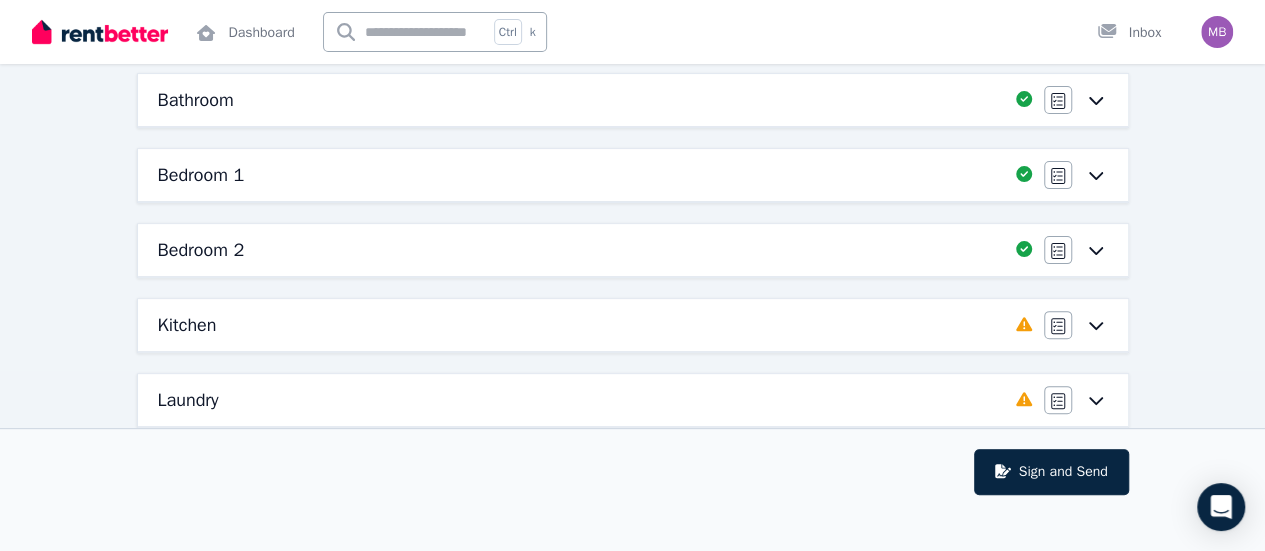 scroll, scrollTop: 186, scrollLeft: 0, axis: vertical 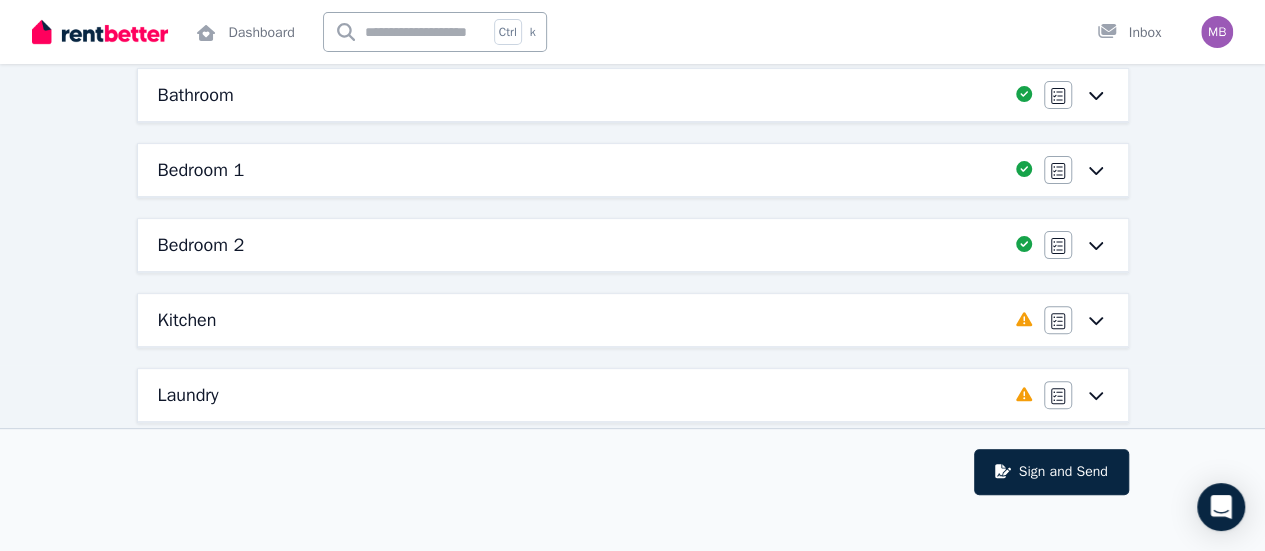 click on "Kitchen" at bounding box center [581, 320] 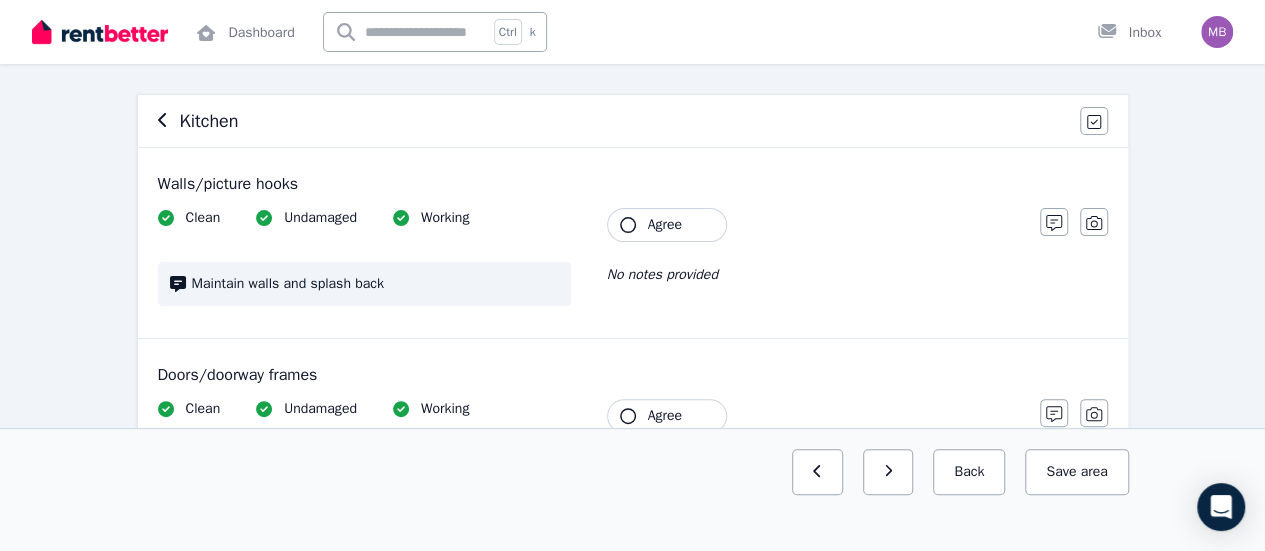 scroll, scrollTop: 161, scrollLeft: 0, axis: vertical 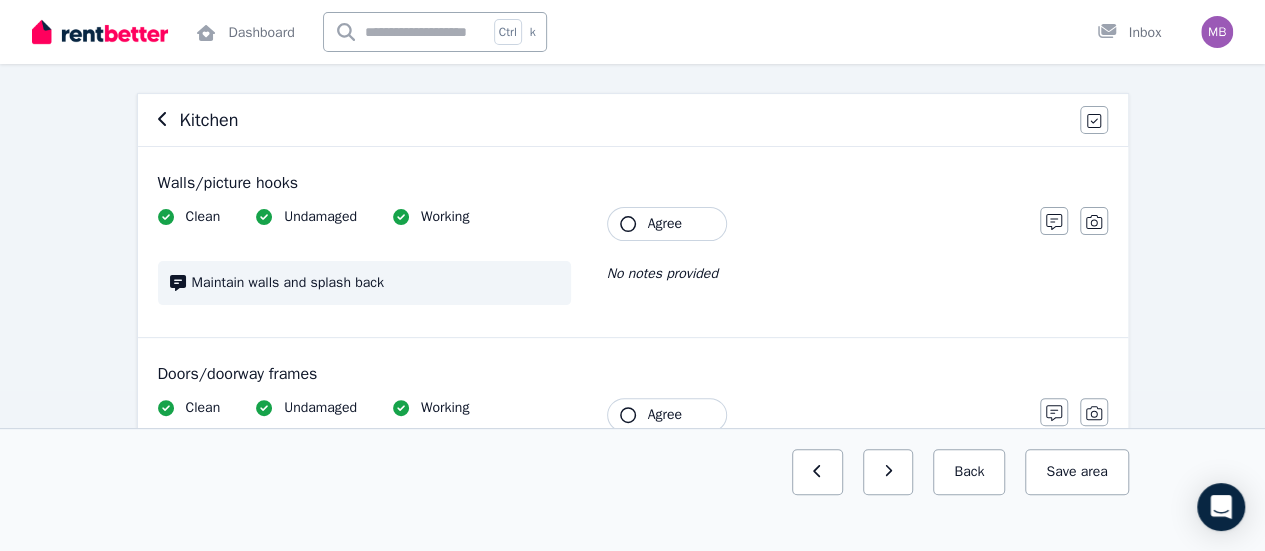 click on "Agree" at bounding box center [665, 224] 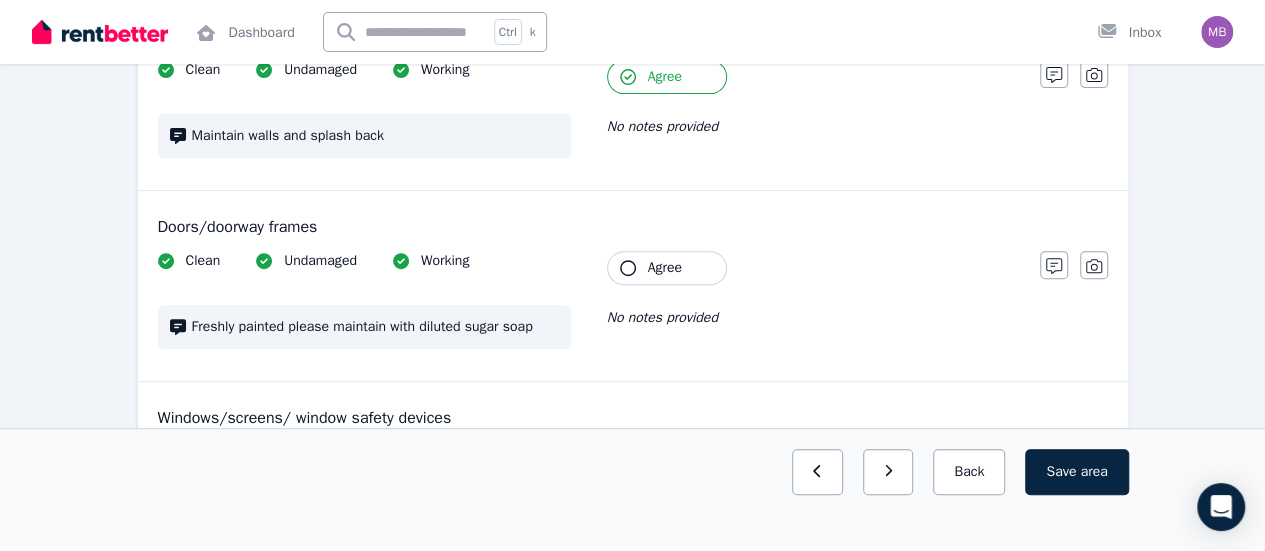 scroll, scrollTop: 309, scrollLeft: 0, axis: vertical 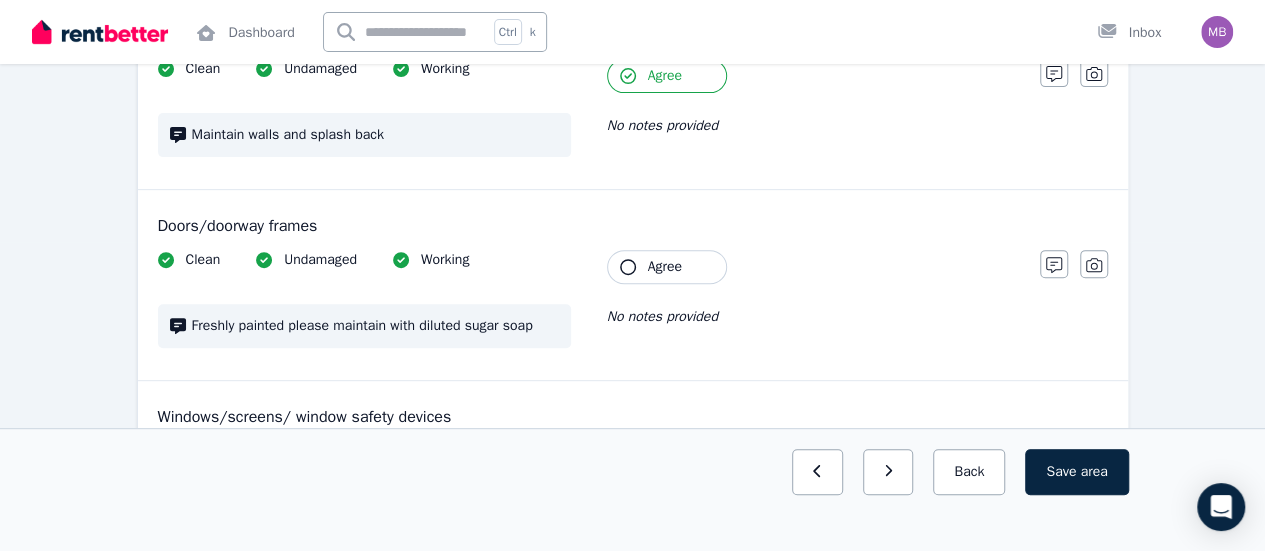 click on "Agree" at bounding box center (665, 267) 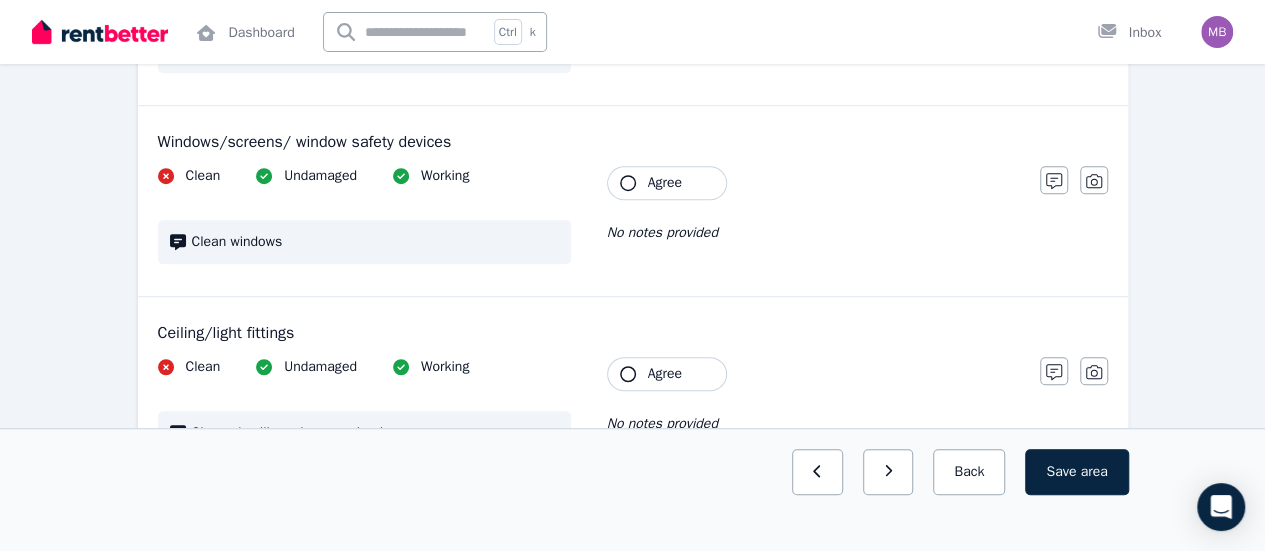 scroll, scrollTop: 585, scrollLeft: 0, axis: vertical 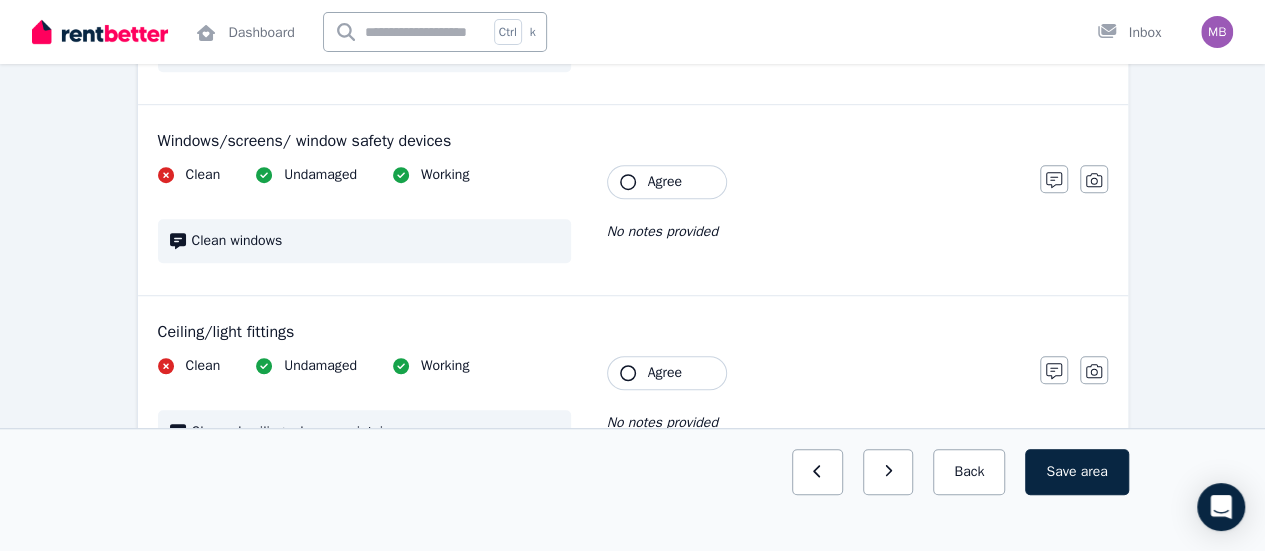 click on "Agree" at bounding box center (667, 182) 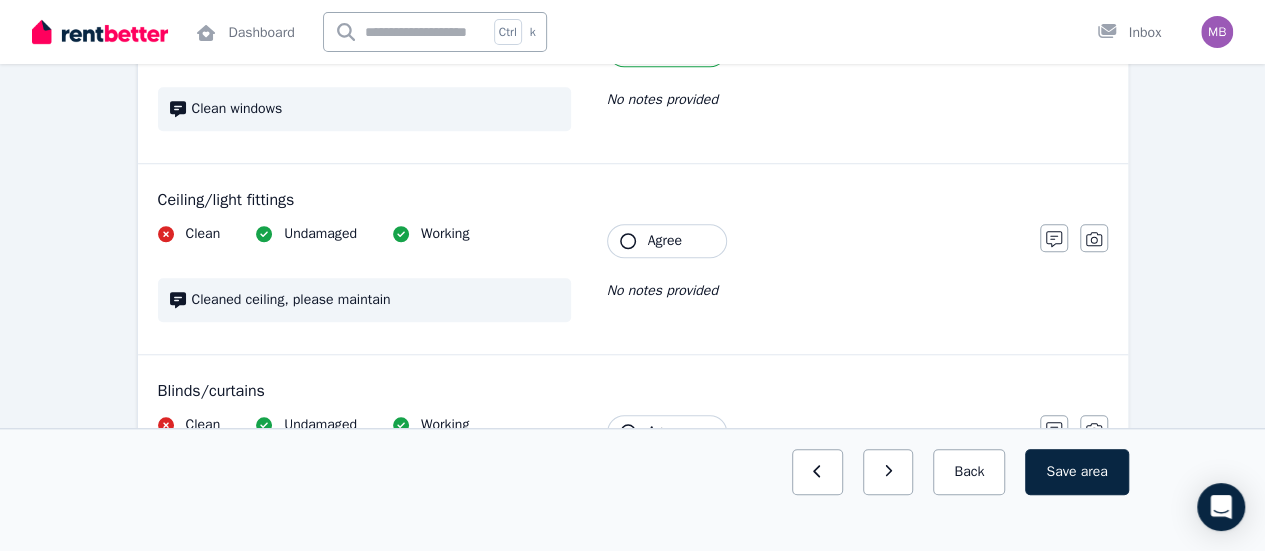 scroll, scrollTop: 732, scrollLeft: 0, axis: vertical 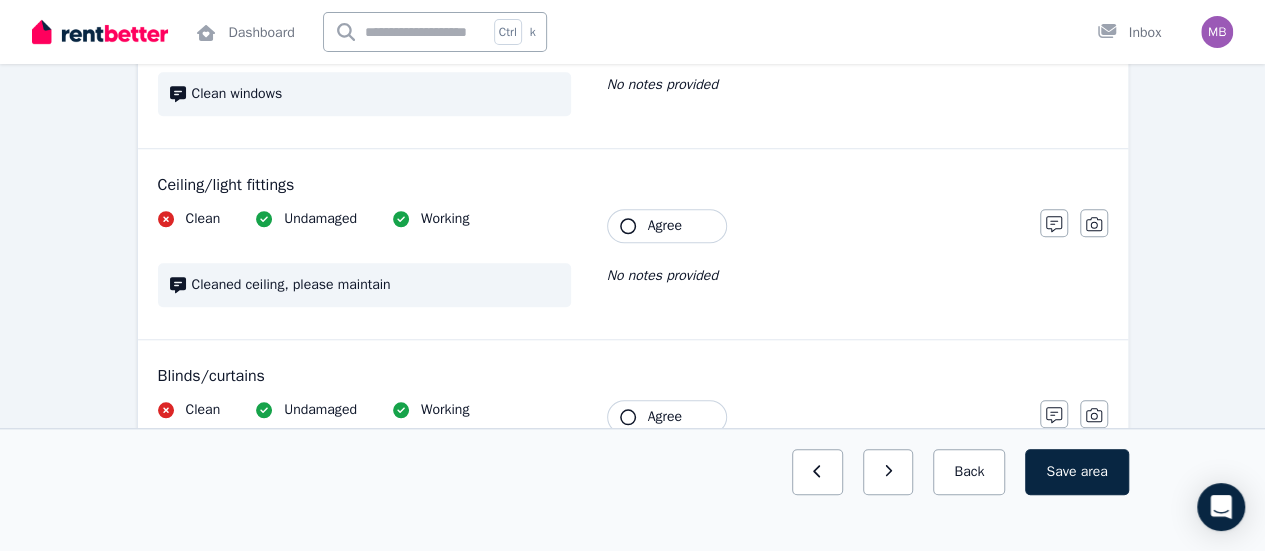 click on "Agree" at bounding box center (665, 226) 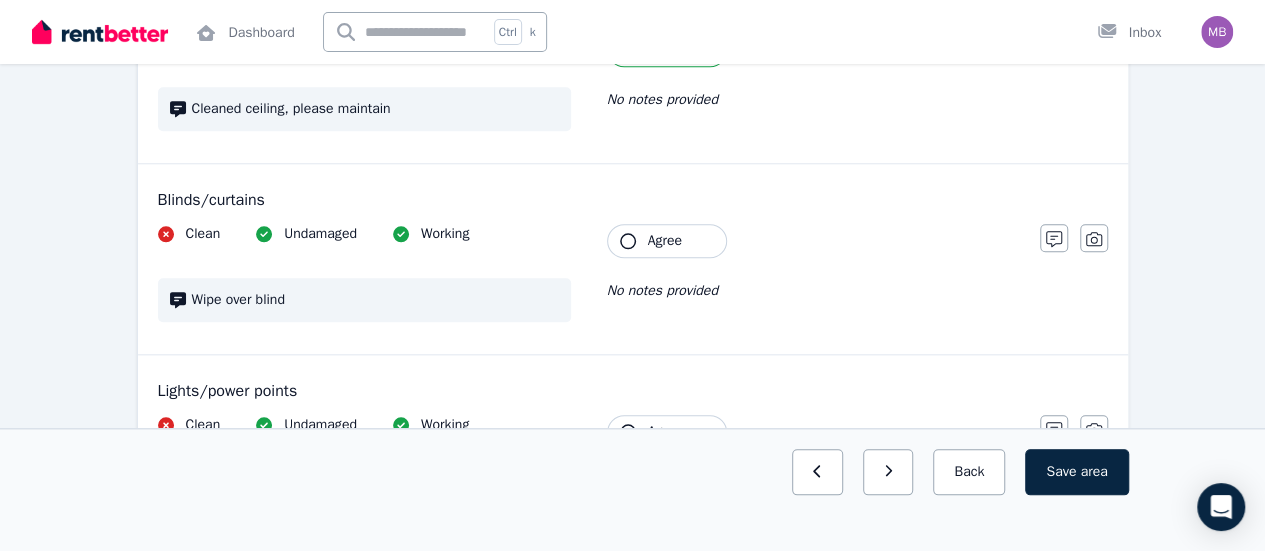scroll, scrollTop: 909, scrollLeft: 0, axis: vertical 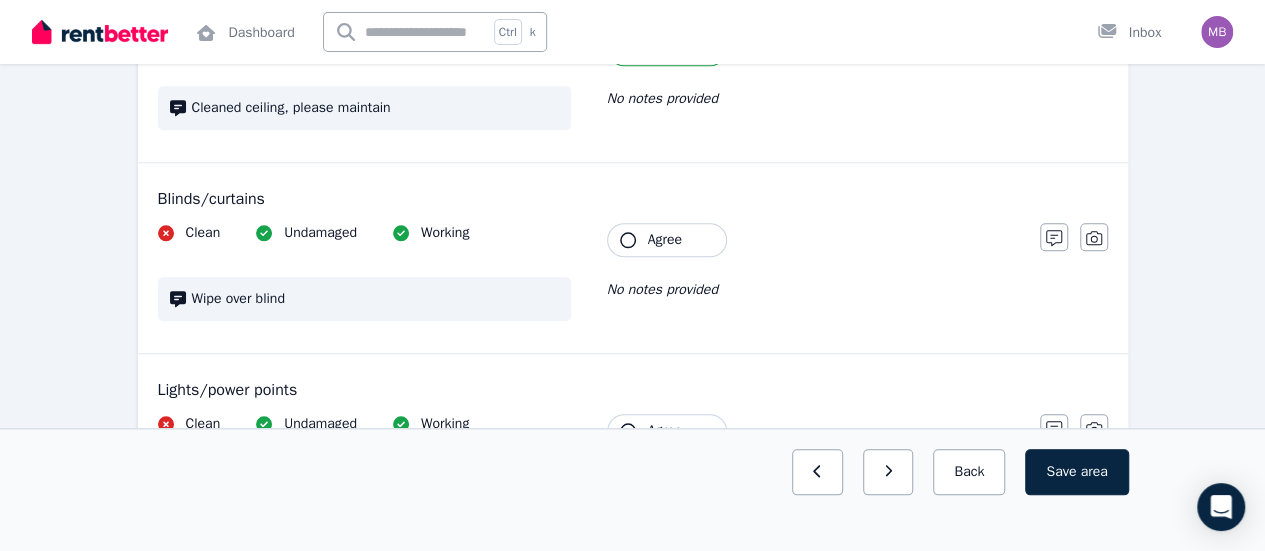 click on "Agree" at bounding box center [667, 240] 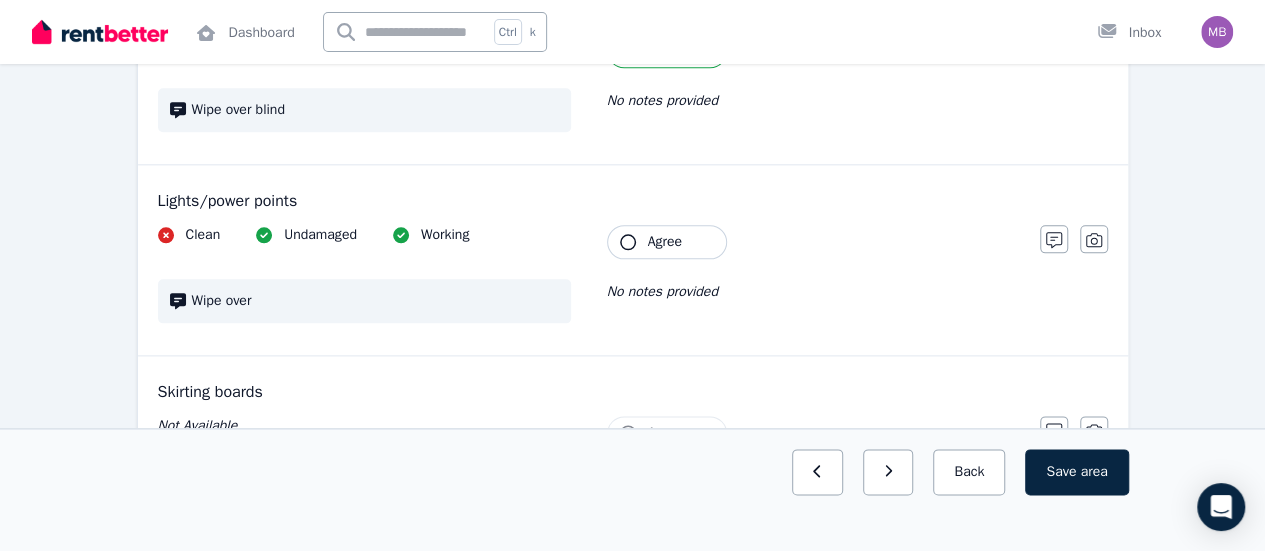 scroll, scrollTop: 1099, scrollLeft: 0, axis: vertical 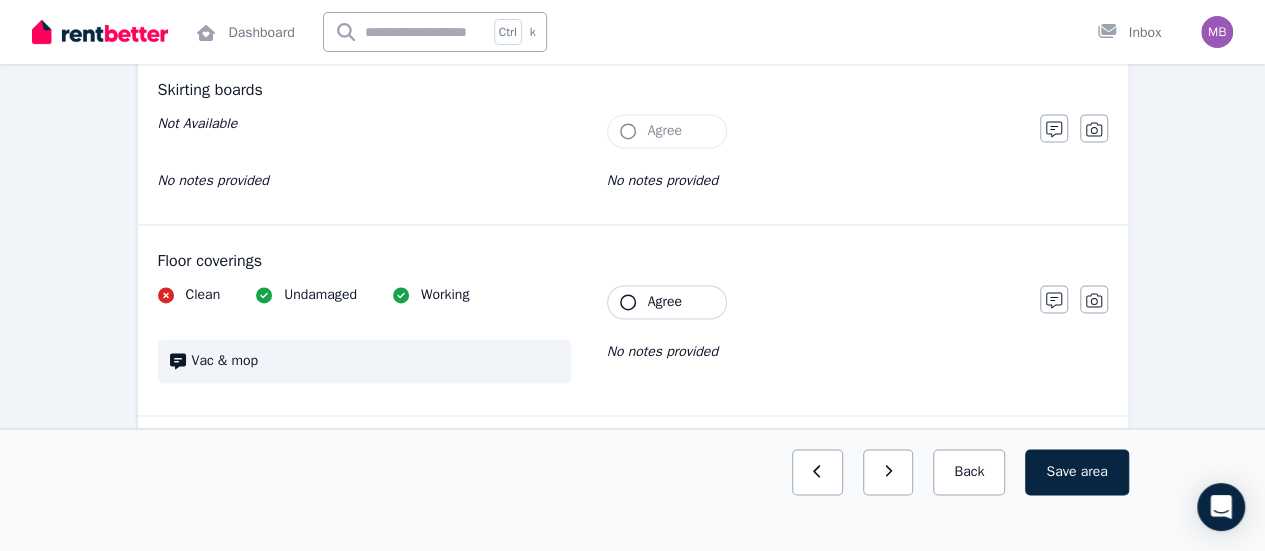 click on "Agree" at bounding box center (665, 302) 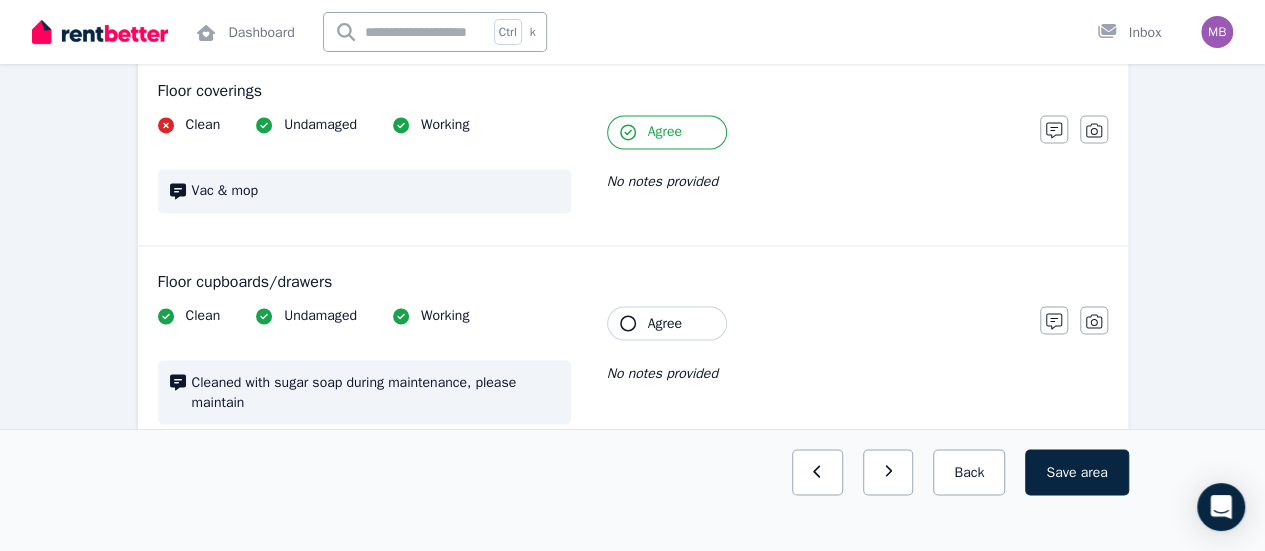 scroll, scrollTop: 1573, scrollLeft: 0, axis: vertical 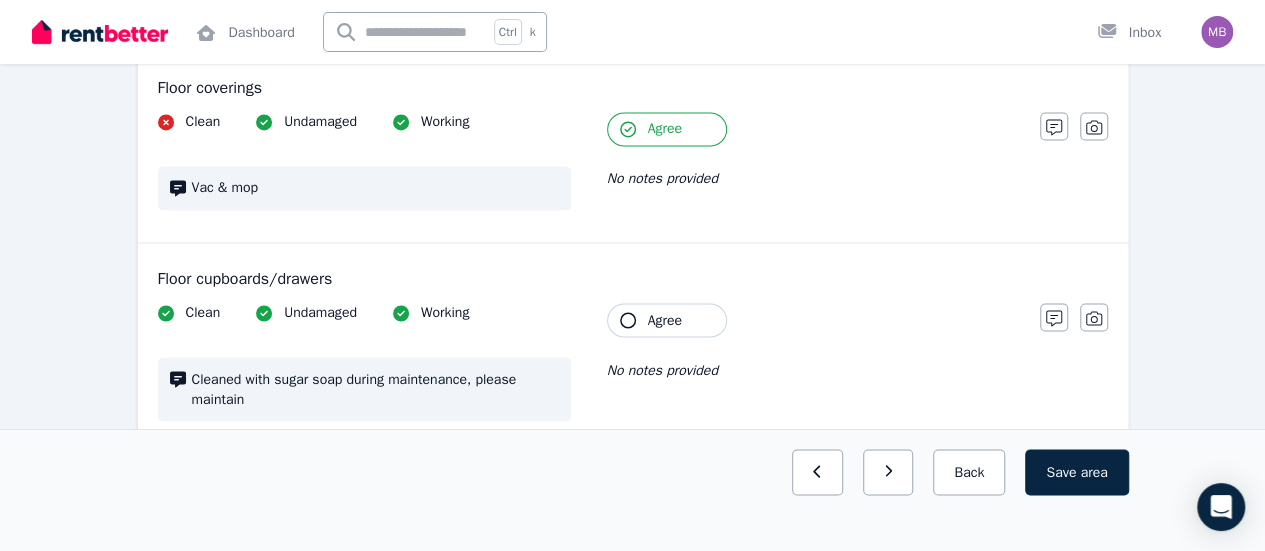 click on "Agree" at bounding box center [665, 320] 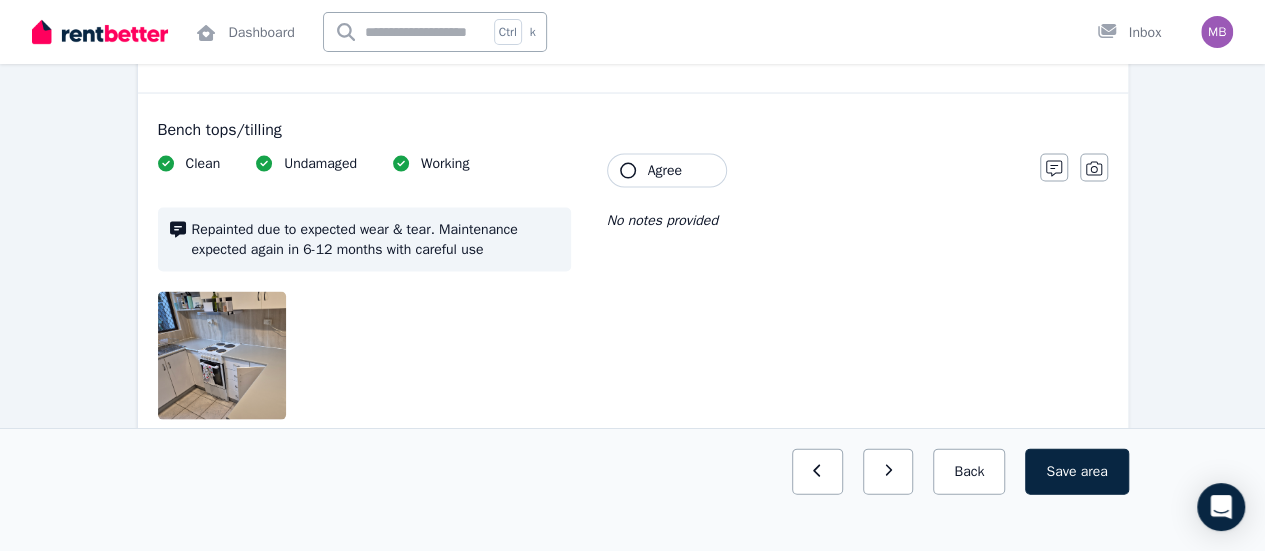 scroll, scrollTop: 1932, scrollLeft: 0, axis: vertical 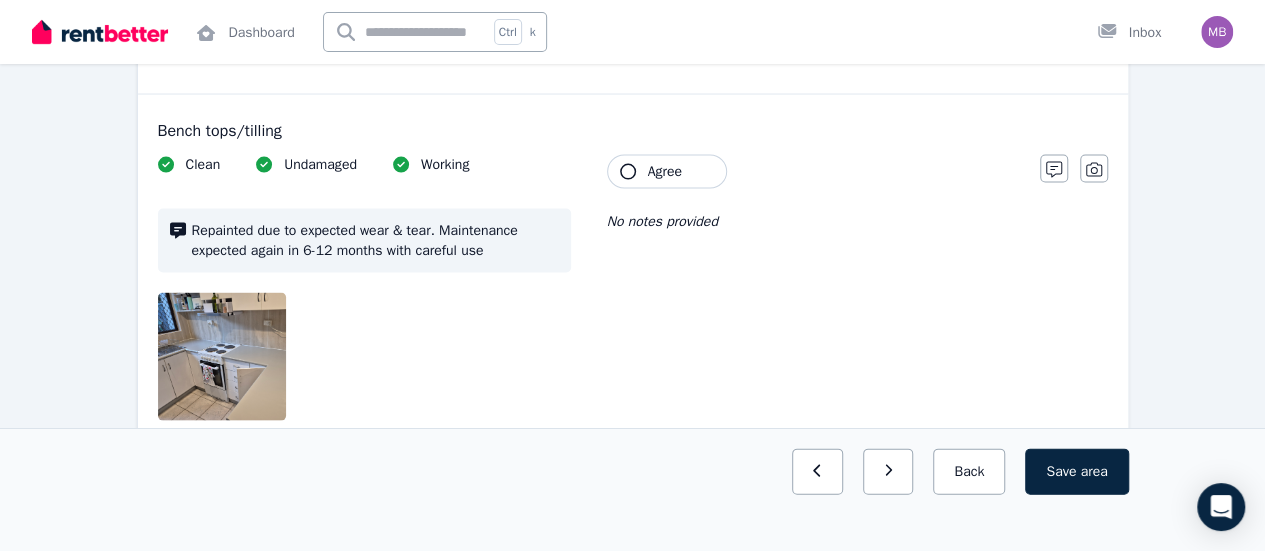 click at bounding box center (243, 357) 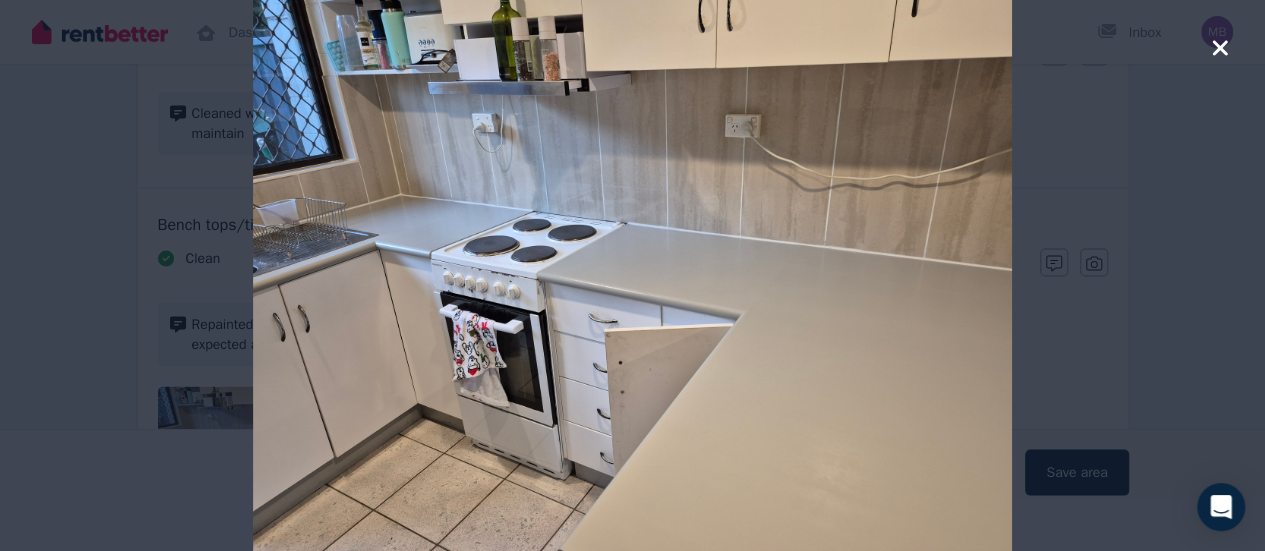 scroll, scrollTop: 1831, scrollLeft: 0, axis: vertical 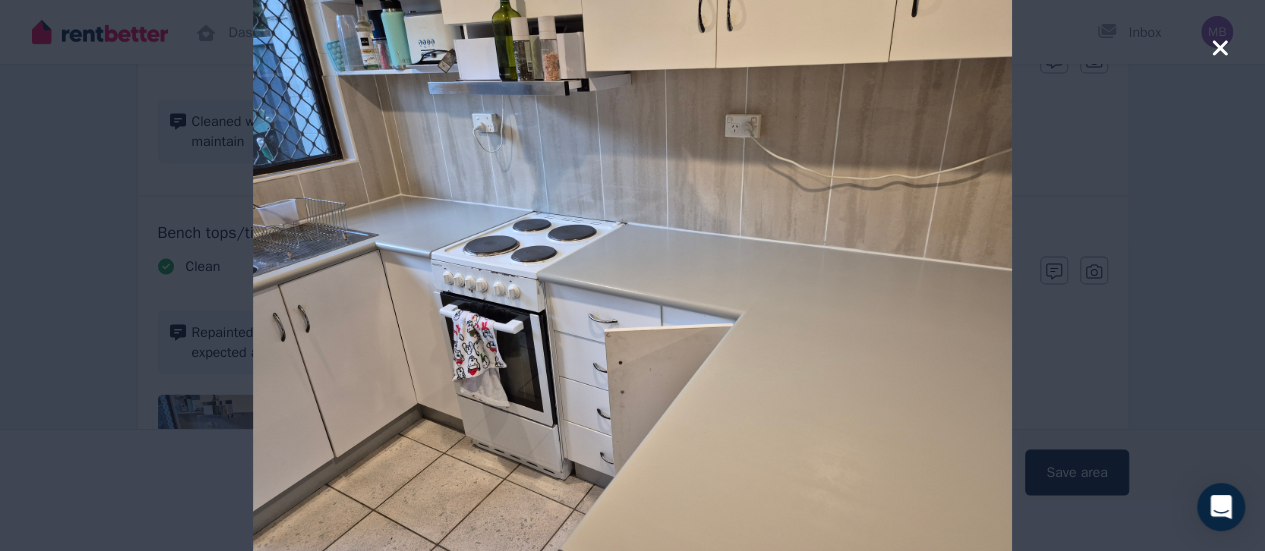 click 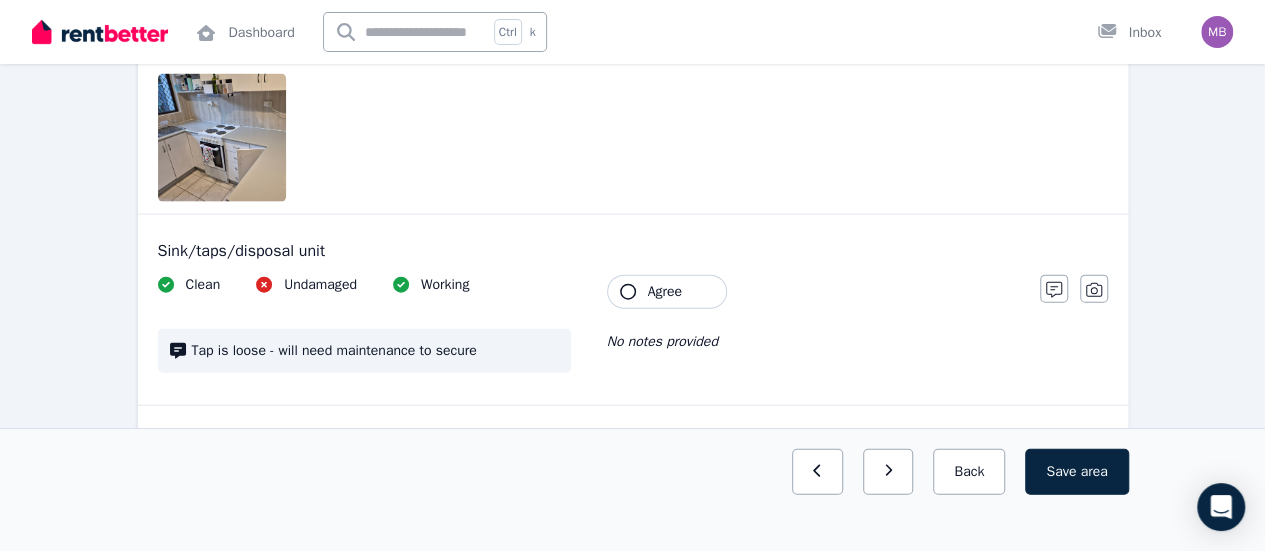 scroll, scrollTop: 2155, scrollLeft: 0, axis: vertical 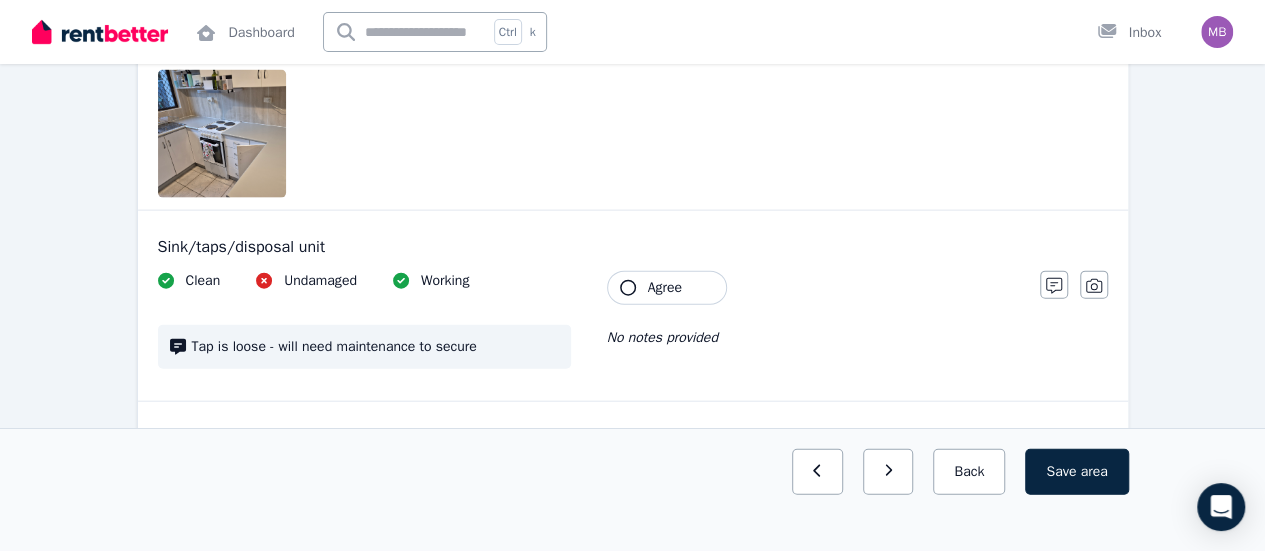 click on "Agree" at bounding box center [667, 288] 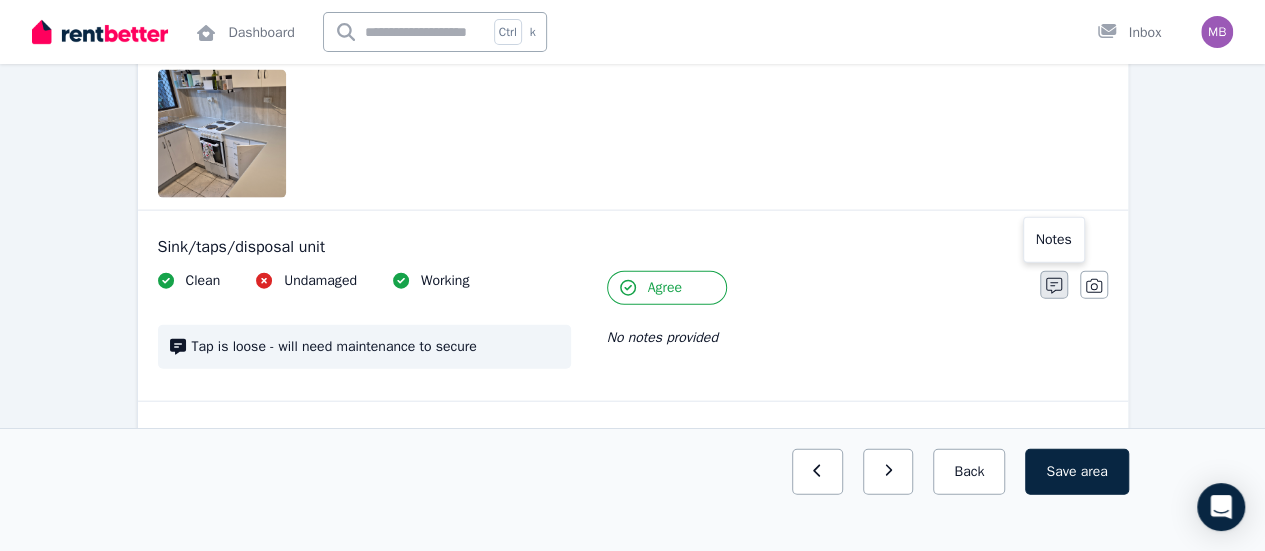 click 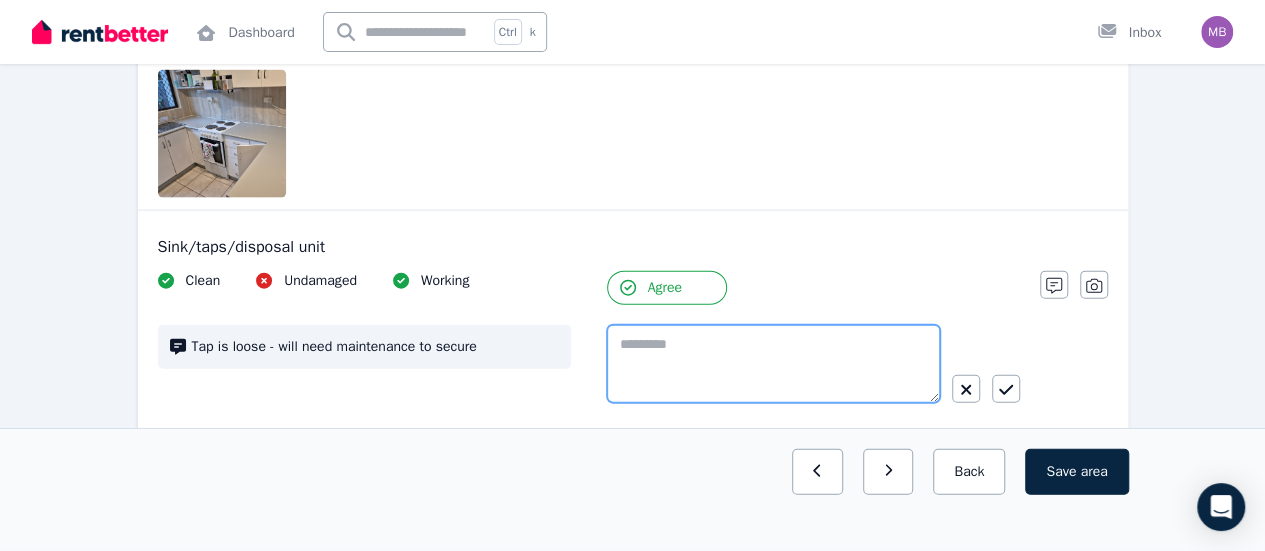click at bounding box center (773, 364) 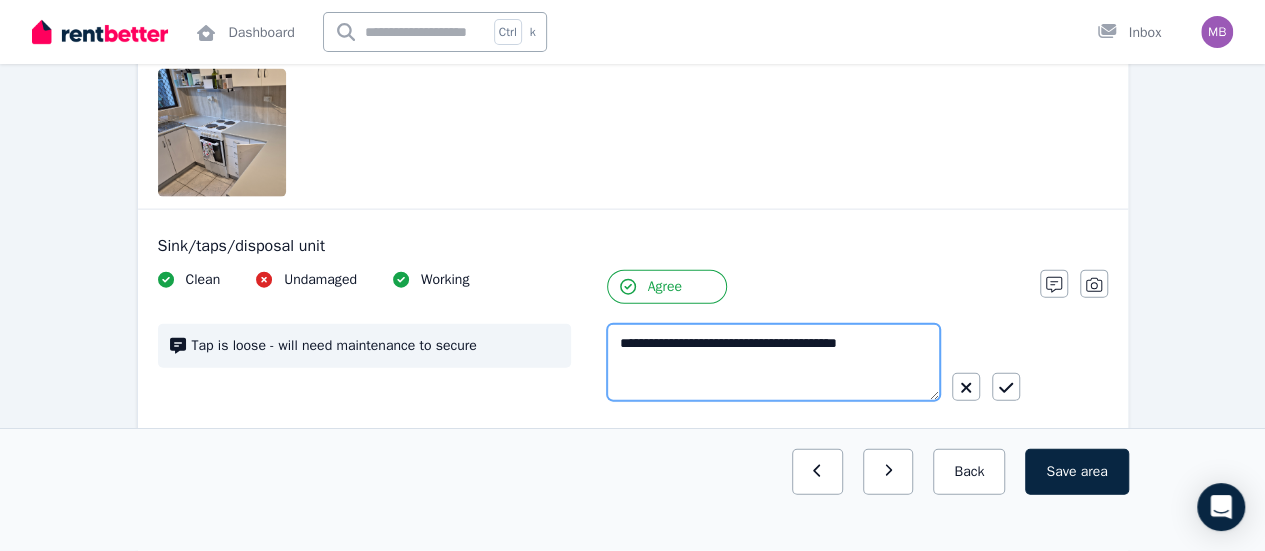 scroll, scrollTop: 2158, scrollLeft: 0, axis: vertical 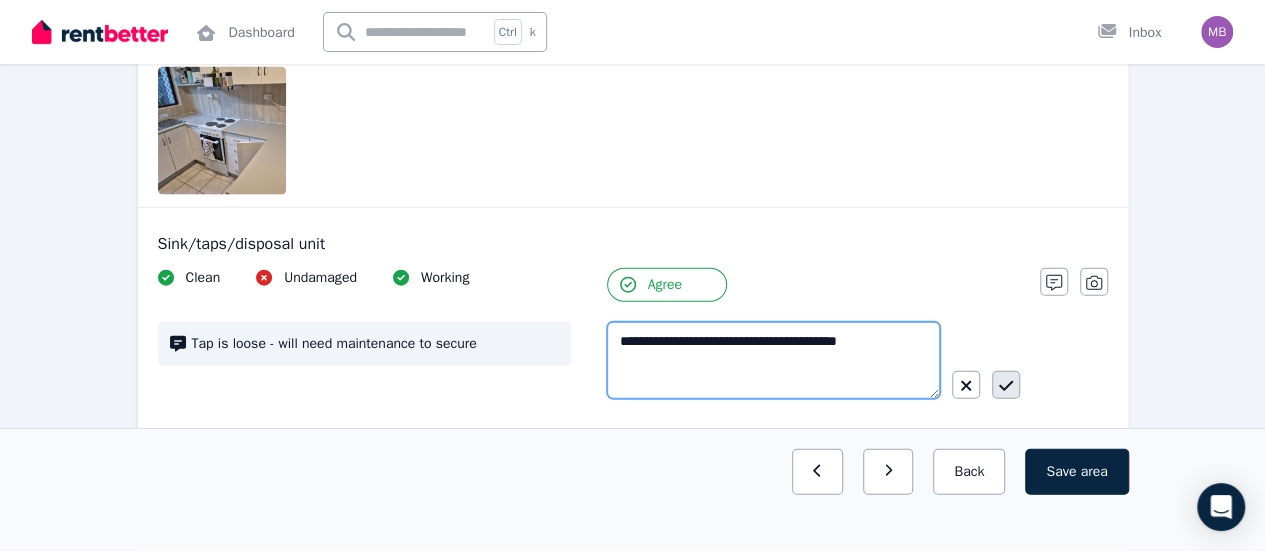 type on "**********" 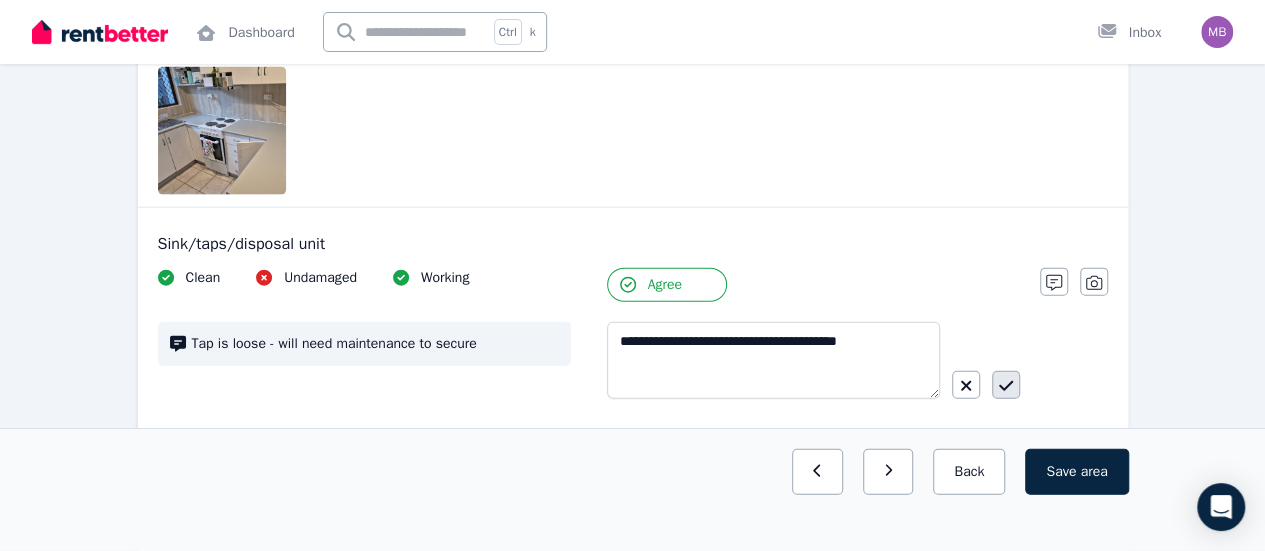click at bounding box center [1006, 385] 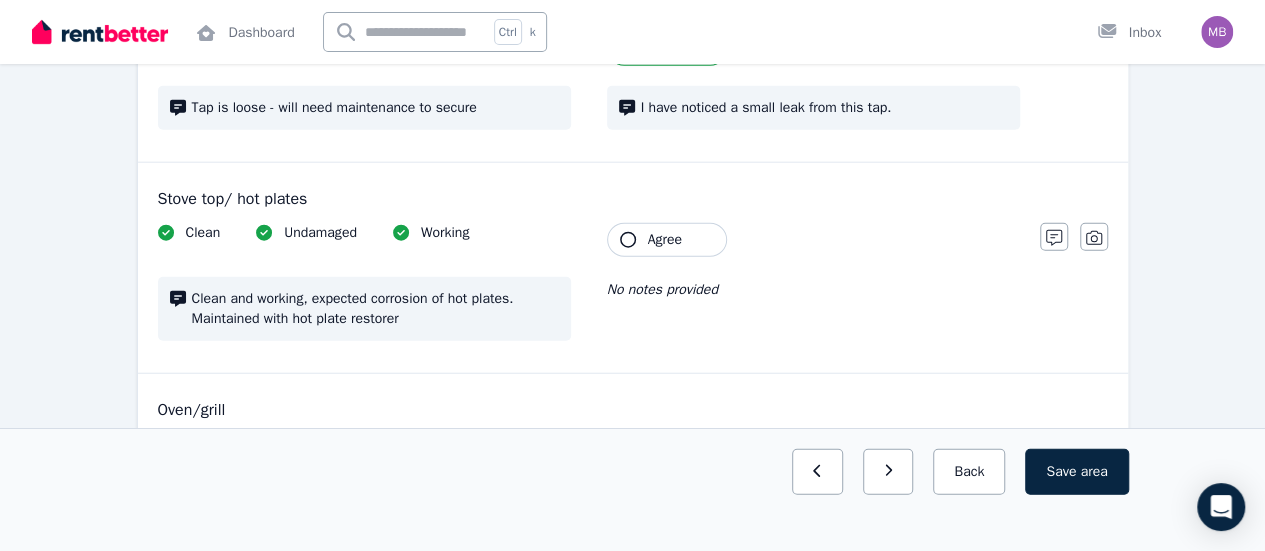 scroll, scrollTop: 2396, scrollLeft: 0, axis: vertical 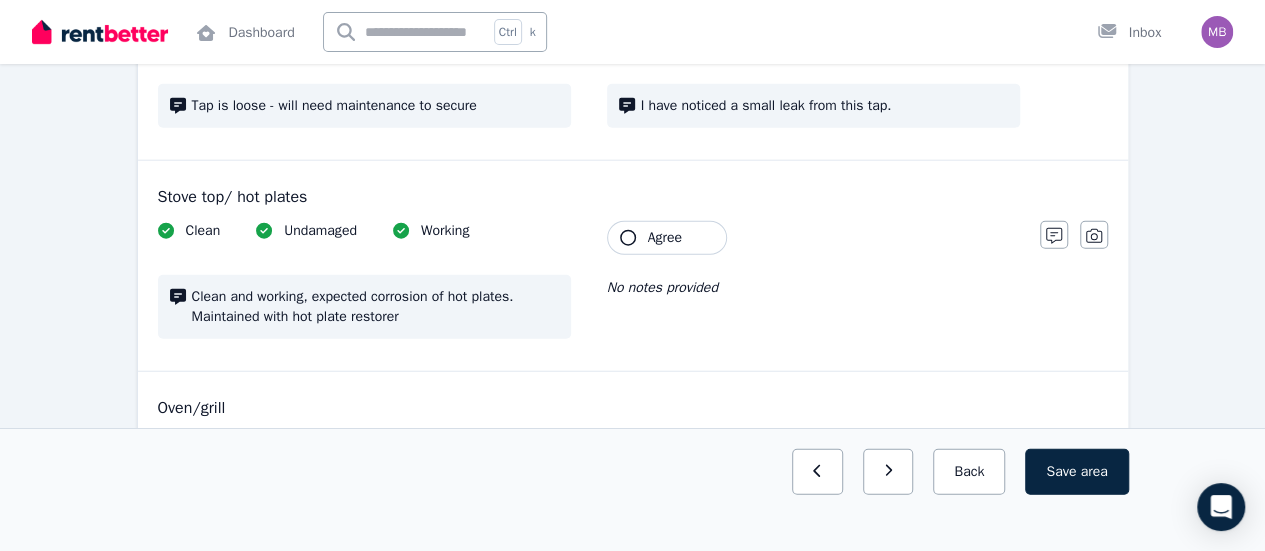 click on "Agree" at bounding box center [667, 238] 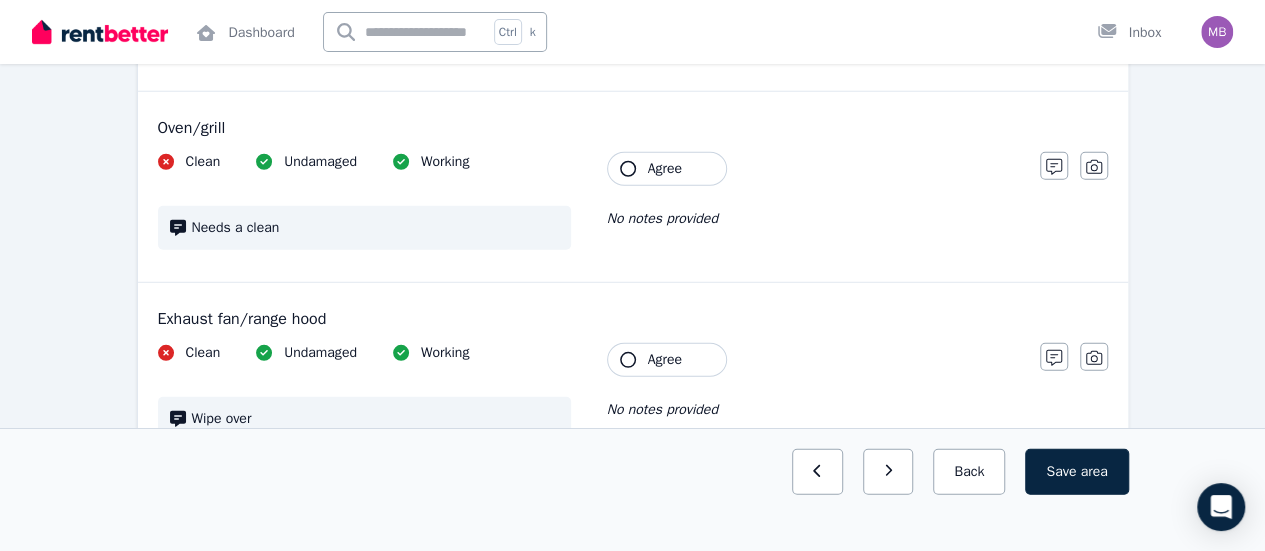 scroll, scrollTop: 2729, scrollLeft: 0, axis: vertical 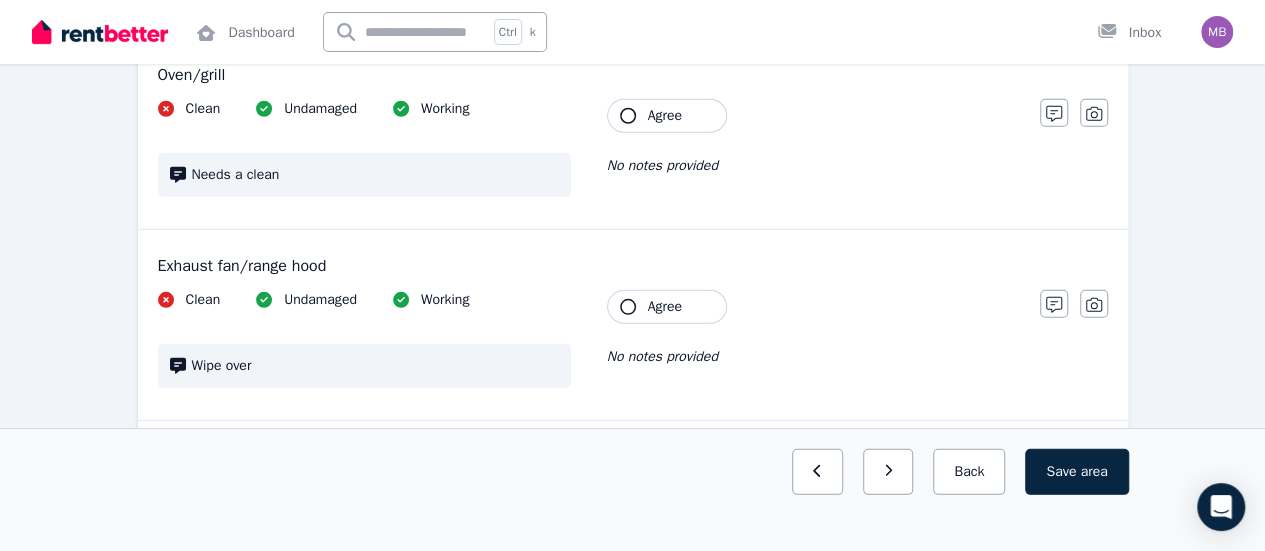 click on "Agree" at bounding box center (665, 307) 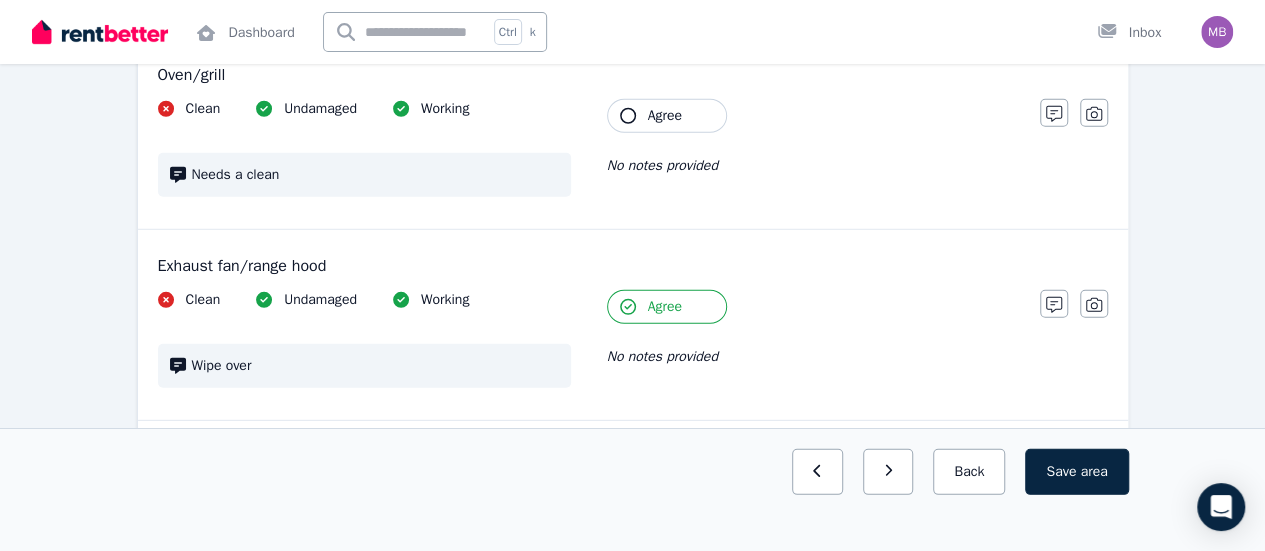 click on "Agree" at bounding box center [665, 116] 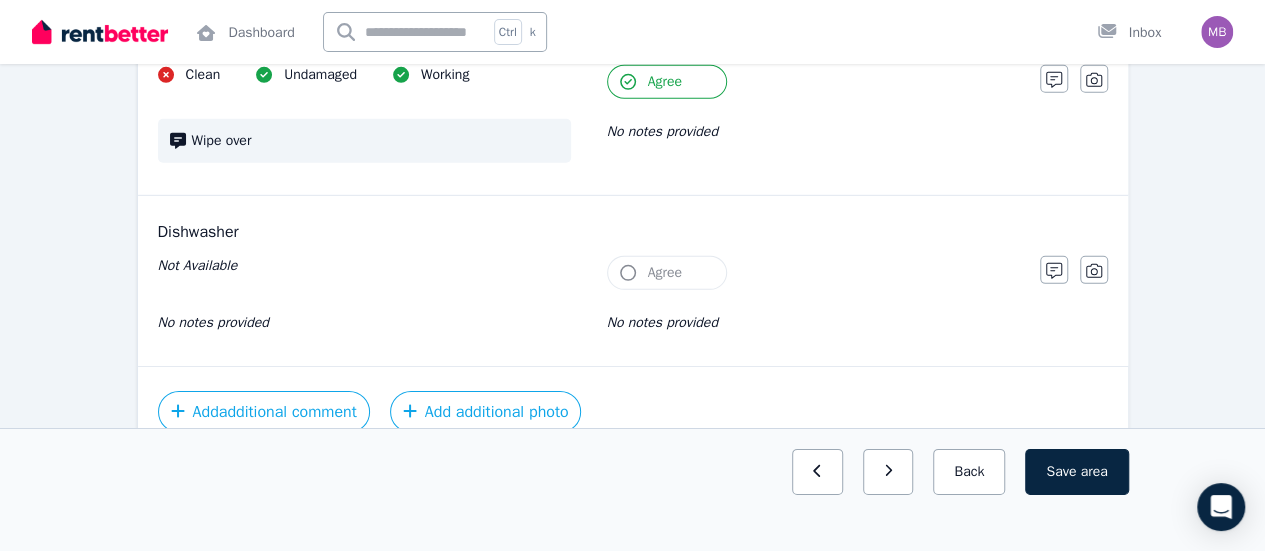 scroll, scrollTop: 2955, scrollLeft: 0, axis: vertical 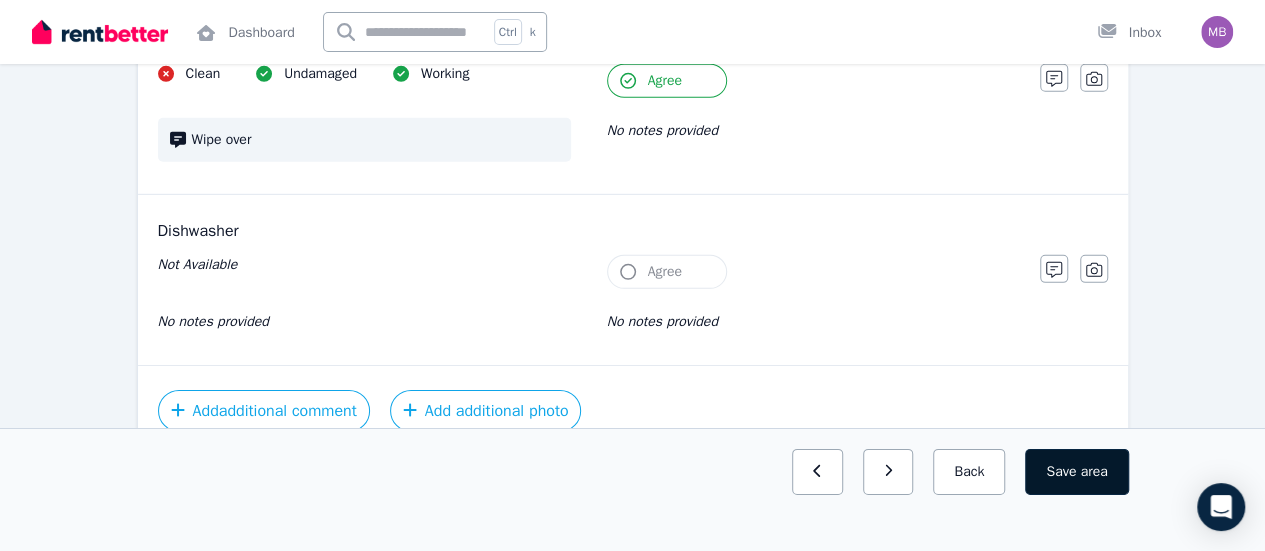 click on "Save   area" at bounding box center [1076, 472] 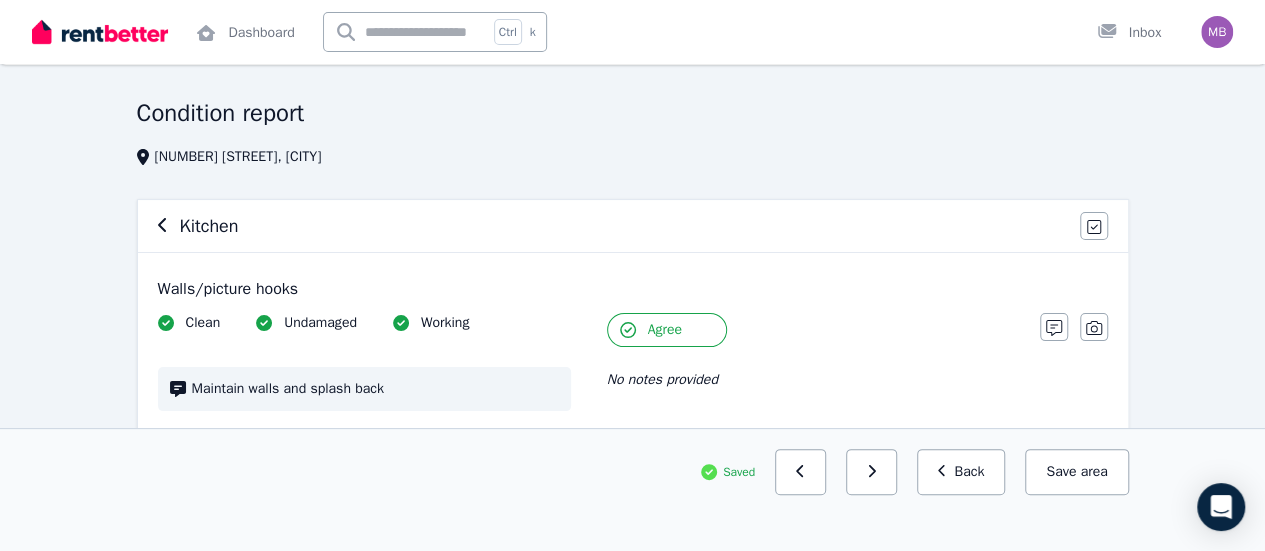 scroll, scrollTop: 57, scrollLeft: 0, axis: vertical 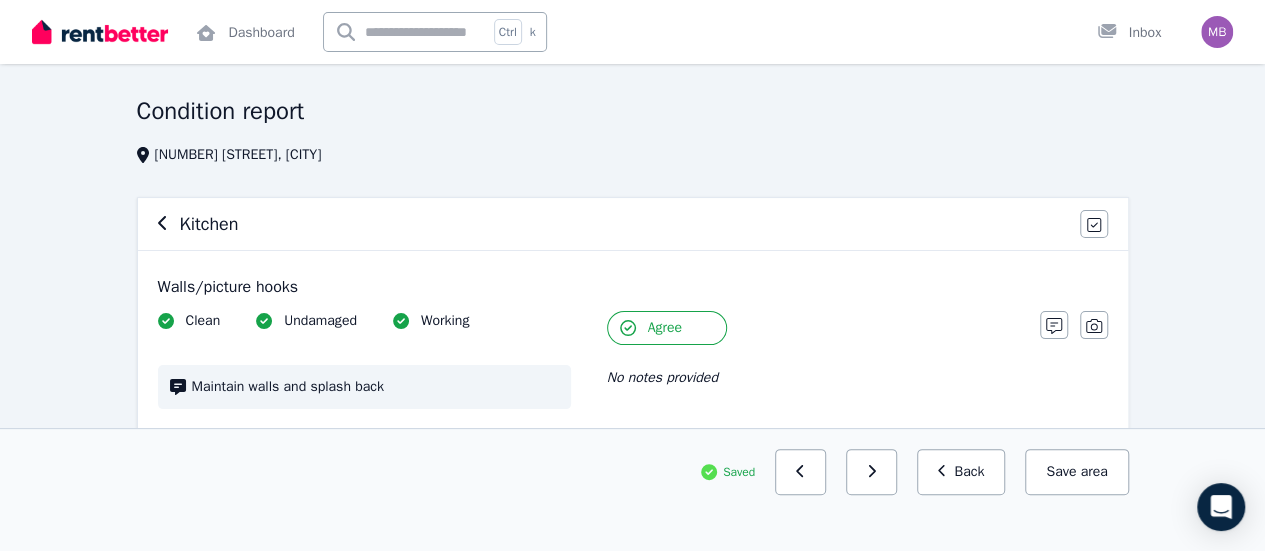 click on "Kitchen" at bounding box center [613, 224] 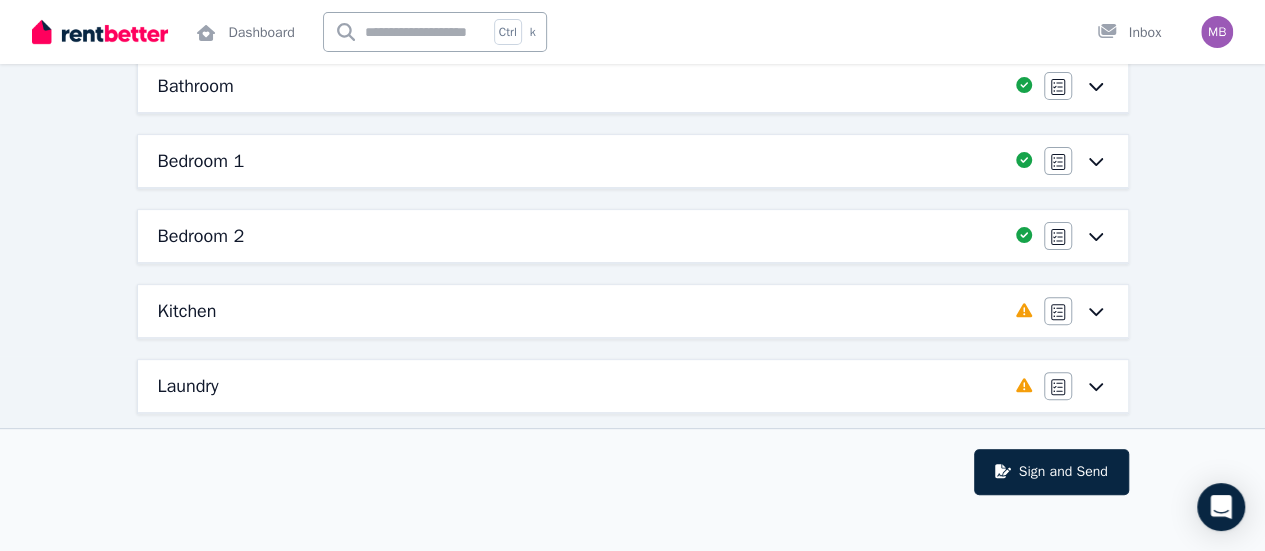 scroll, scrollTop: 196, scrollLeft: 0, axis: vertical 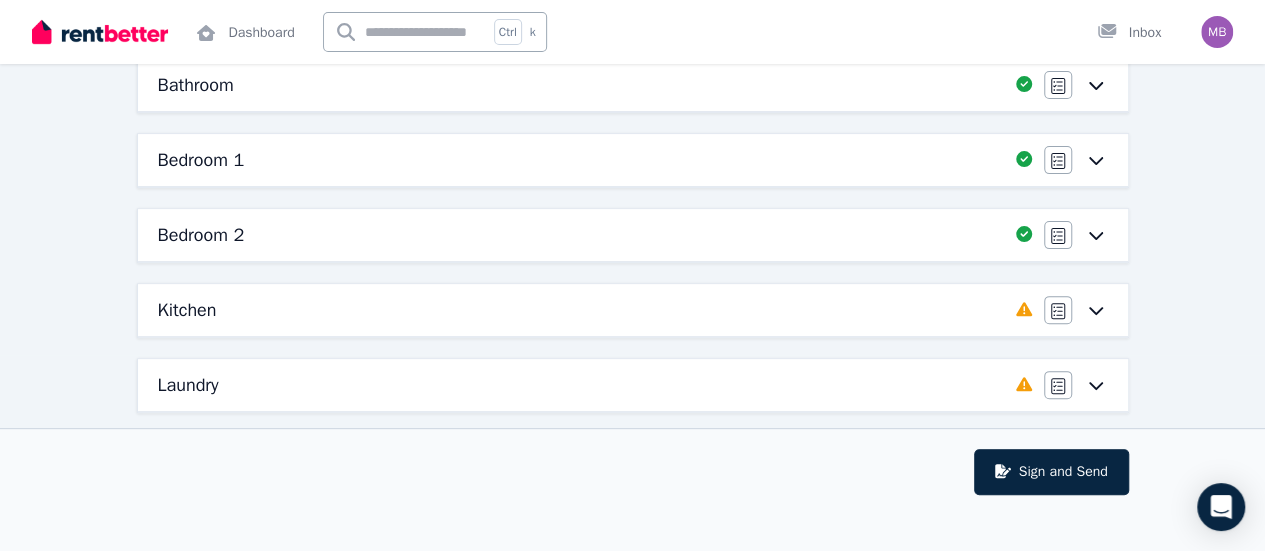 click on "Kitchen" at bounding box center (581, 310) 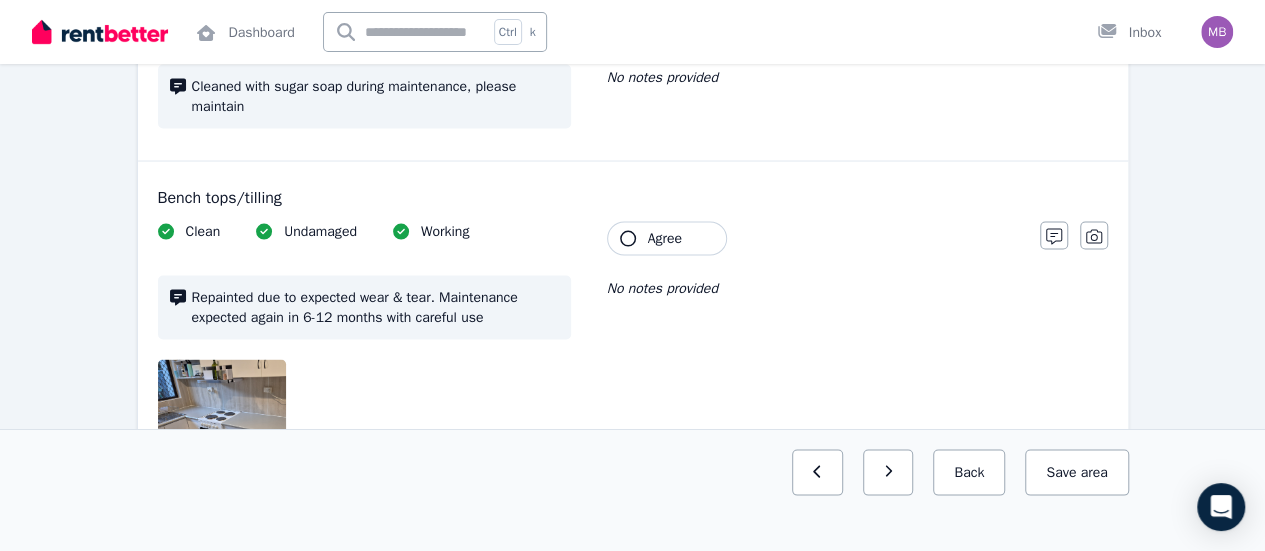 scroll, scrollTop: 1867, scrollLeft: 0, axis: vertical 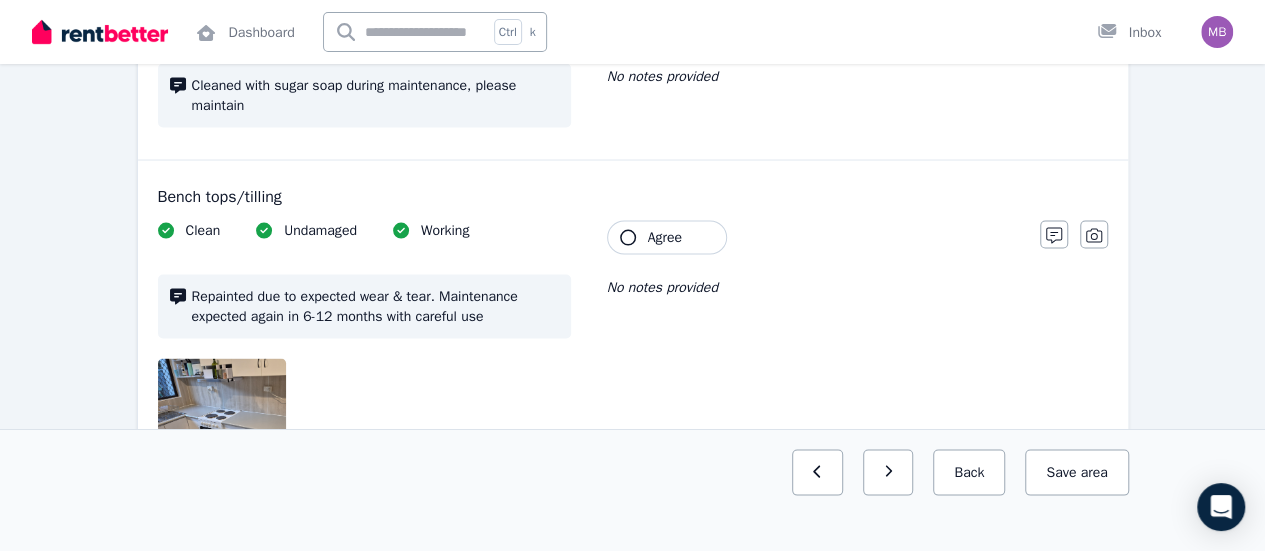 click on "Clean Undamaged Working Repainted due to expected wear & tear. Maintenance expected again in 6-12 months with careful use Tenant Agree No notes provided" at bounding box center (589, 353) 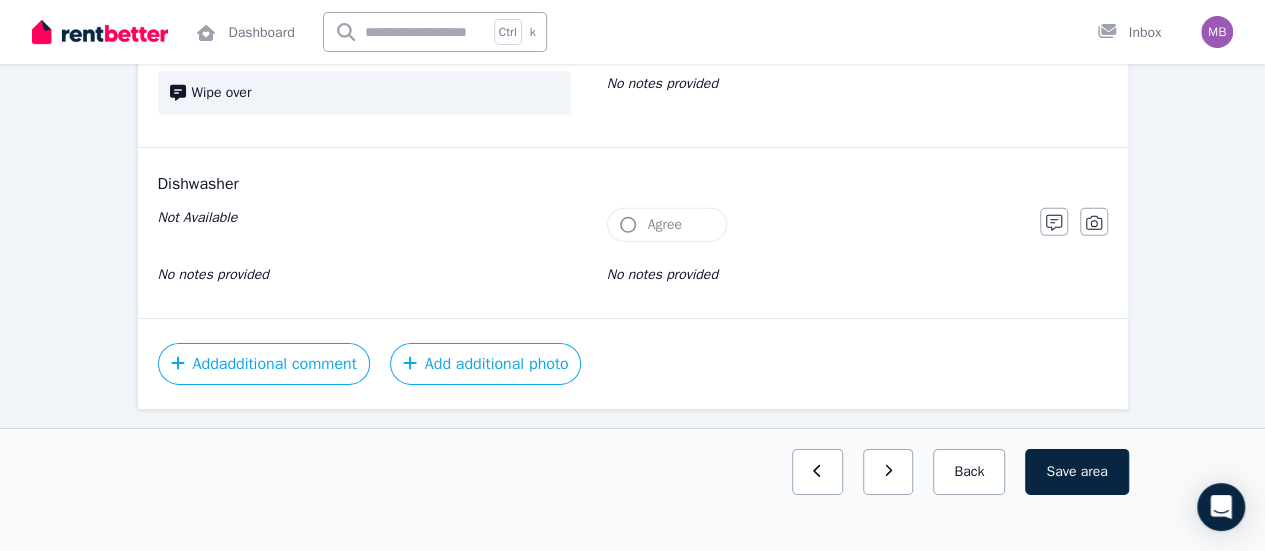 scroll, scrollTop: 3001, scrollLeft: 0, axis: vertical 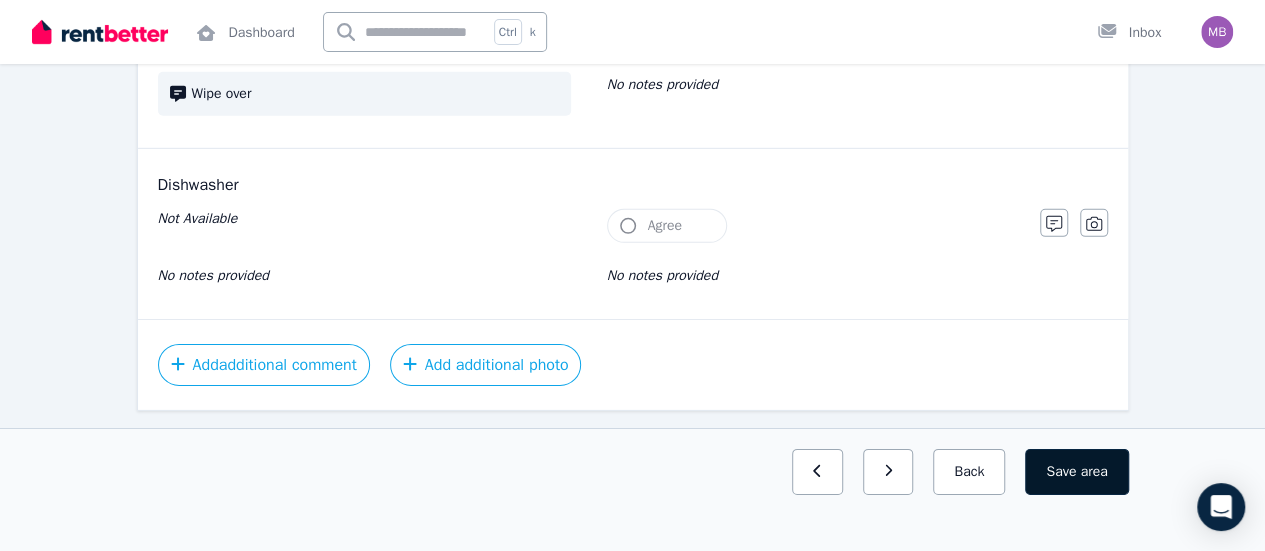 click on "area" at bounding box center (1093, 472) 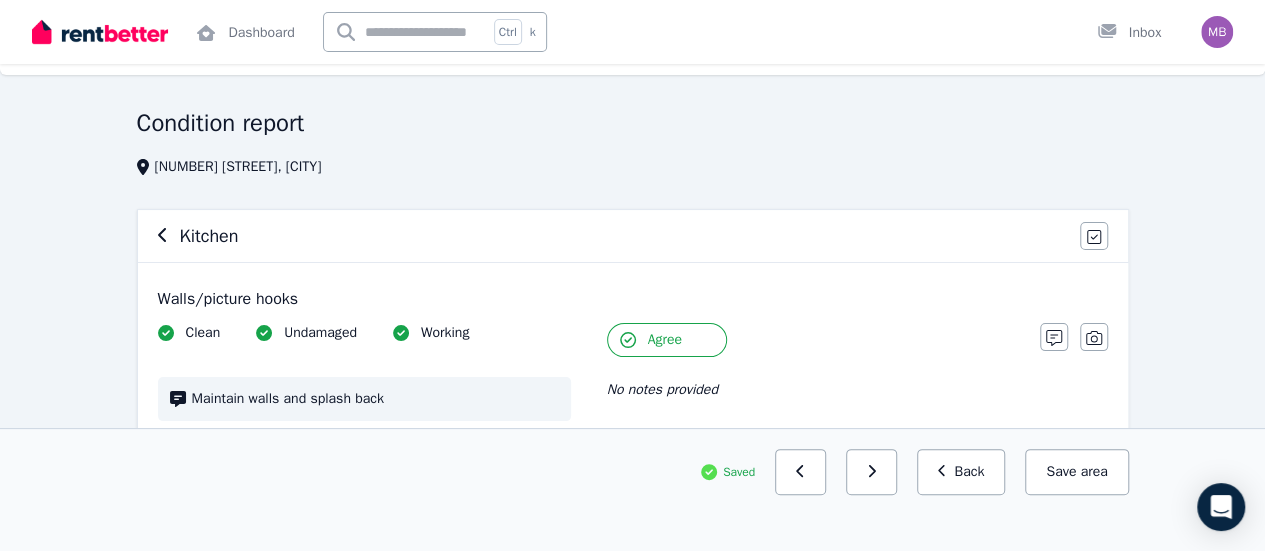 scroll, scrollTop: 0, scrollLeft: 0, axis: both 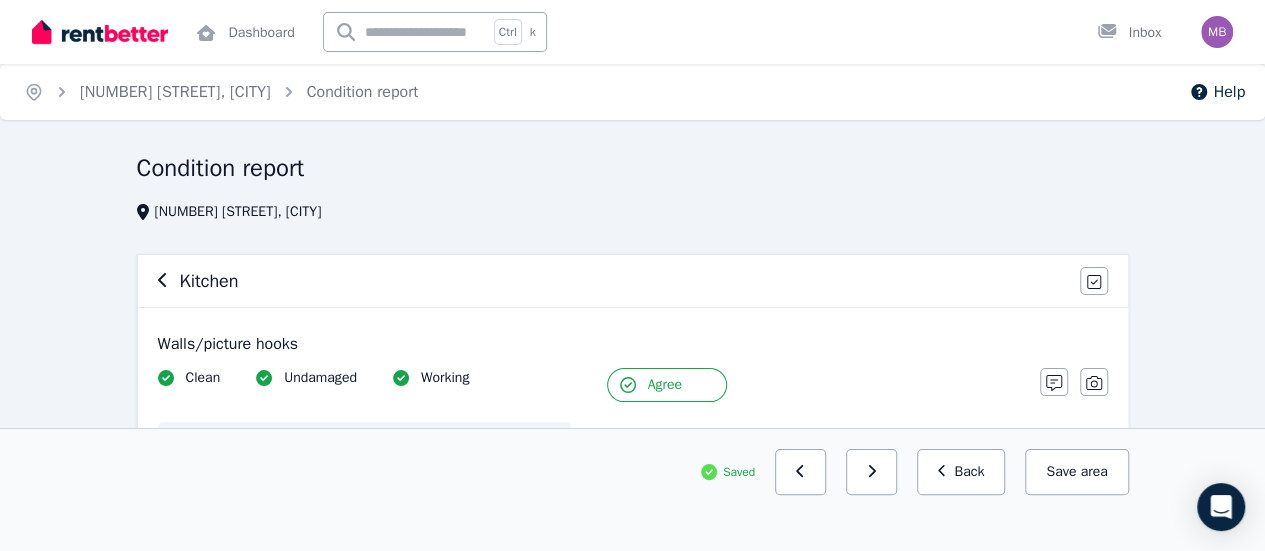 click 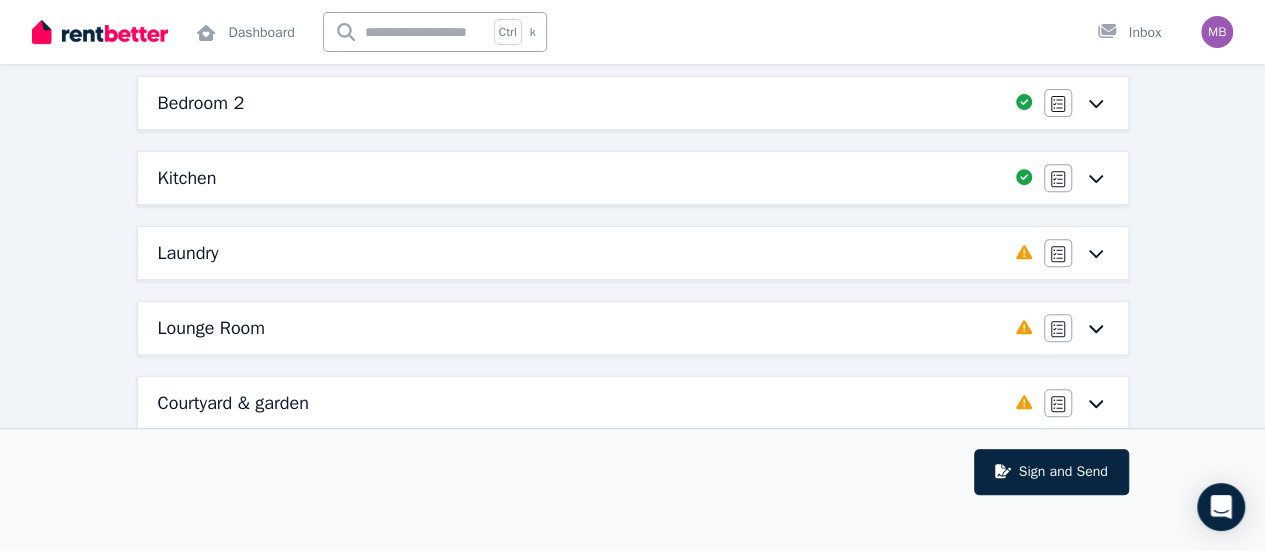 scroll, scrollTop: 390, scrollLeft: 0, axis: vertical 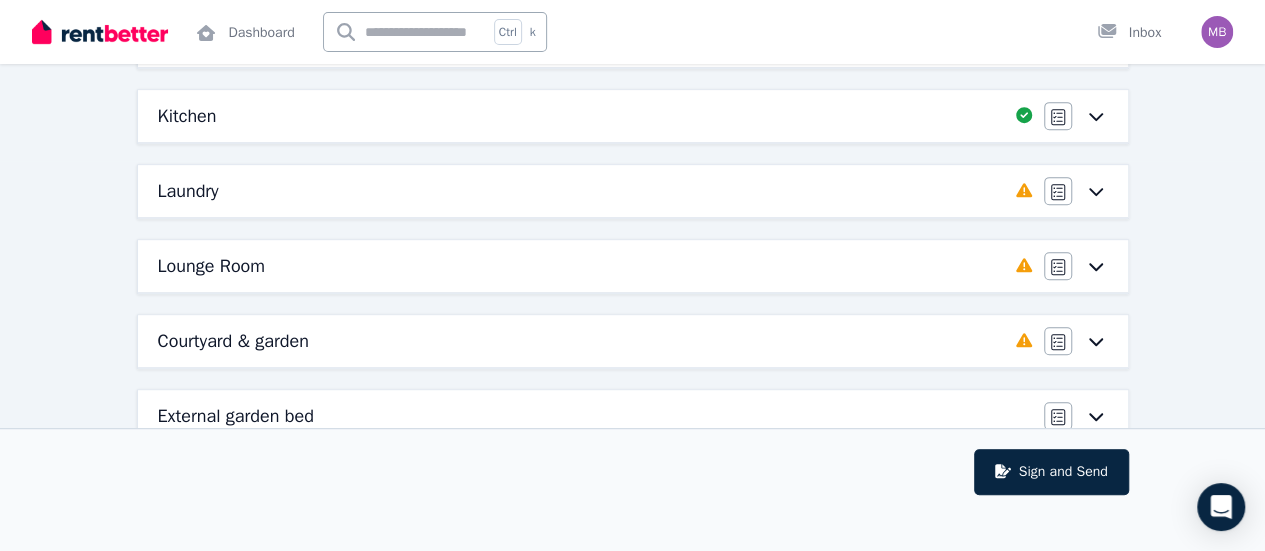 click on "Laundry" at bounding box center (581, 191) 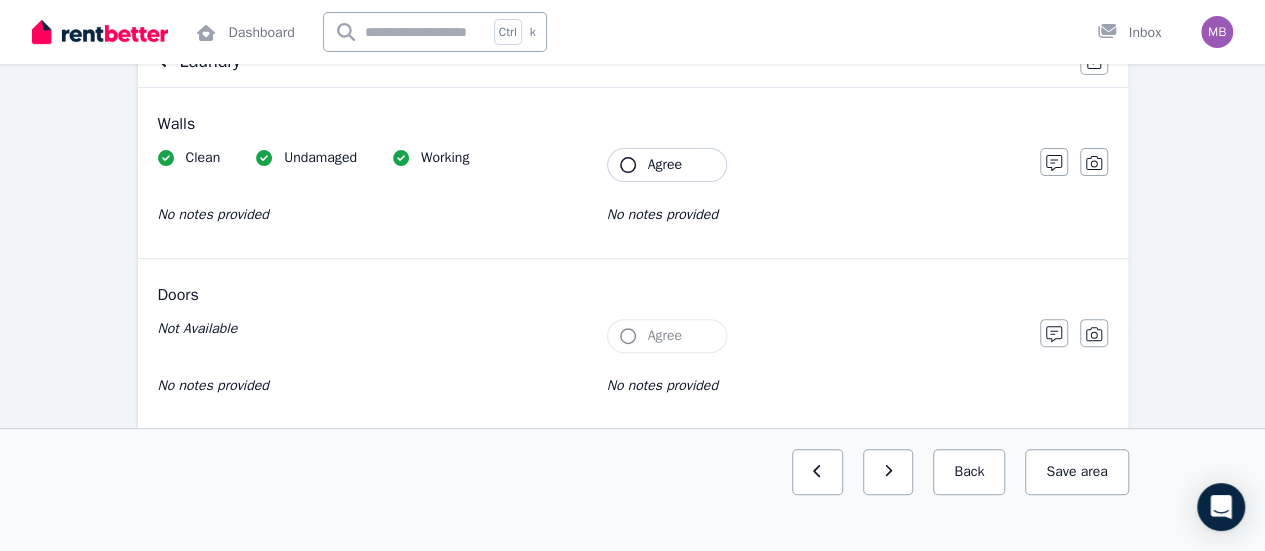 scroll, scrollTop: 222, scrollLeft: 0, axis: vertical 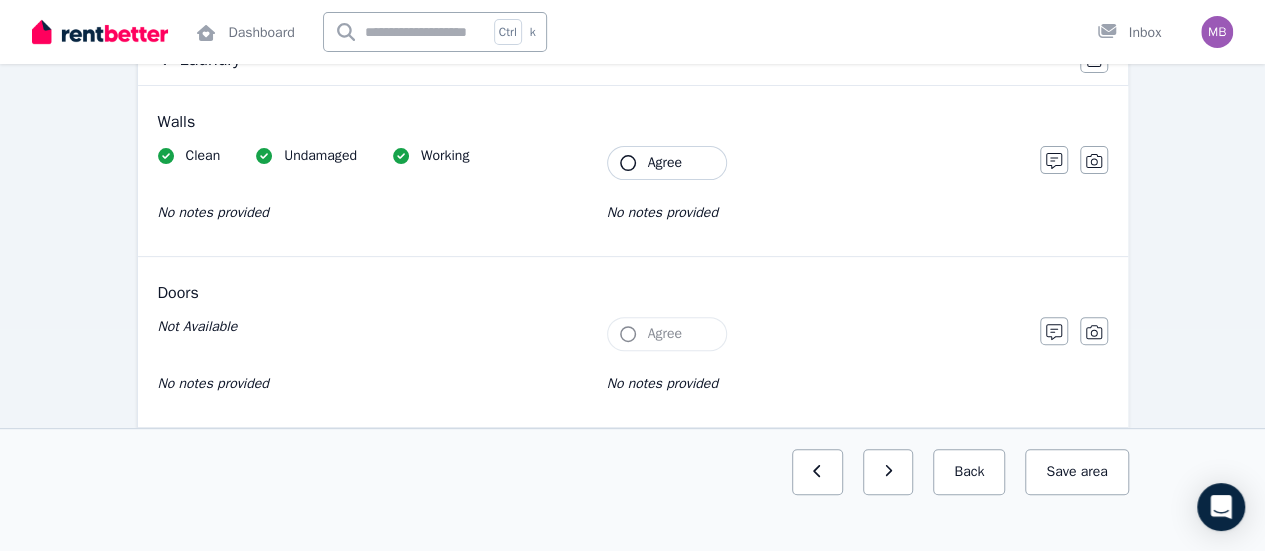 click on "Agree" at bounding box center (665, 163) 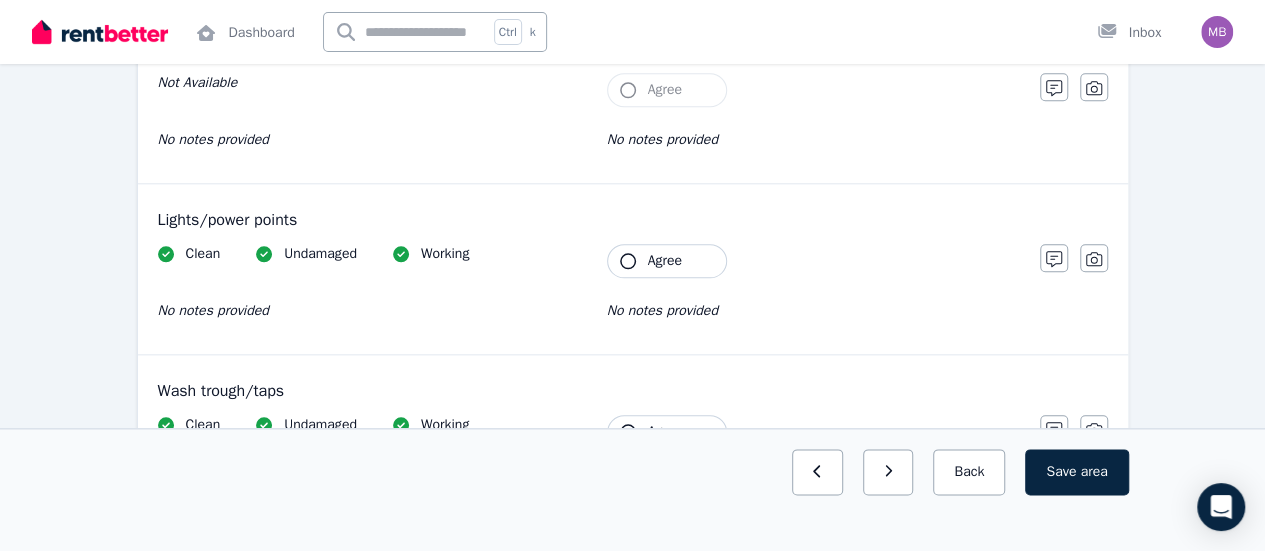 scroll, scrollTop: 988, scrollLeft: 0, axis: vertical 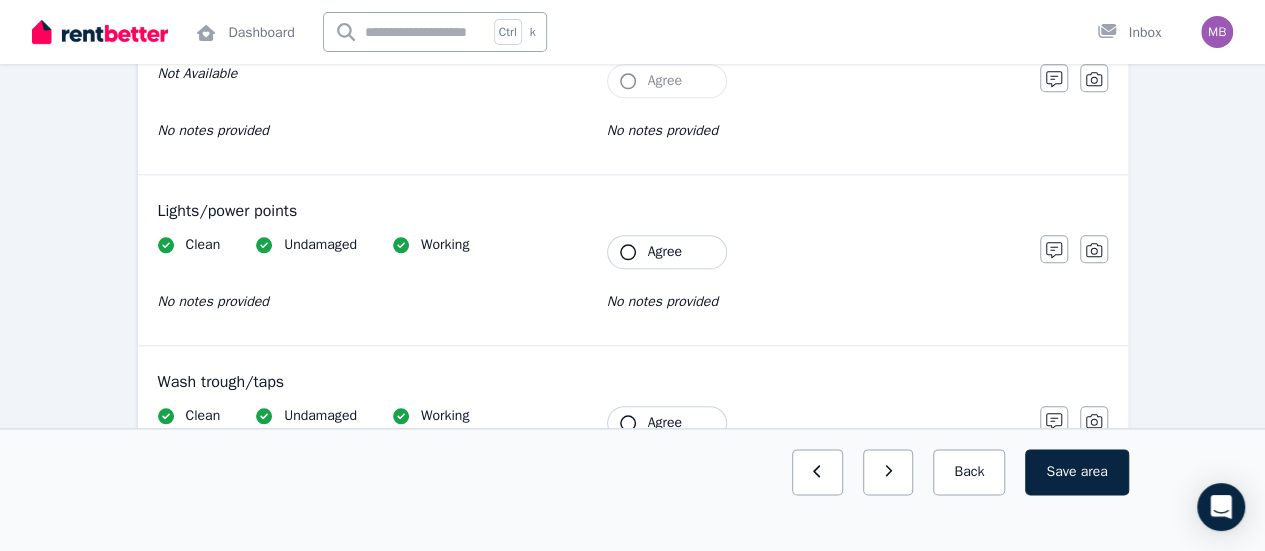 click on "Agree" at bounding box center (667, 252) 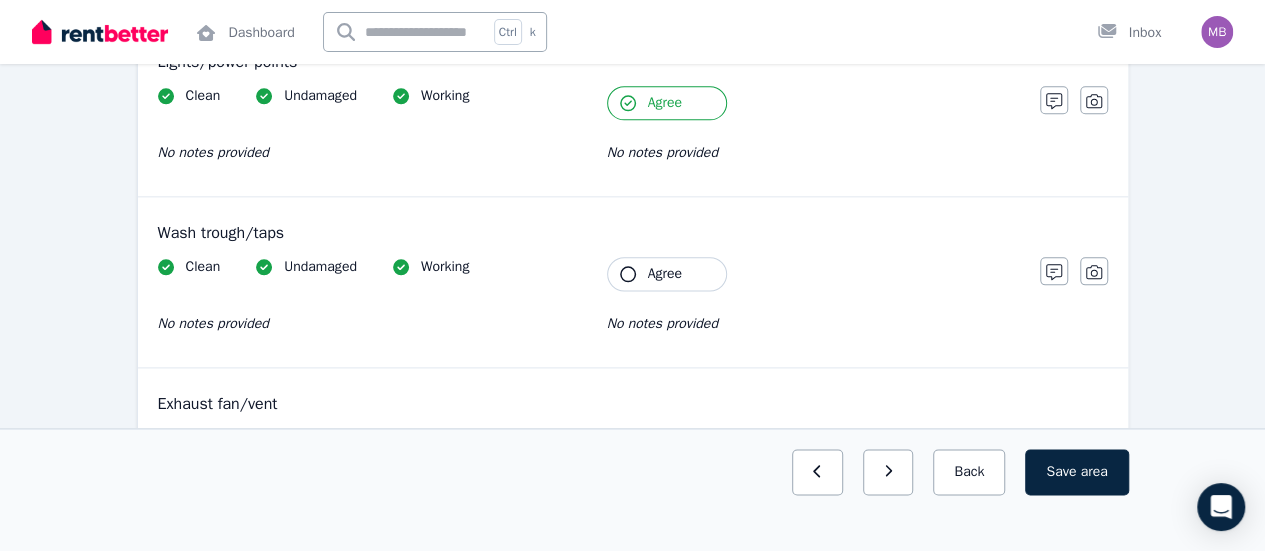 scroll, scrollTop: 1142, scrollLeft: 0, axis: vertical 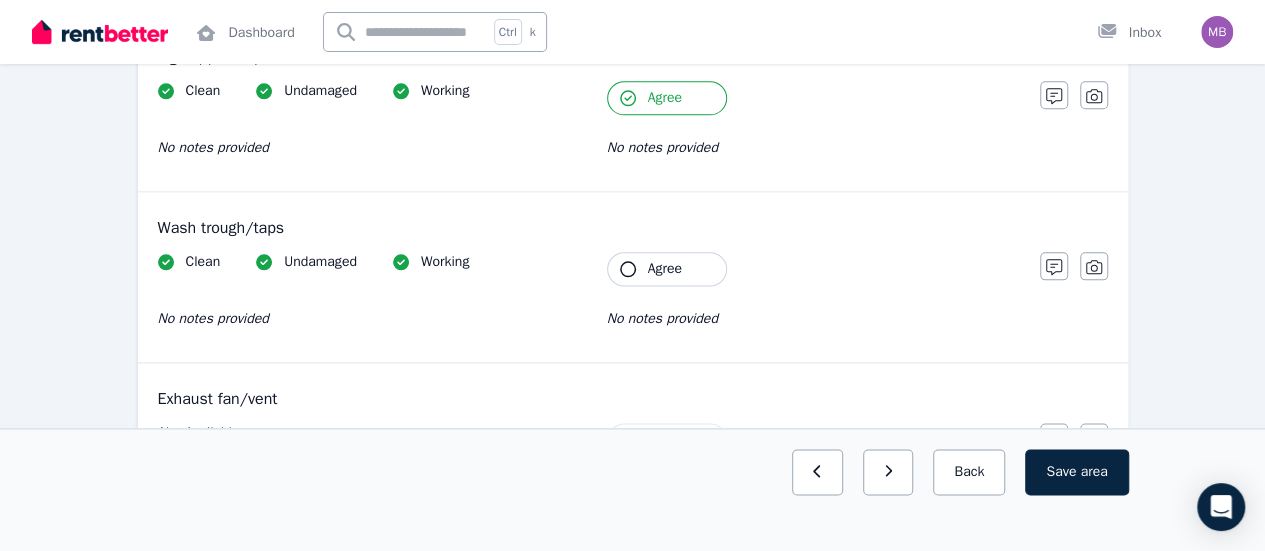 click on "Agree" at bounding box center (665, 269) 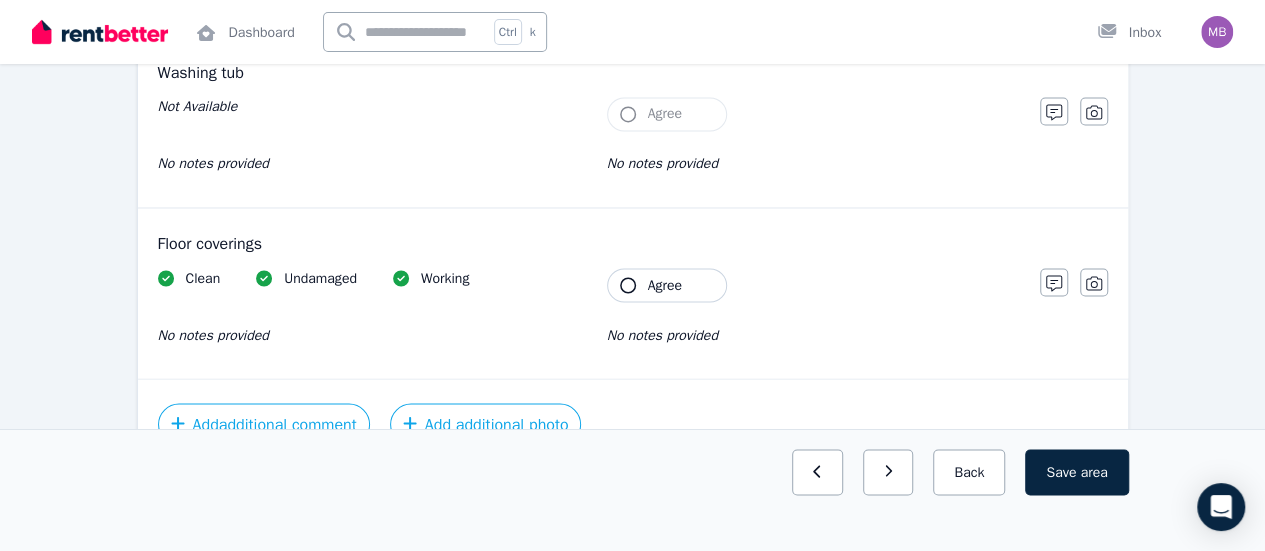 scroll, scrollTop: 1640, scrollLeft: 0, axis: vertical 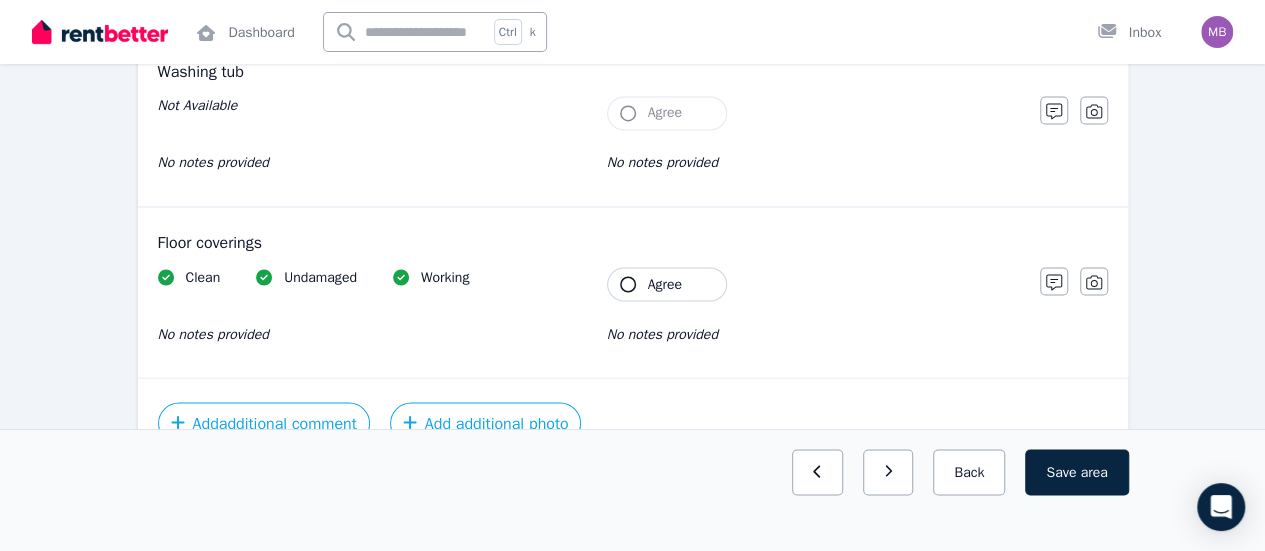 click on "Agree" at bounding box center (665, 284) 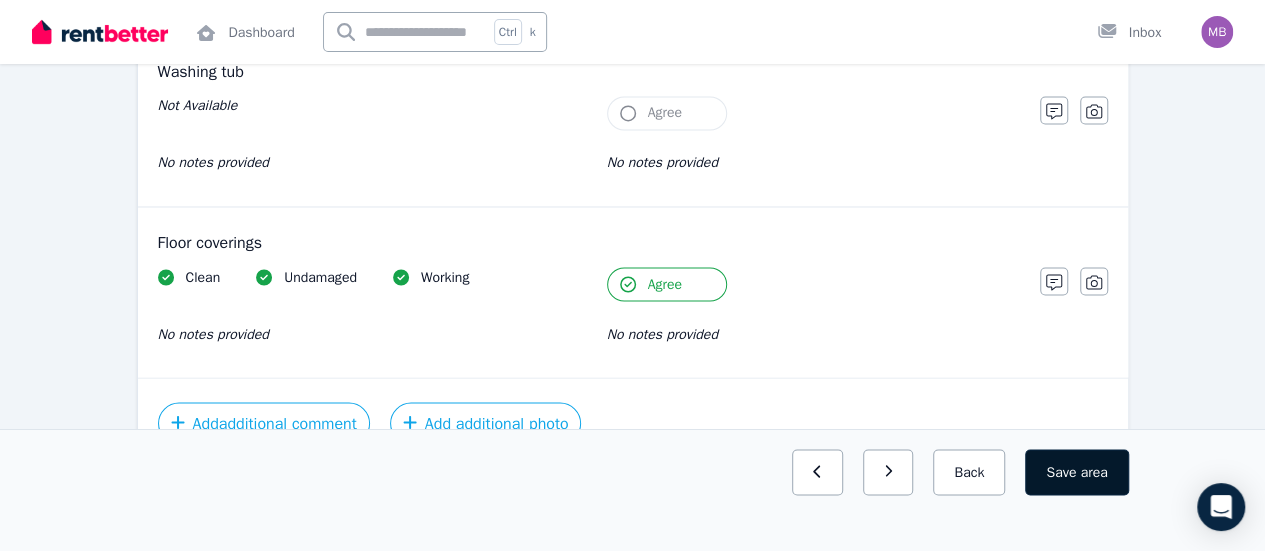 click on "Save   area" at bounding box center [1076, 472] 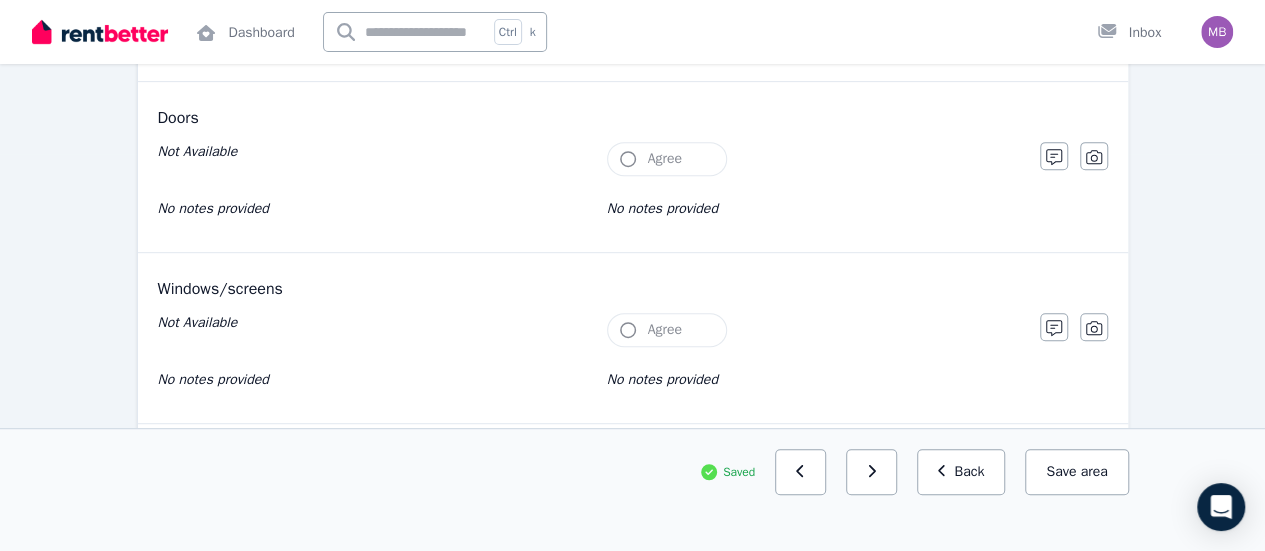 scroll, scrollTop: 0, scrollLeft: 0, axis: both 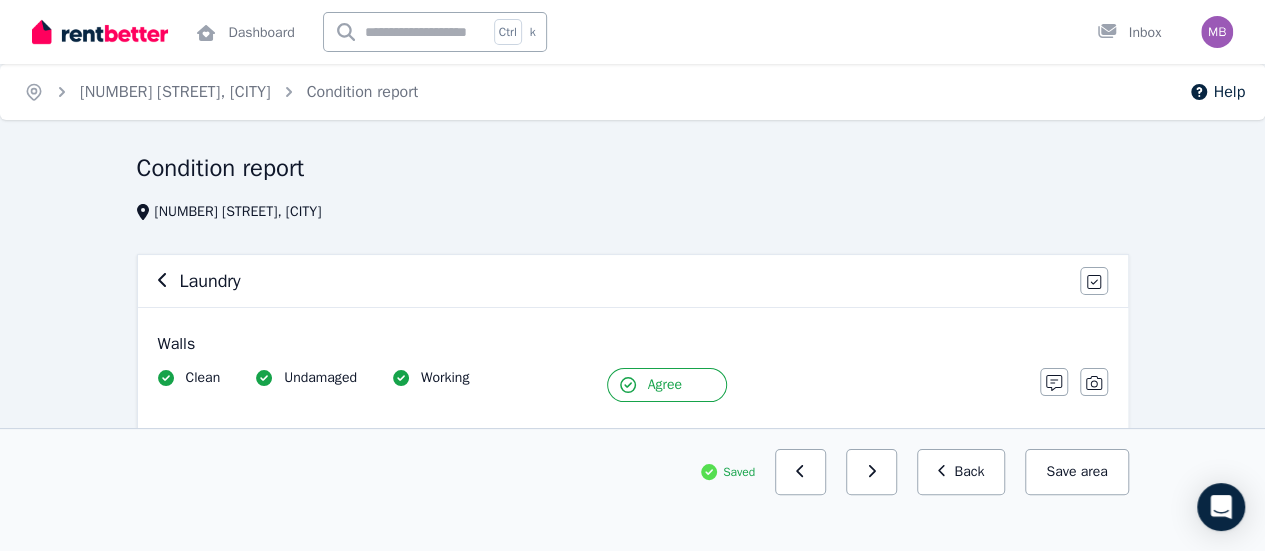 click 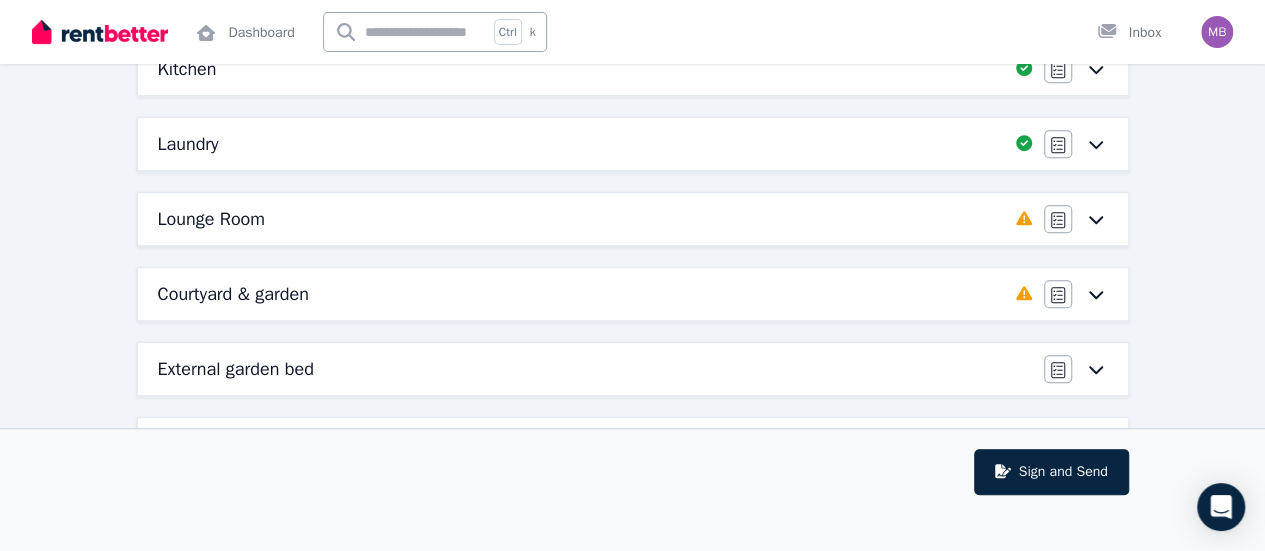scroll, scrollTop: 410, scrollLeft: 0, axis: vertical 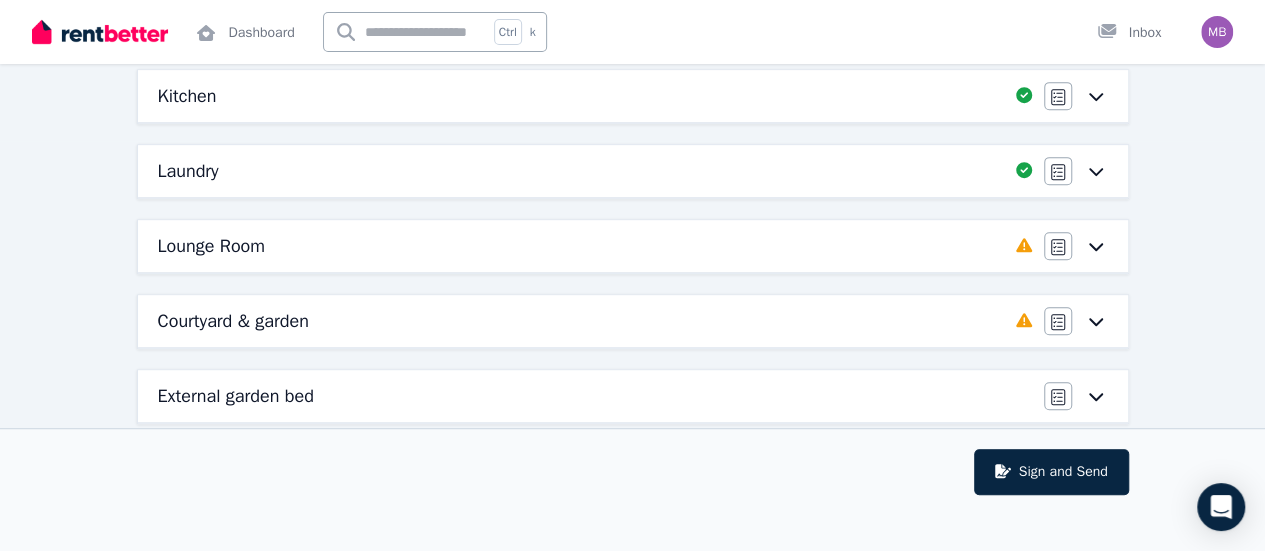 click on "Lounge Room Completed 0%, 6 left Agree/Disagree" at bounding box center (633, 246) 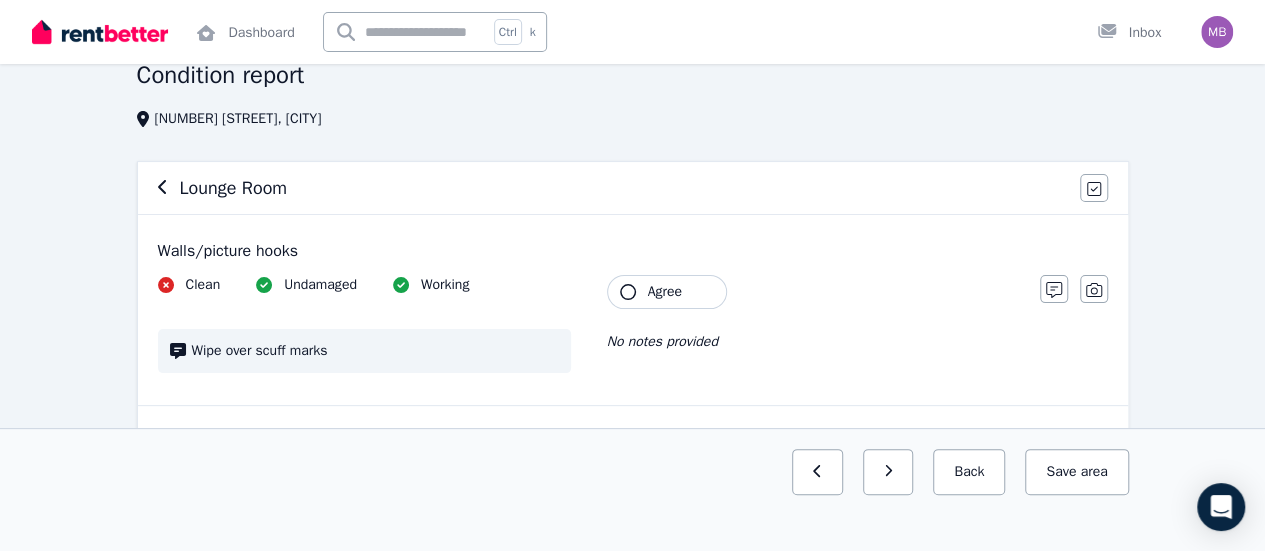scroll, scrollTop: 94, scrollLeft: 0, axis: vertical 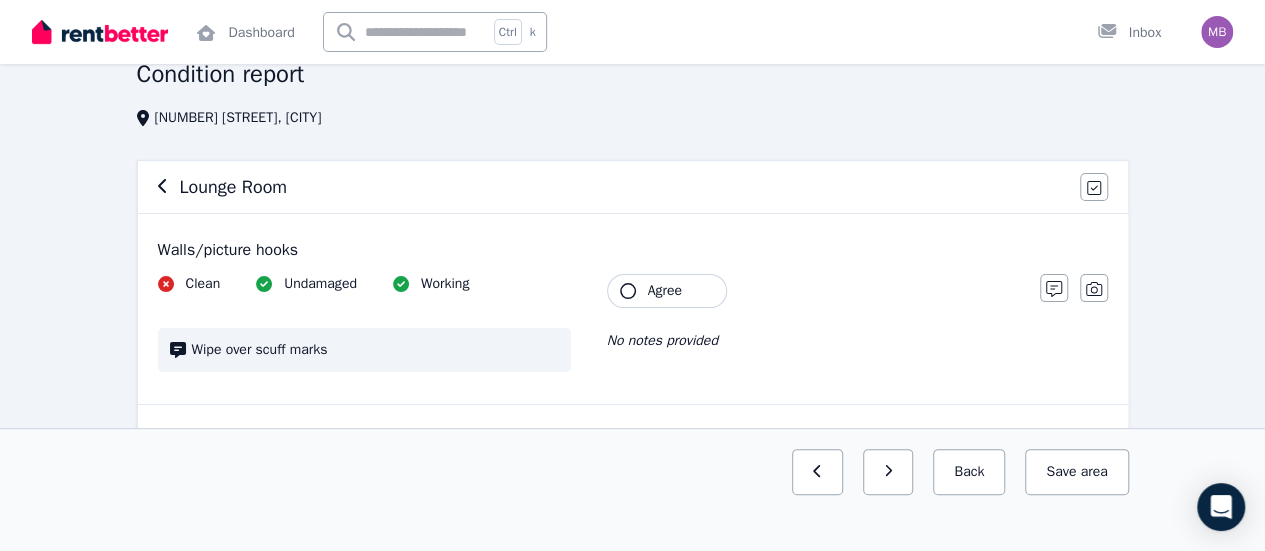click on "Agree" at bounding box center [665, 291] 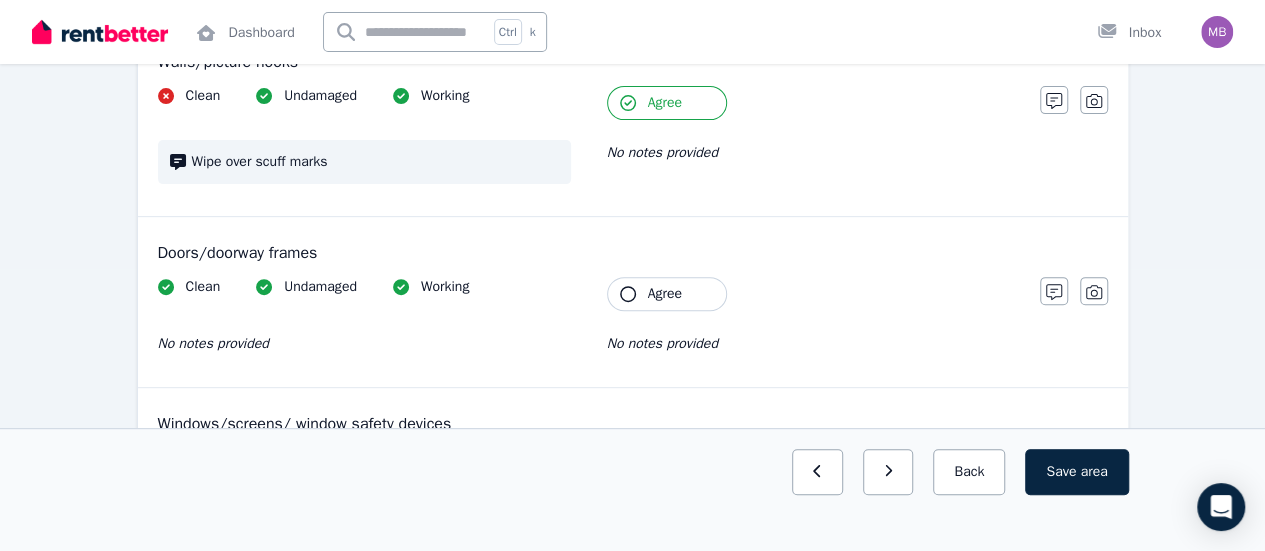 click on "Agree" at bounding box center (665, 294) 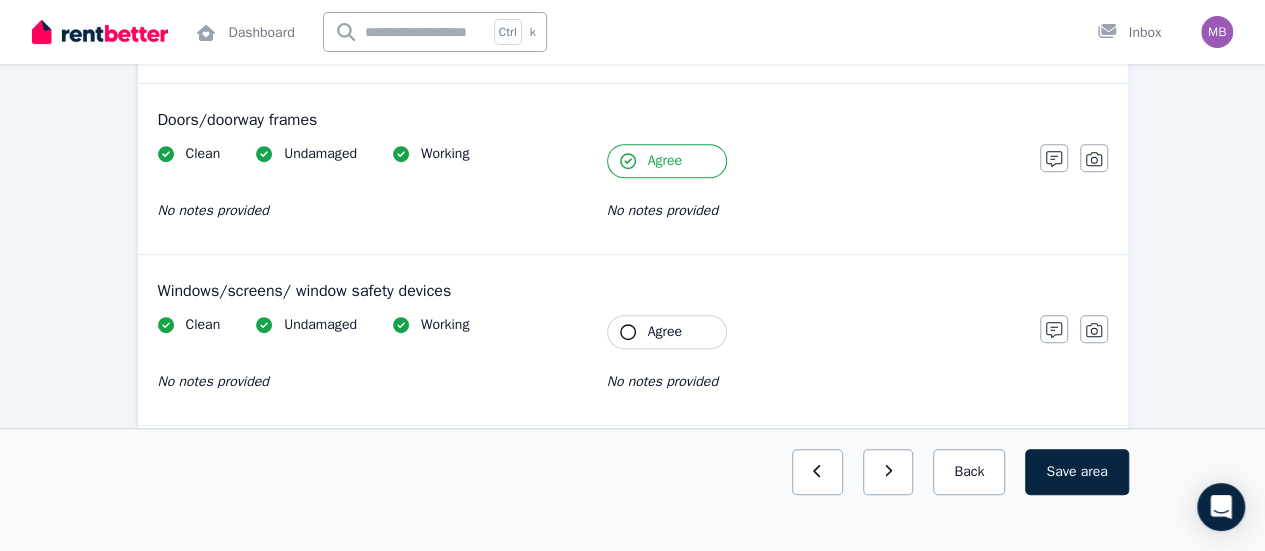 scroll, scrollTop: 420, scrollLeft: 0, axis: vertical 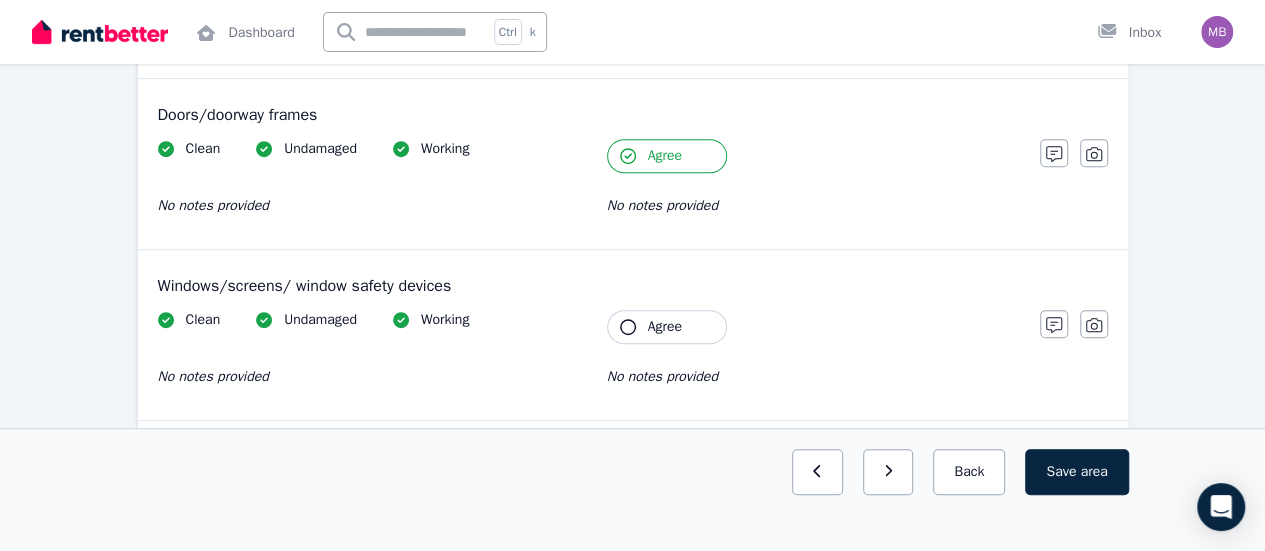 click on "Agree" at bounding box center [665, 327] 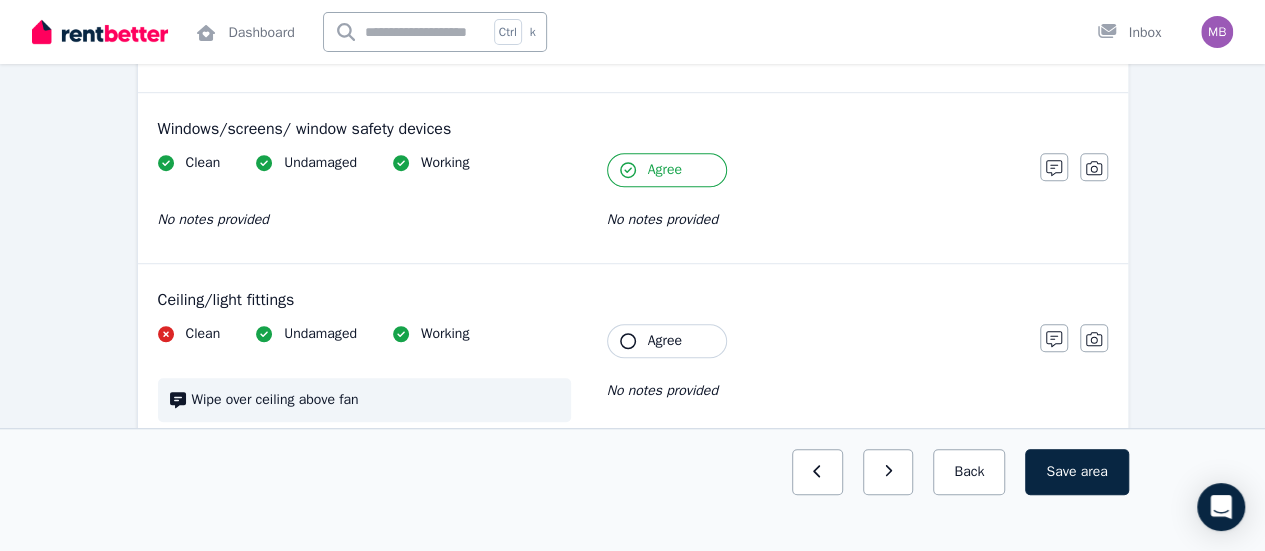 scroll, scrollTop: 580, scrollLeft: 0, axis: vertical 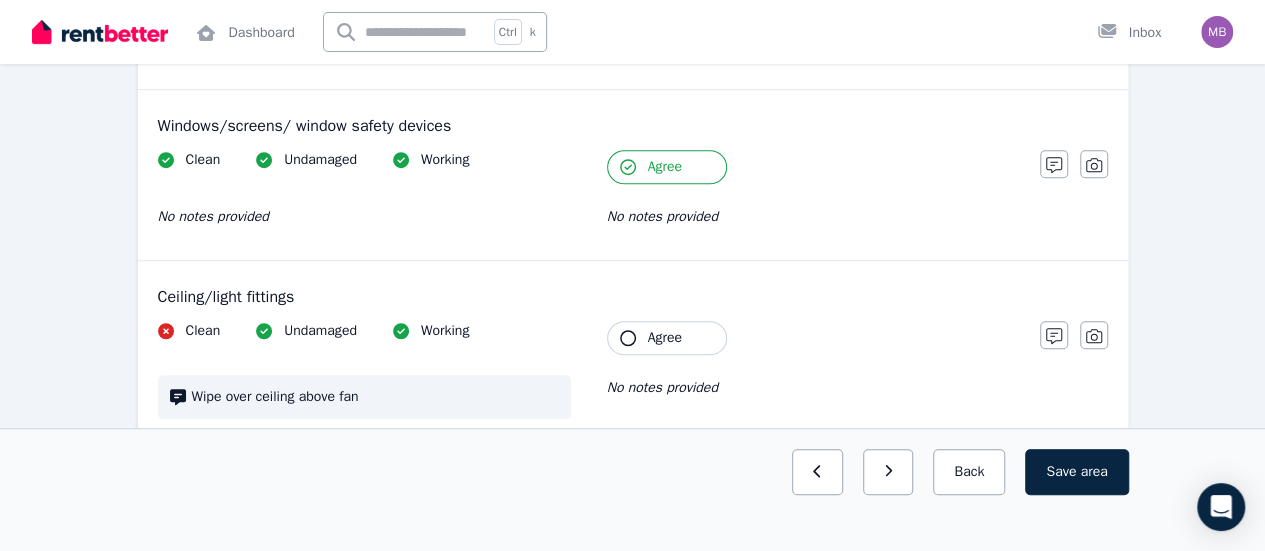 click on "Agree" at bounding box center (667, 338) 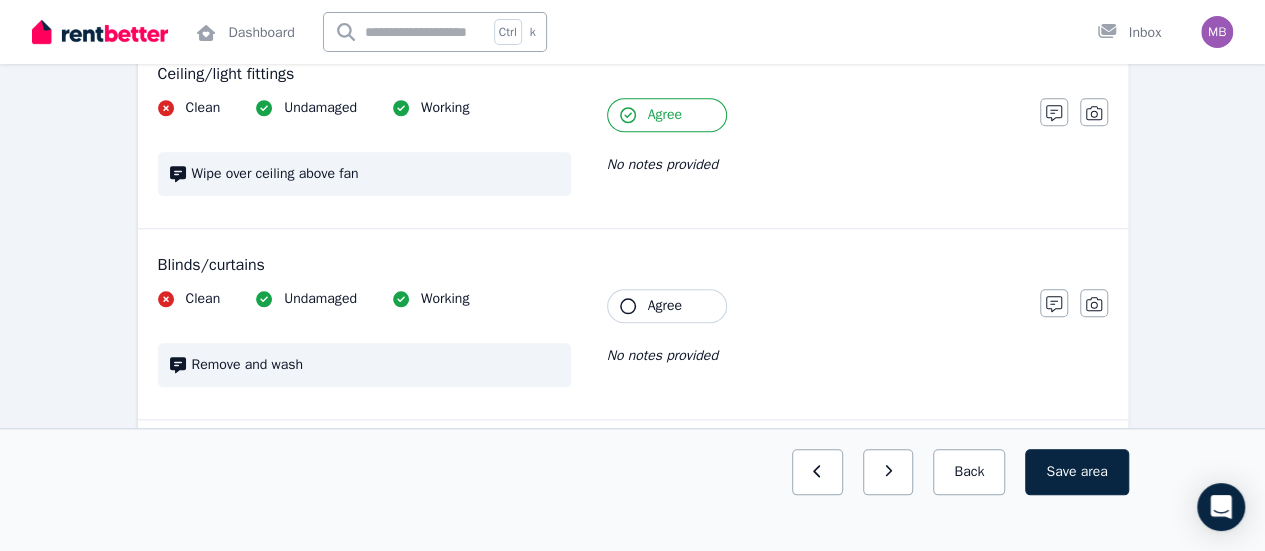 scroll, scrollTop: 809, scrollLeft: 0, axis: vertical 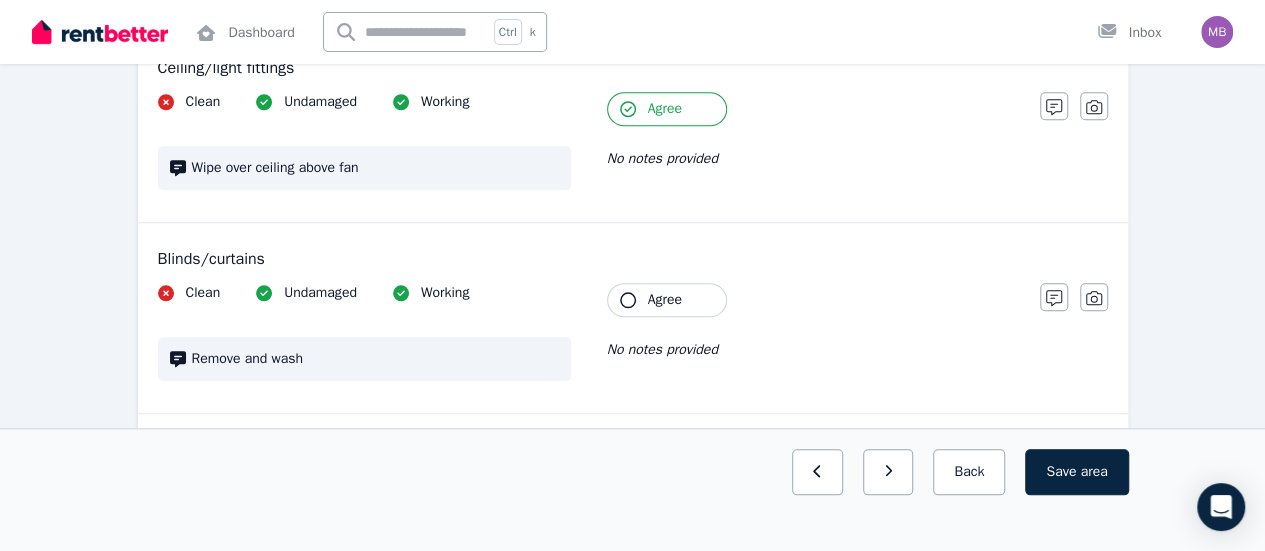 click on "Agree" at bounding box center (665, 300) 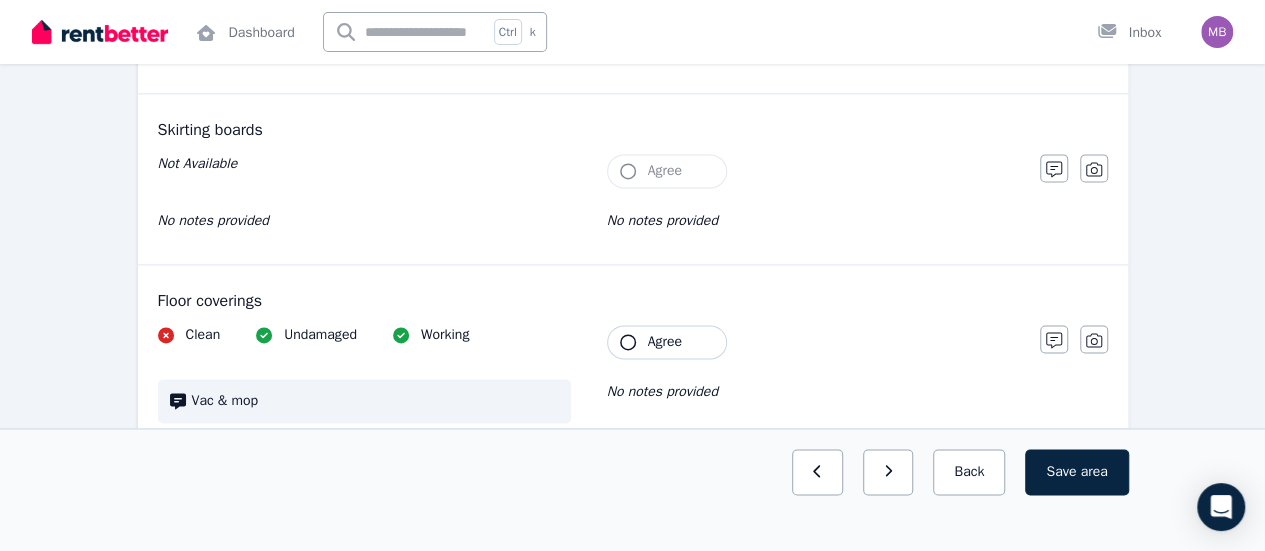 scroll, scrollTop: 1362, scrollLeft: 0, axis: vertical 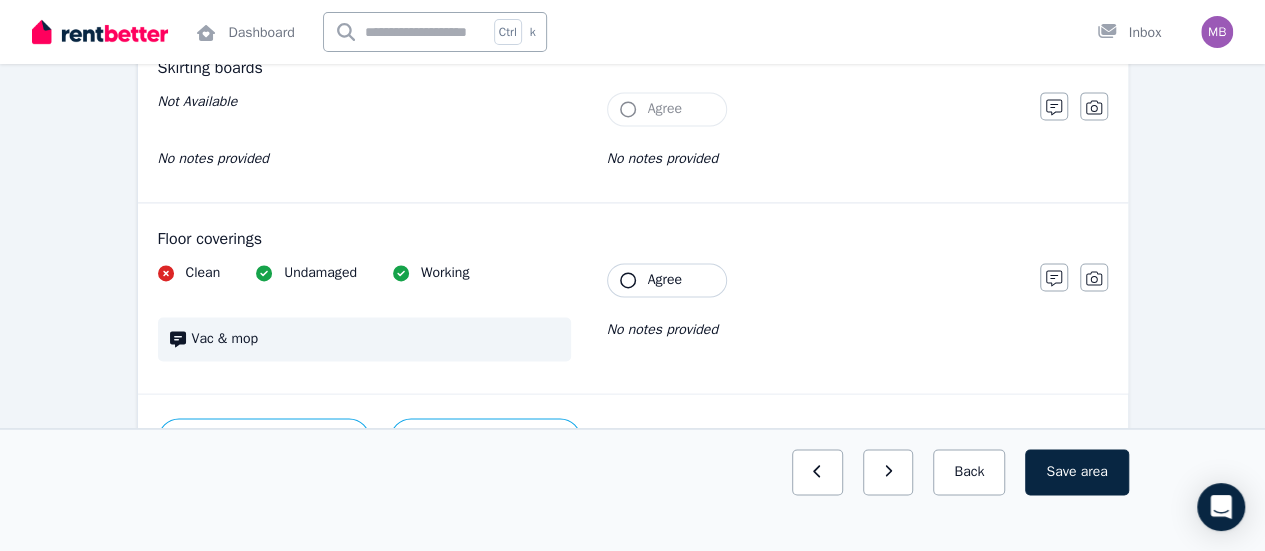 click on "Agree" at bounding box center [665, 280] 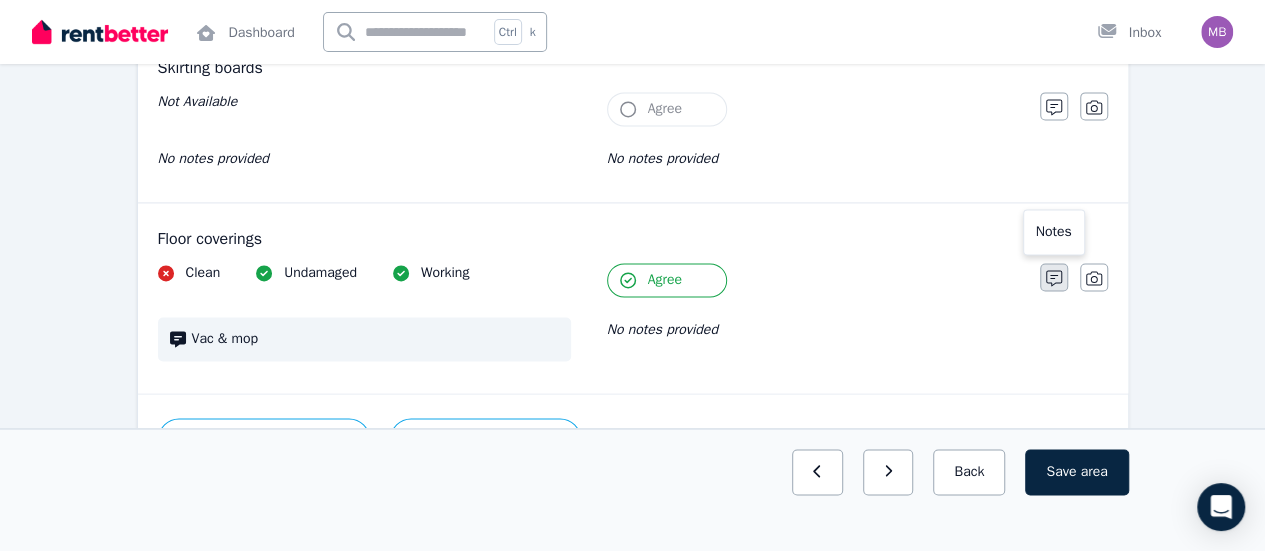 click 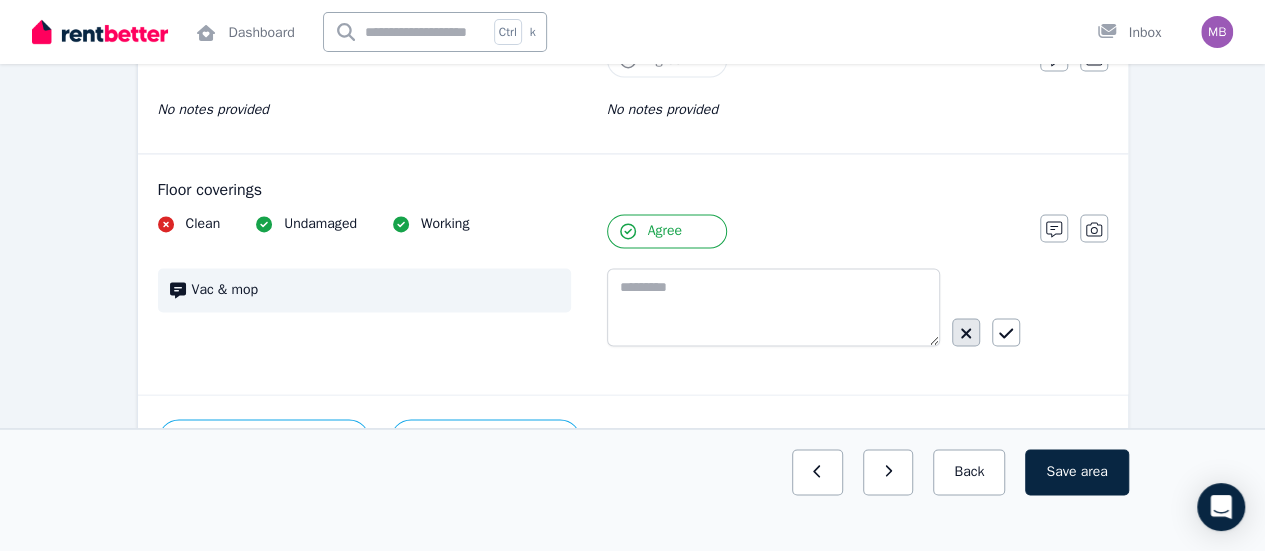 click at bounding box center [966, 332] 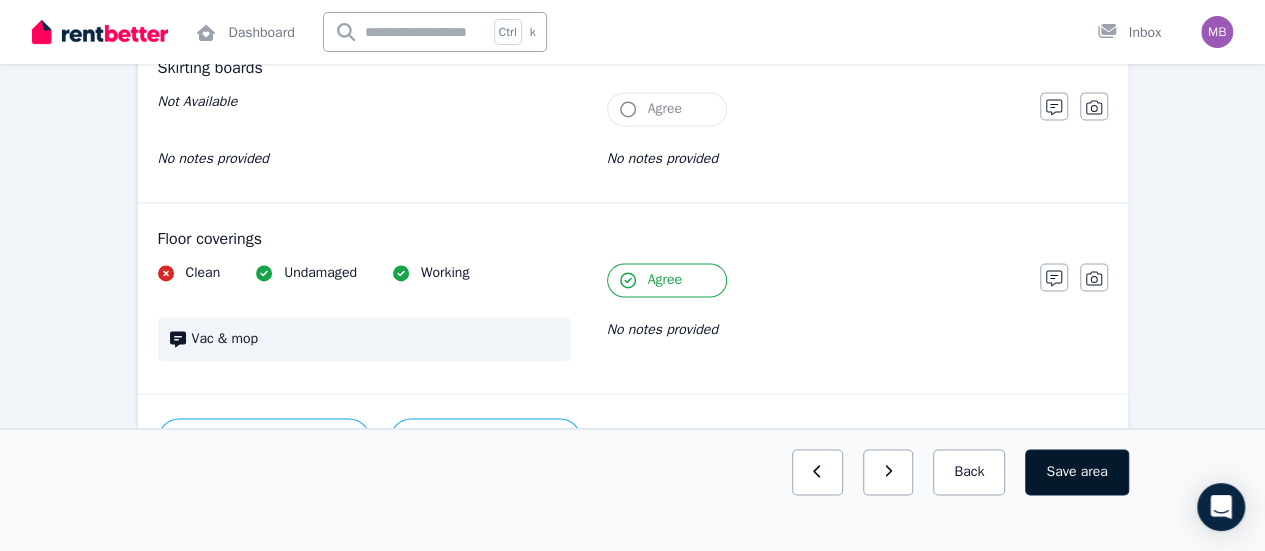 click on "area" at bounding box center [1093, 472] 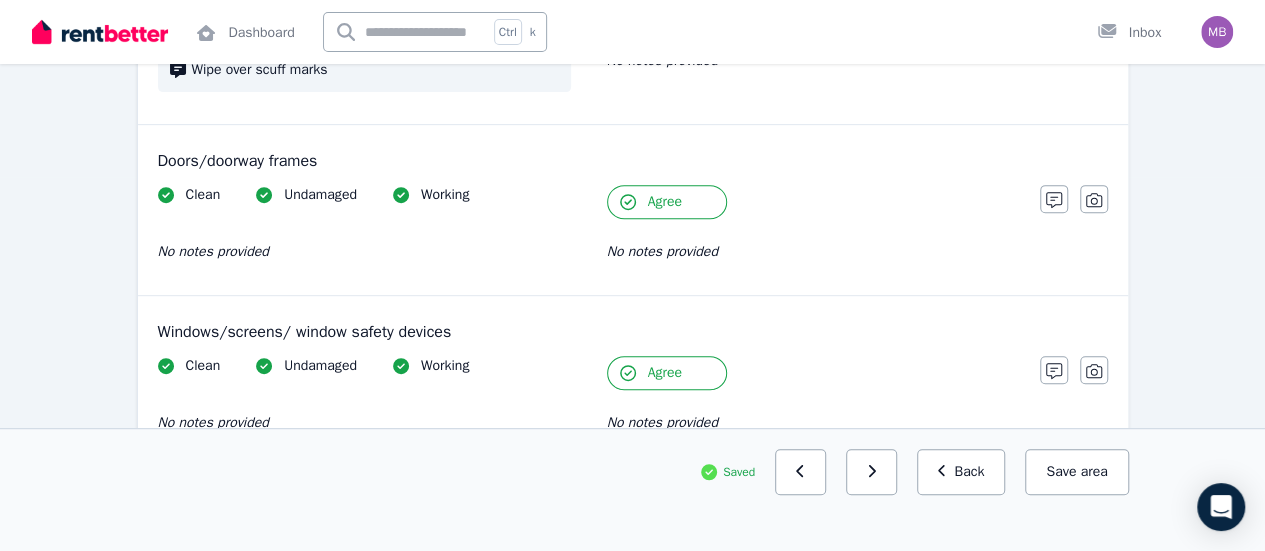 scroll, scrollTop: 0, scrollLeft: 0, axis: both 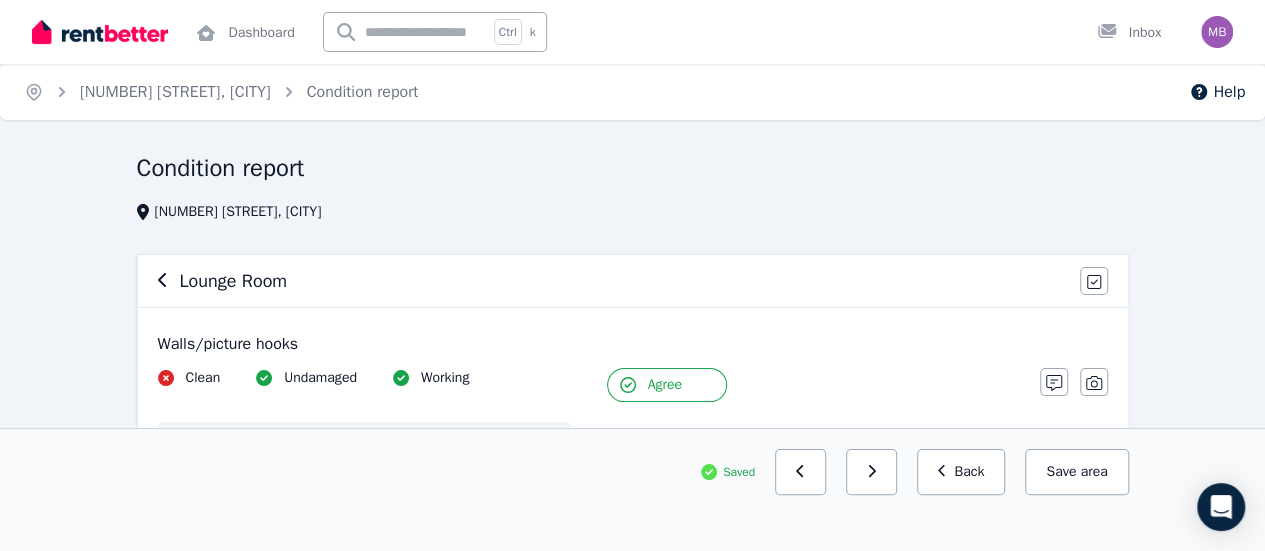 click 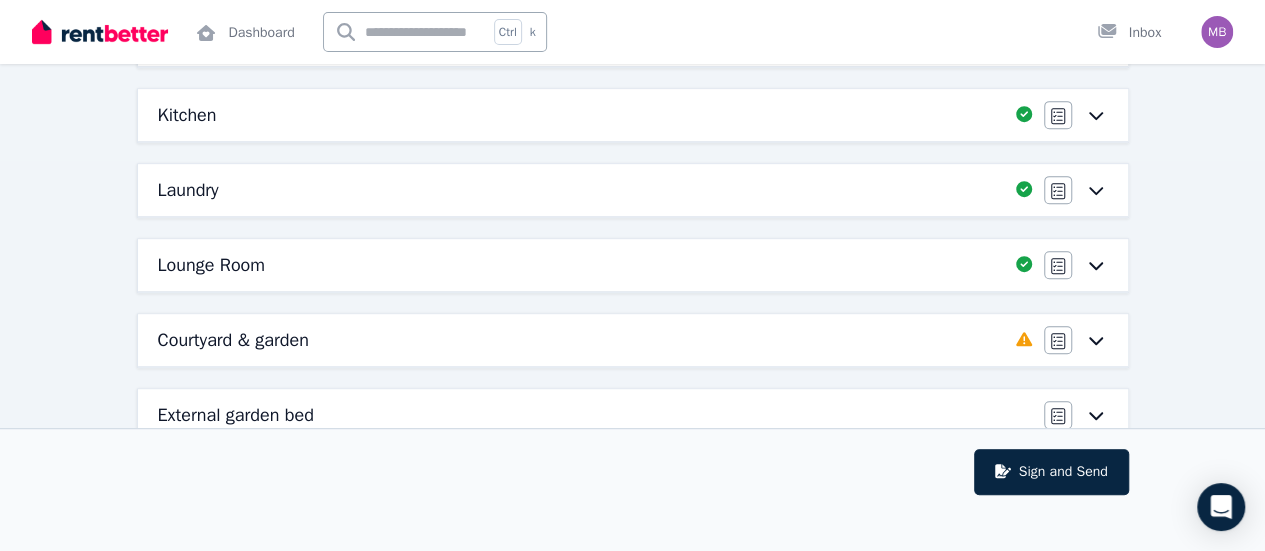 scroll, scrollTop: 392, scrollLeft: 0, axis: vertical 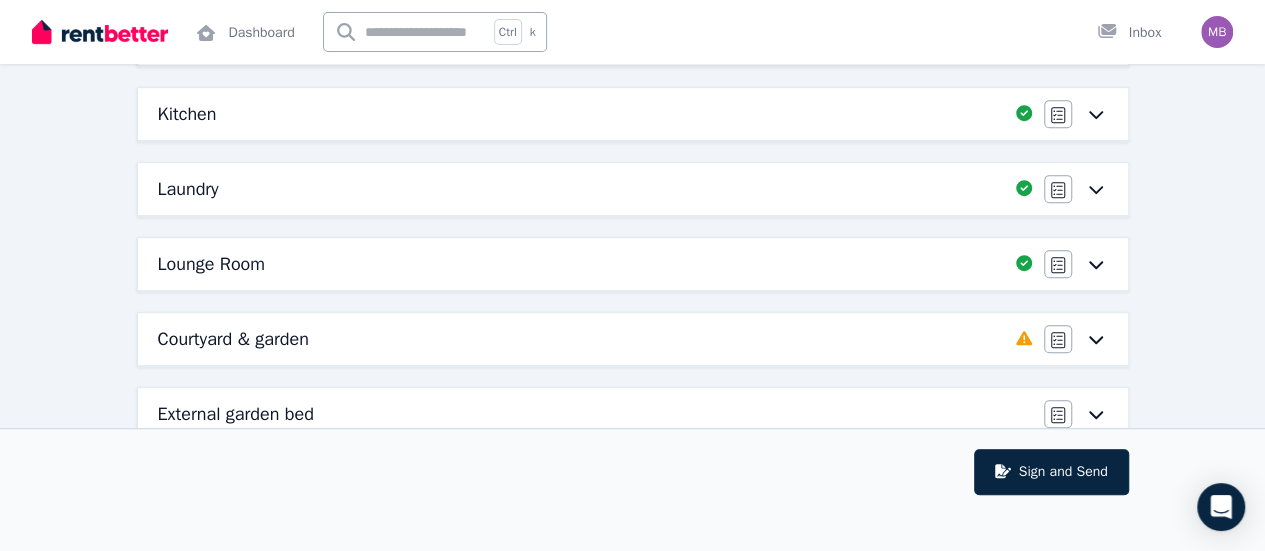 click on "Courtyard & garden" at bounding box center (581, 339) 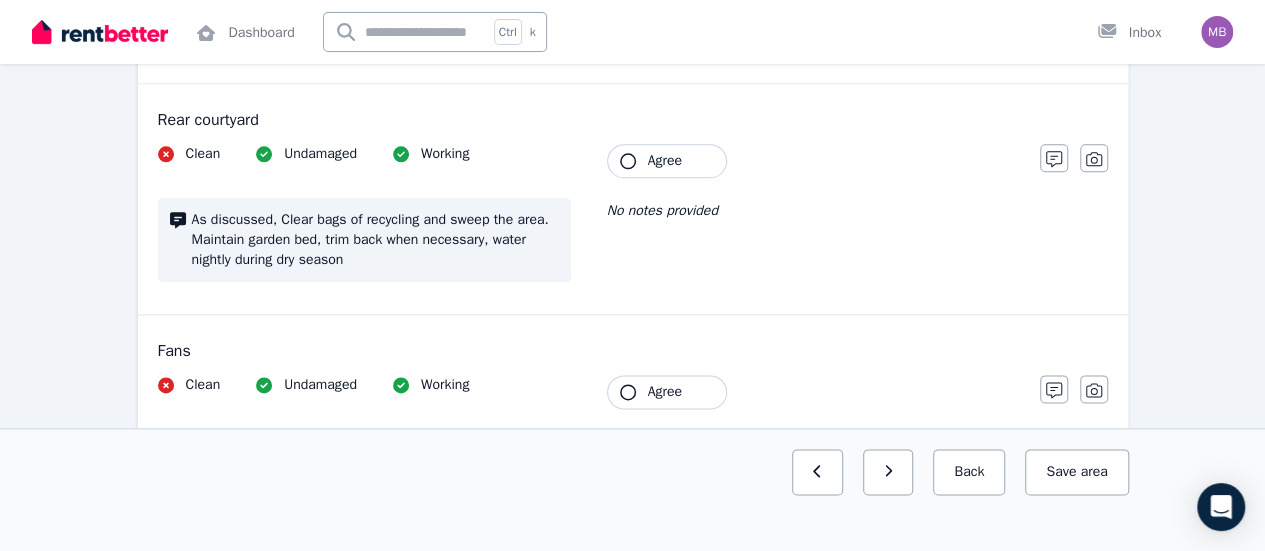 scroll, scrollTop: 1165, scrollLeft: 0, axis: vertical 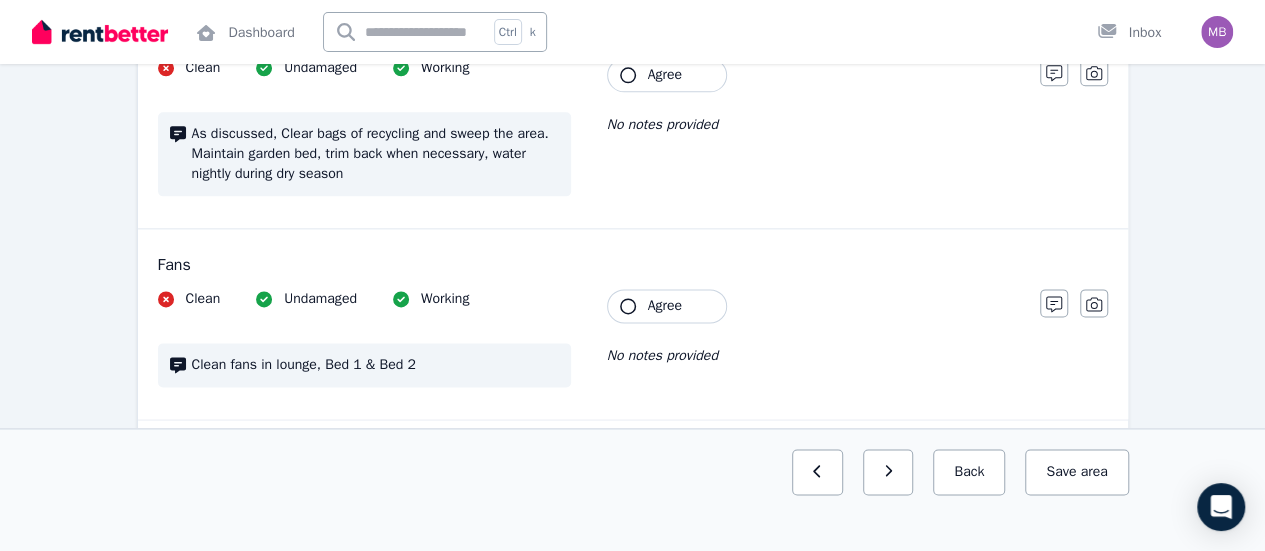 click on "Agree" at bounding box center [665, 75] 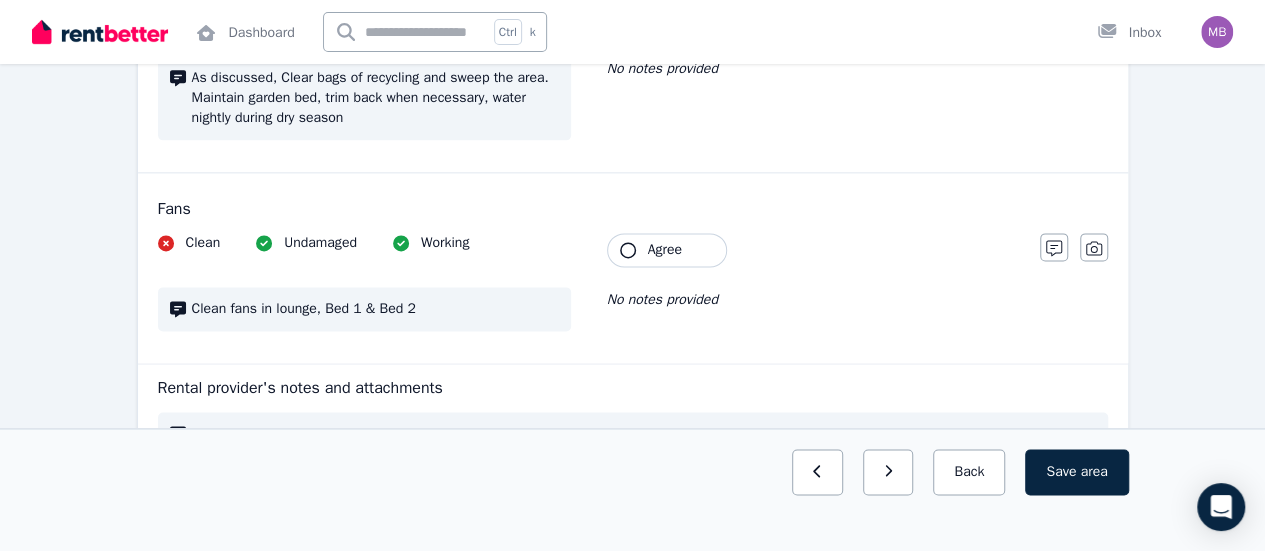 scroll, scrollTop: 1224, scrollLeft: 0, axis: vertical 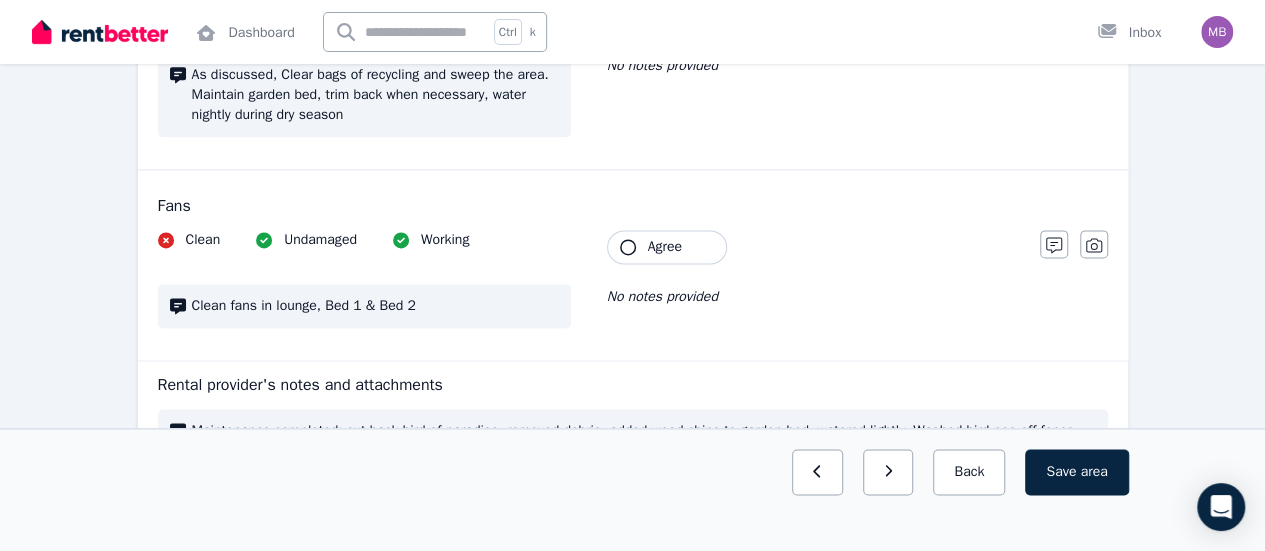 click on "Agree" at bounding box center [667, 247] 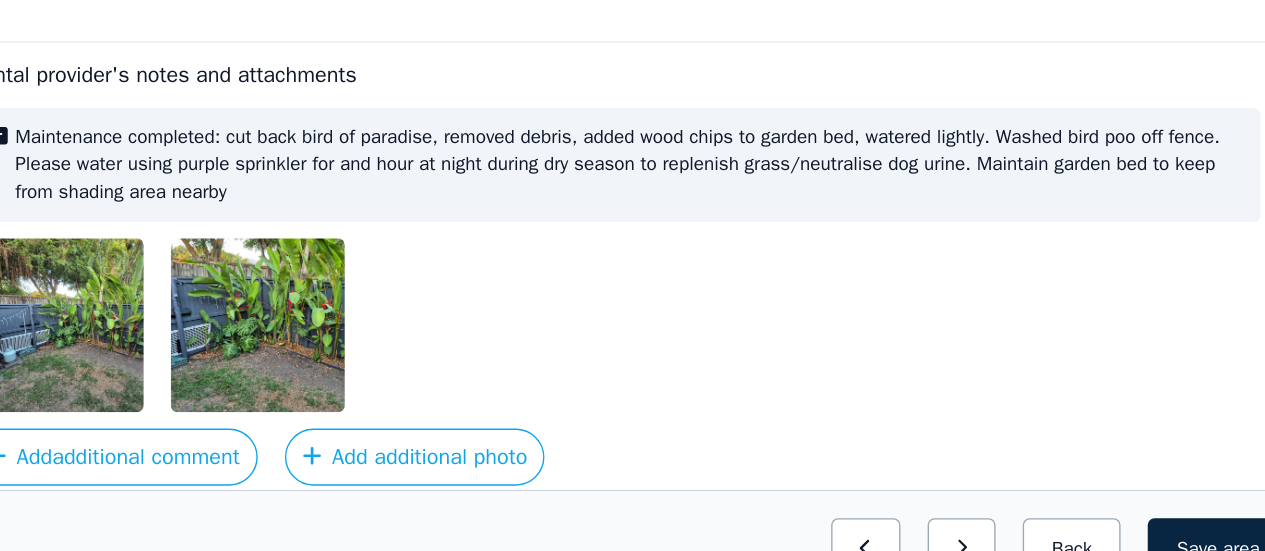 scroll, scrollTop: 1486, scrollLeft: 0, axis: vertical 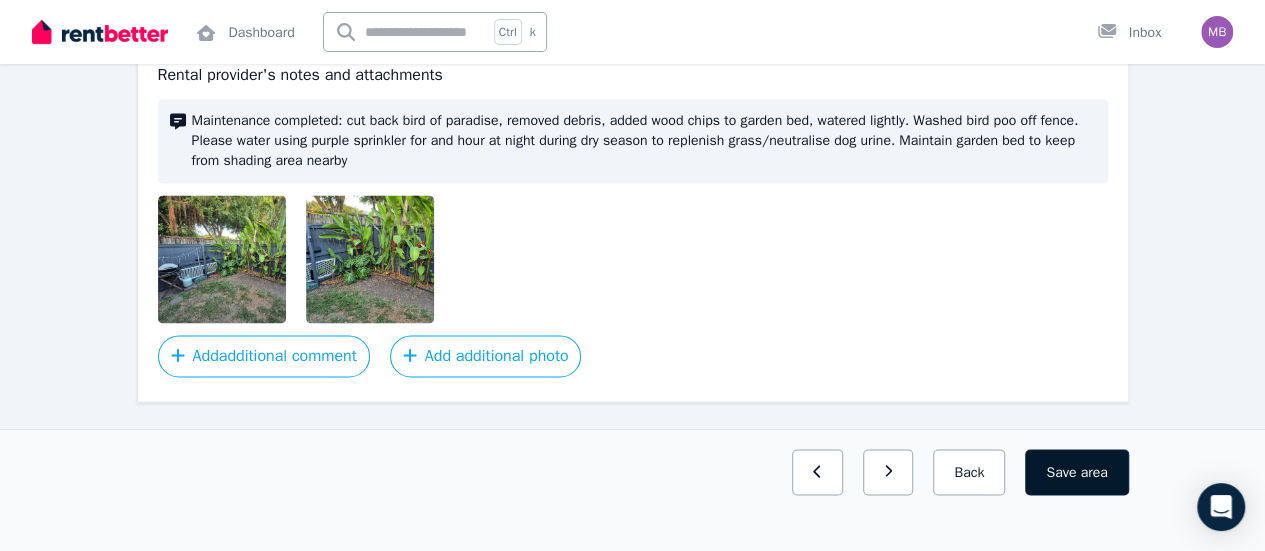 click on "Save   area" at bounding box center [1076, 472] 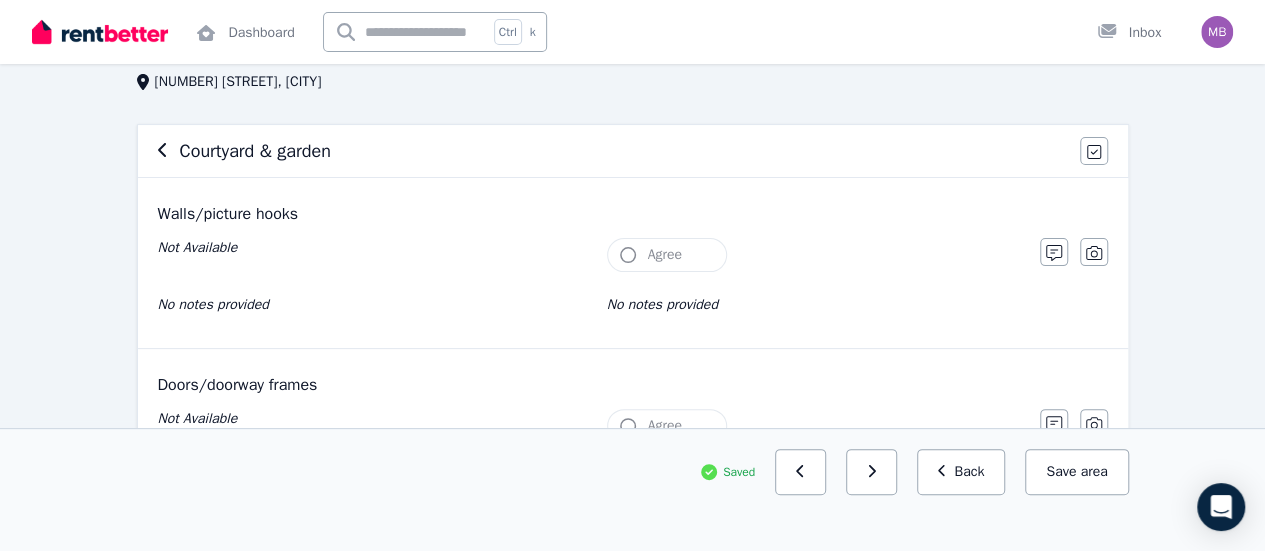 scroll, scrollTop: 0, scrollLeft: 0, axis: both 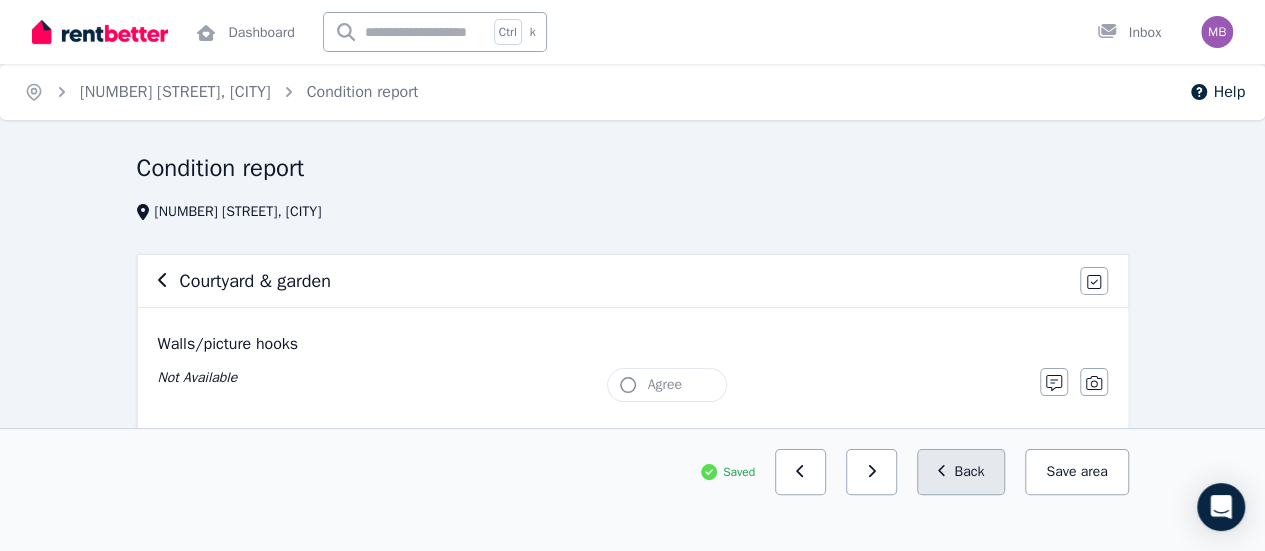 click on "Back" at bounding box center [961, 472] 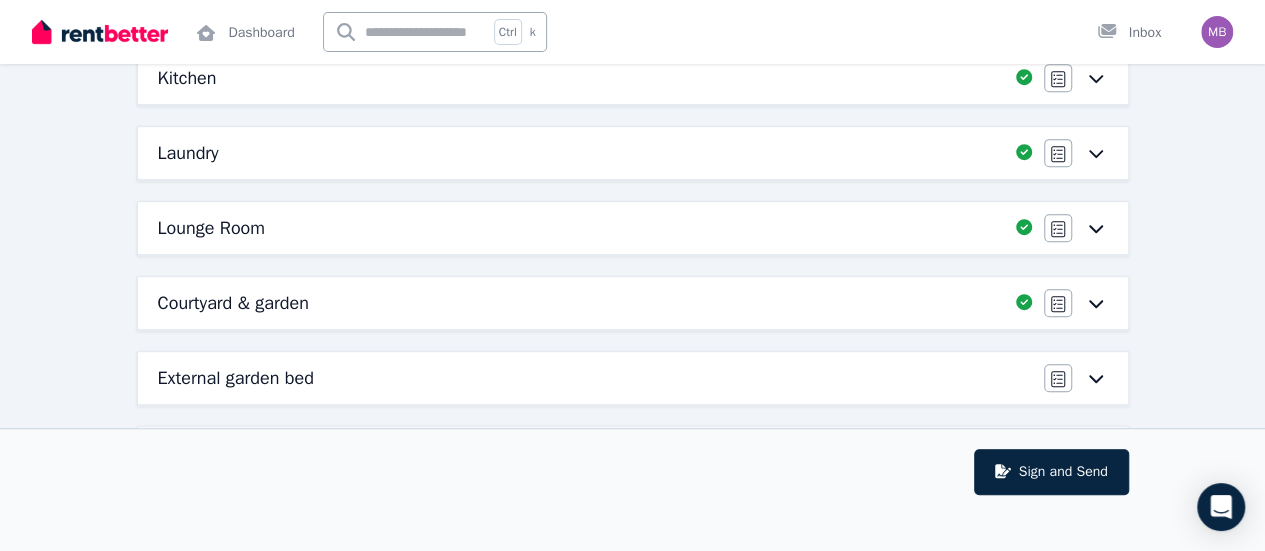scroll, scrollTop: 570, scrollLeft: 0, axis: vertical 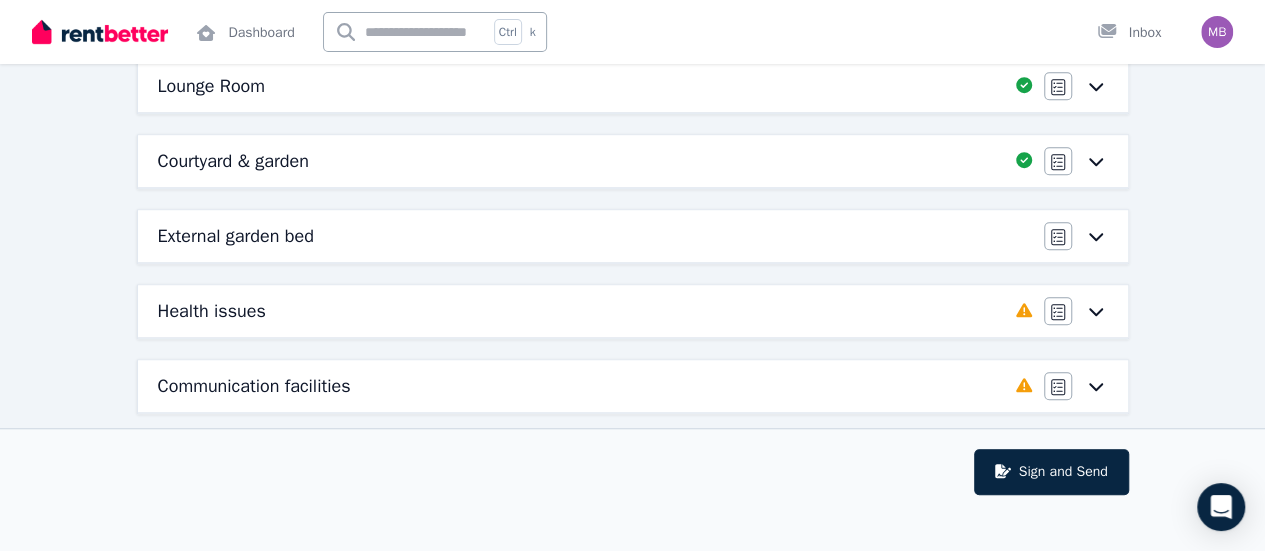 click on "Health issues" at bounding box center (581, 311) 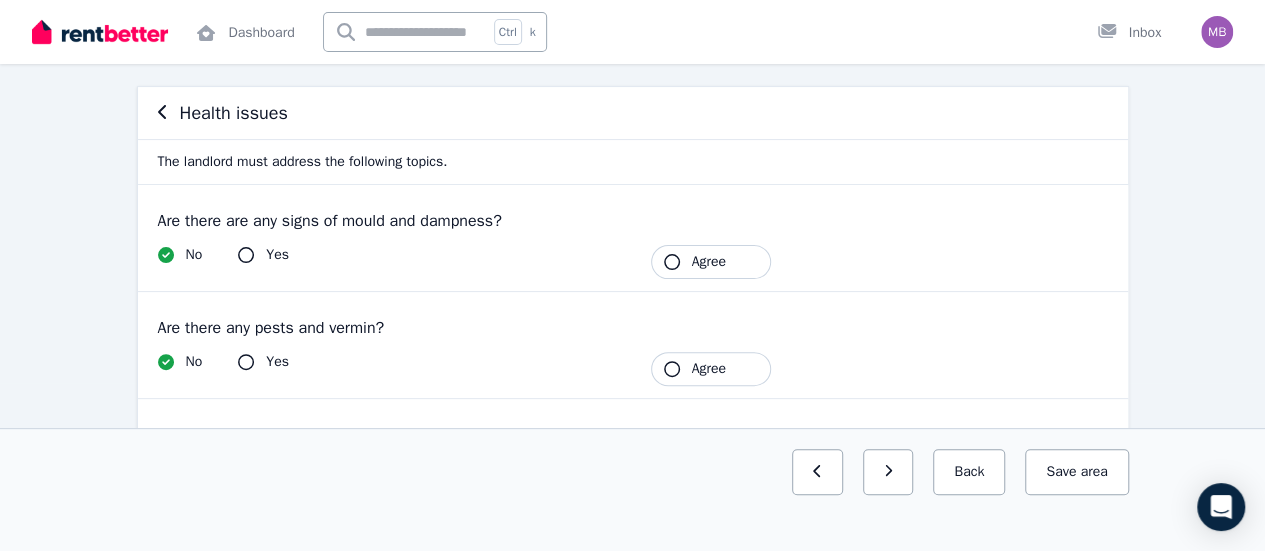 scroll, scrollTop: 167, scrollLeft: 0, axis: vertical 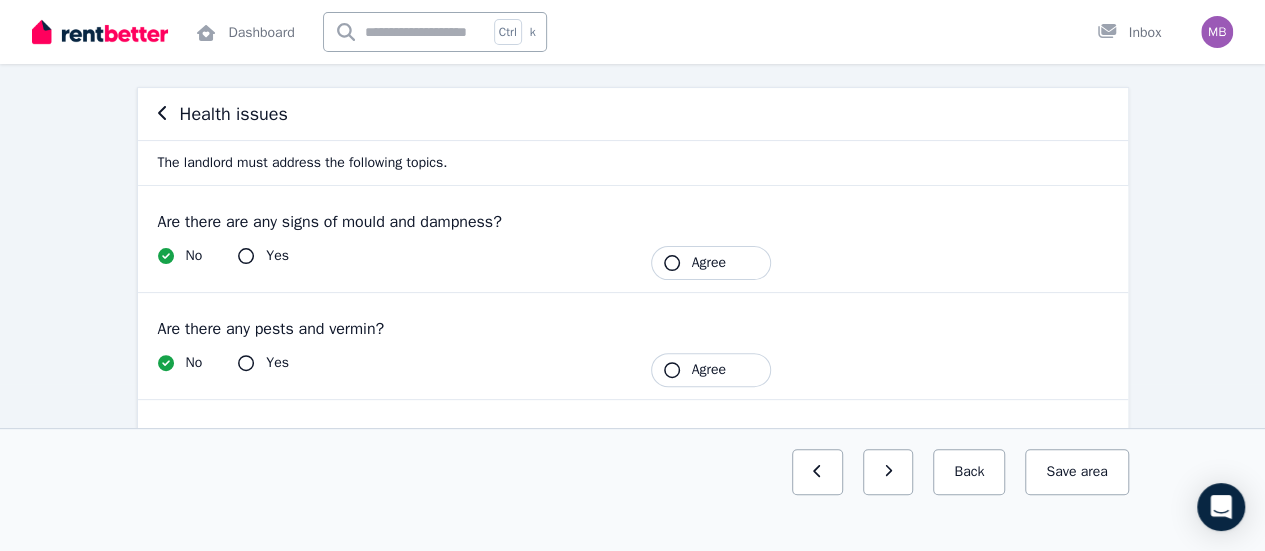 click on "Agree" at bounding box center [711, 263] 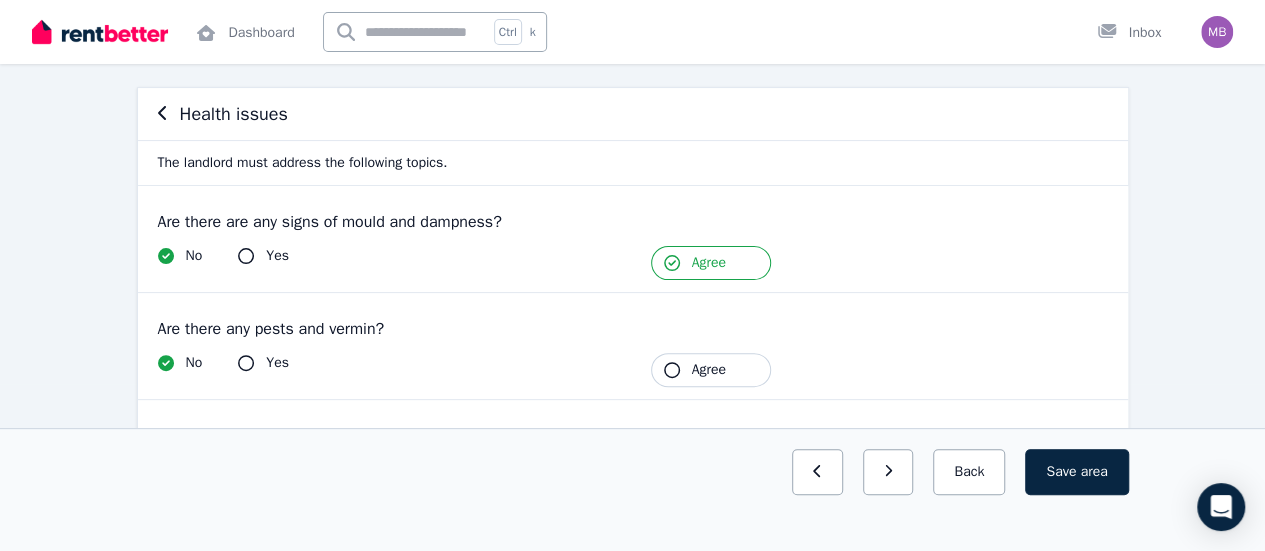 drag, startPoint x: 720, startPoint y: 376, endPoint x: 246, endPoint y: 361, distance: 474.23727 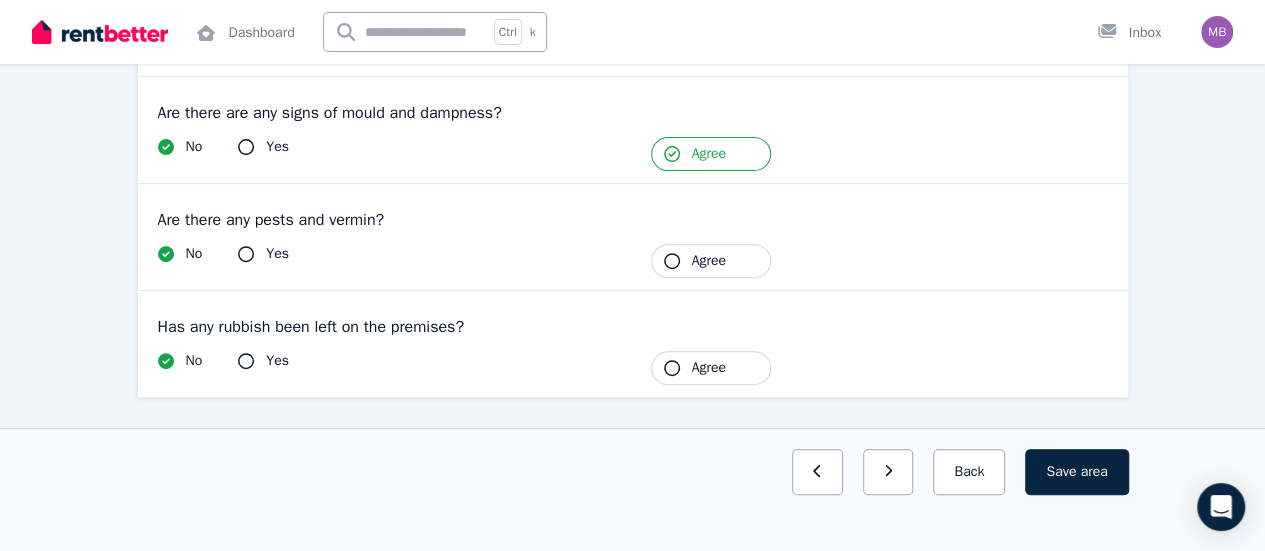 scroll, scrollTop: 270, scrollLeft: 0, axis: vertical 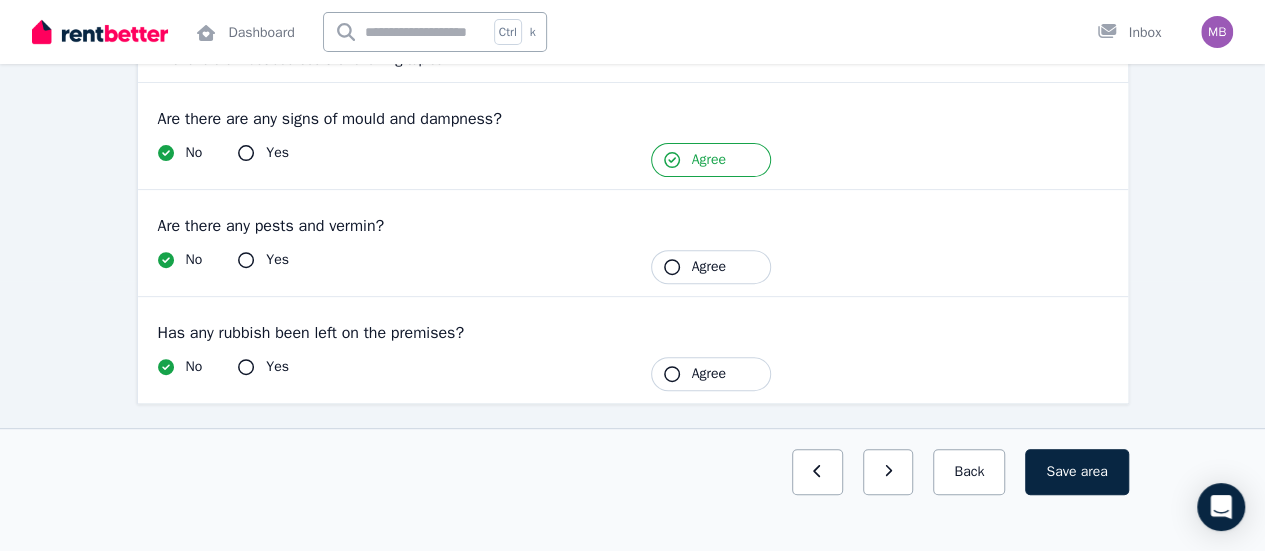 click on "Has any rubbish been left on the premises? Yes No Tenant Agree" at bounding box center (633, 350) 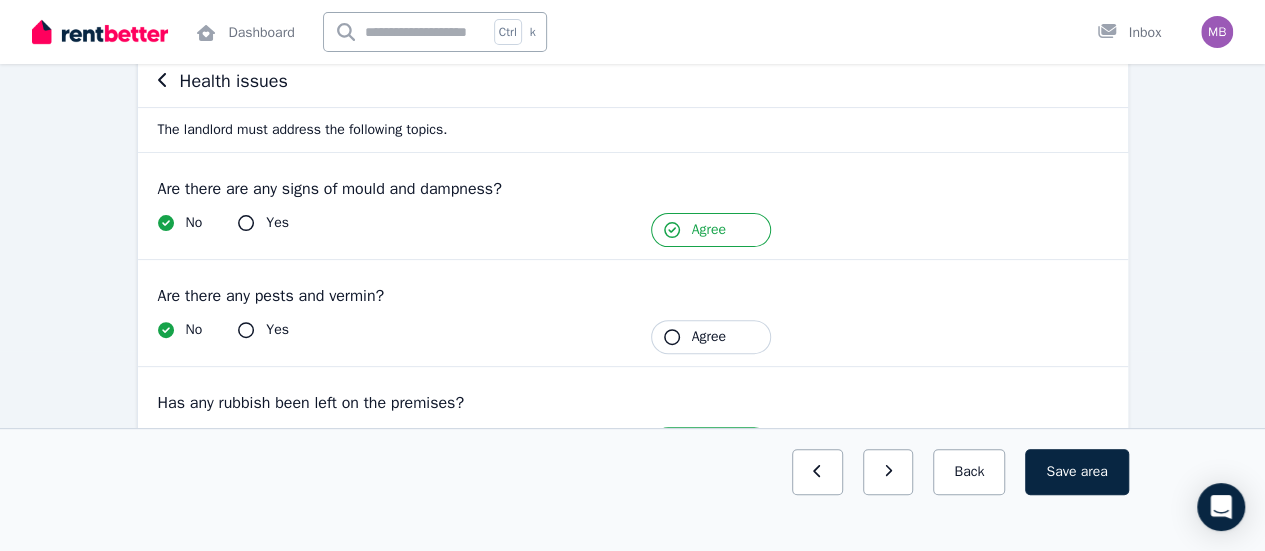 scroll, scrollTop: 200, scrollLeft: 0, axis: vertical 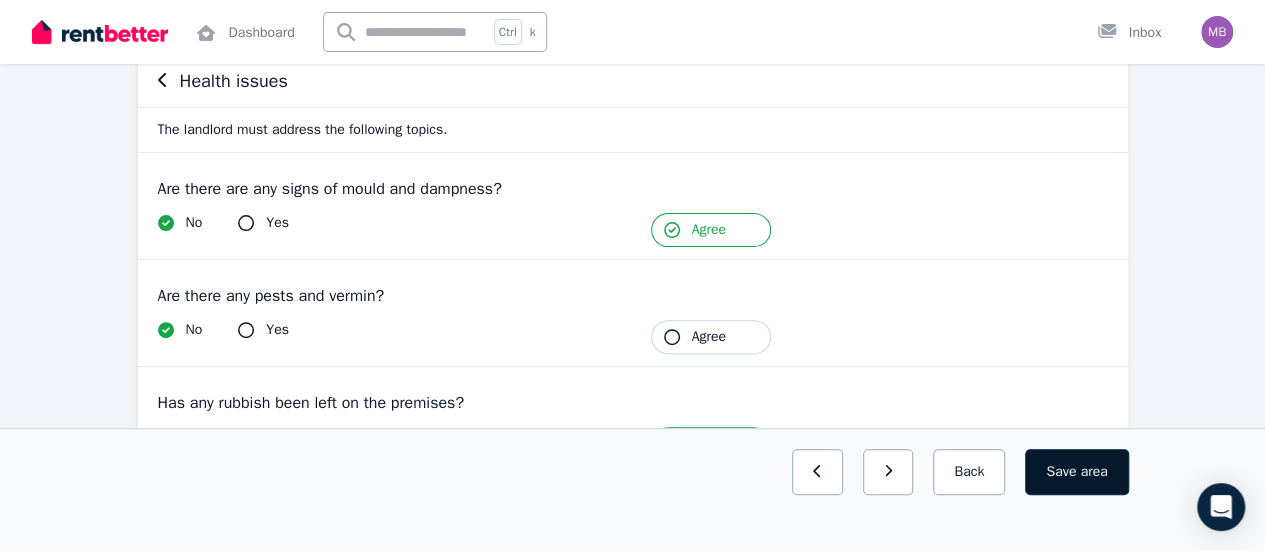 click on "area" at bounding box center [1093, 472] 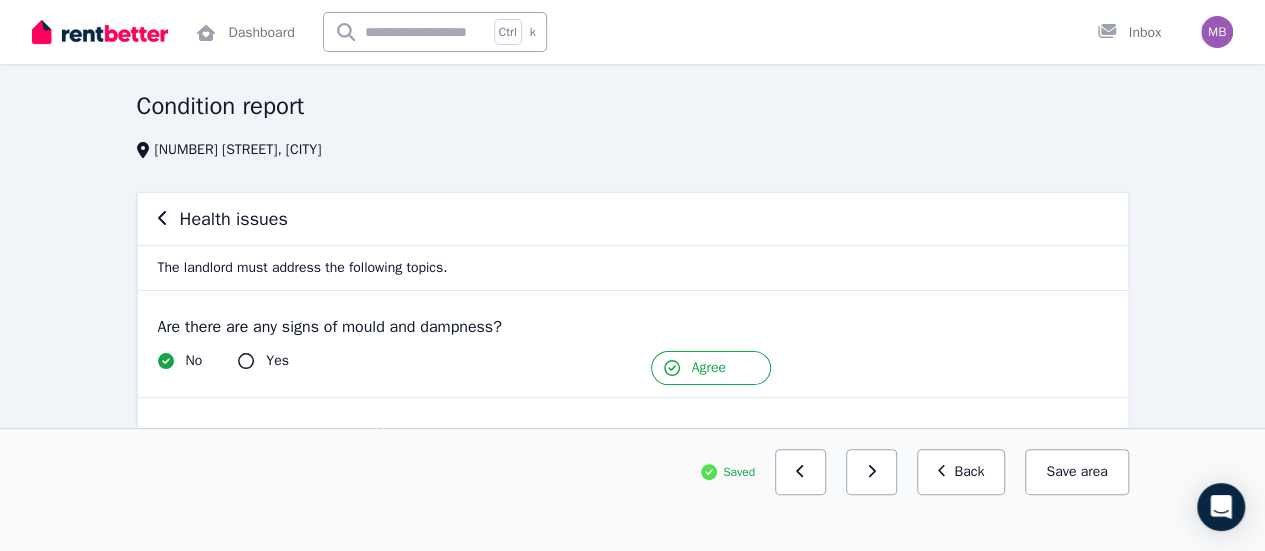 scroll, scrollTop: 58, scrollLeft: 0, axis: vertical 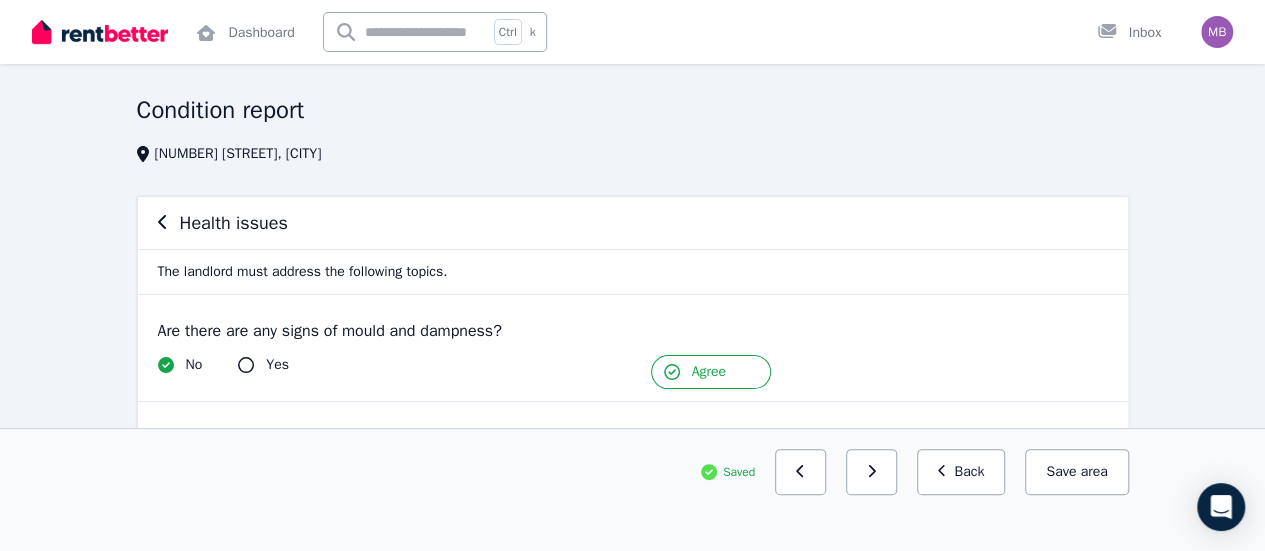 click on "Health issues" at bounding box center [633, 223] 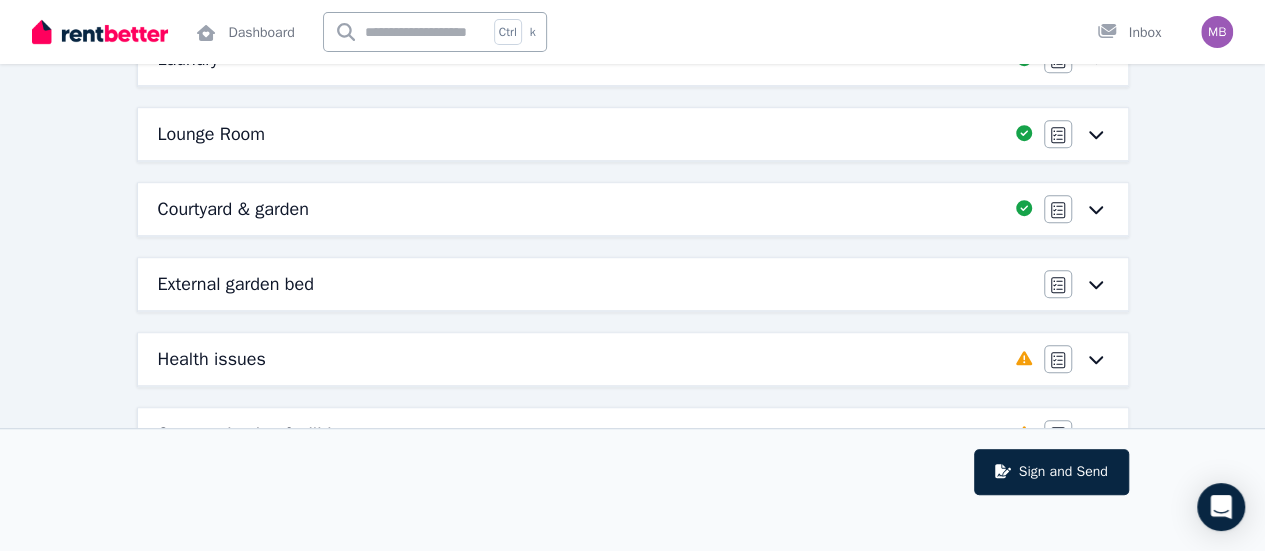 scroll, scrollTop: 586, scrollLeft: 0, axis: vertical 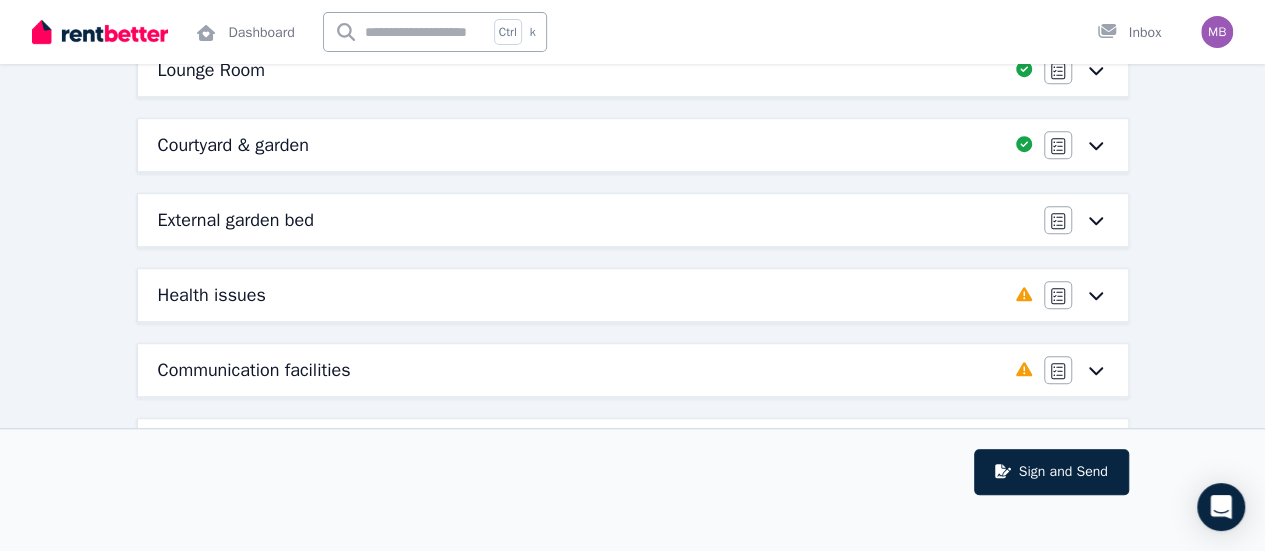 click on "Communication facilities" at bounding box center [581, 370] 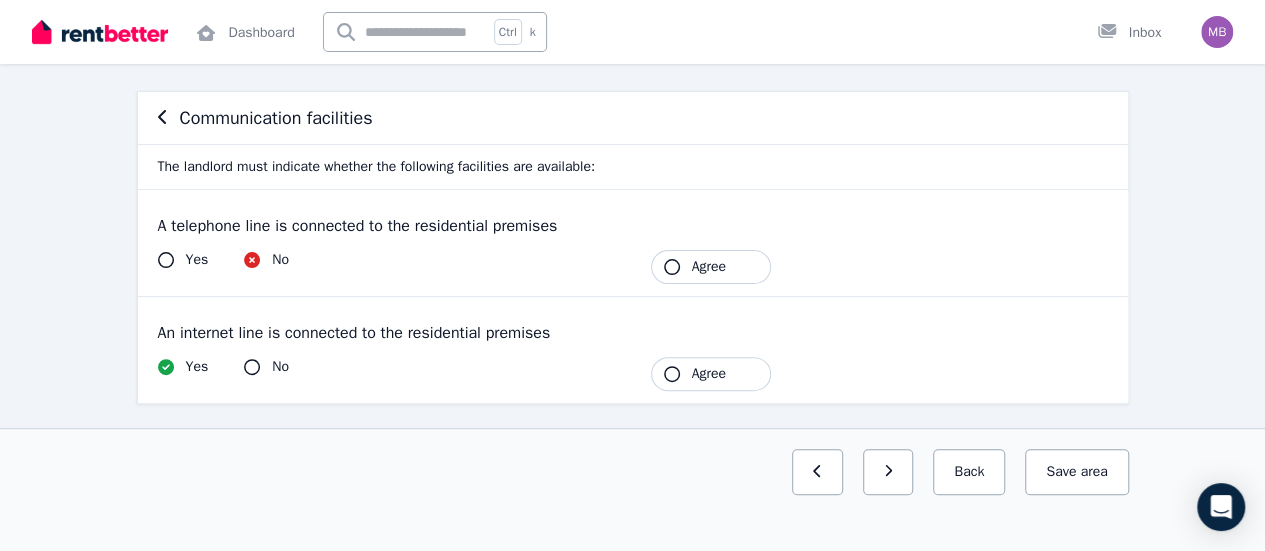 scroll, scrollTop: 167, scrollLeft: 0, axis: vertical 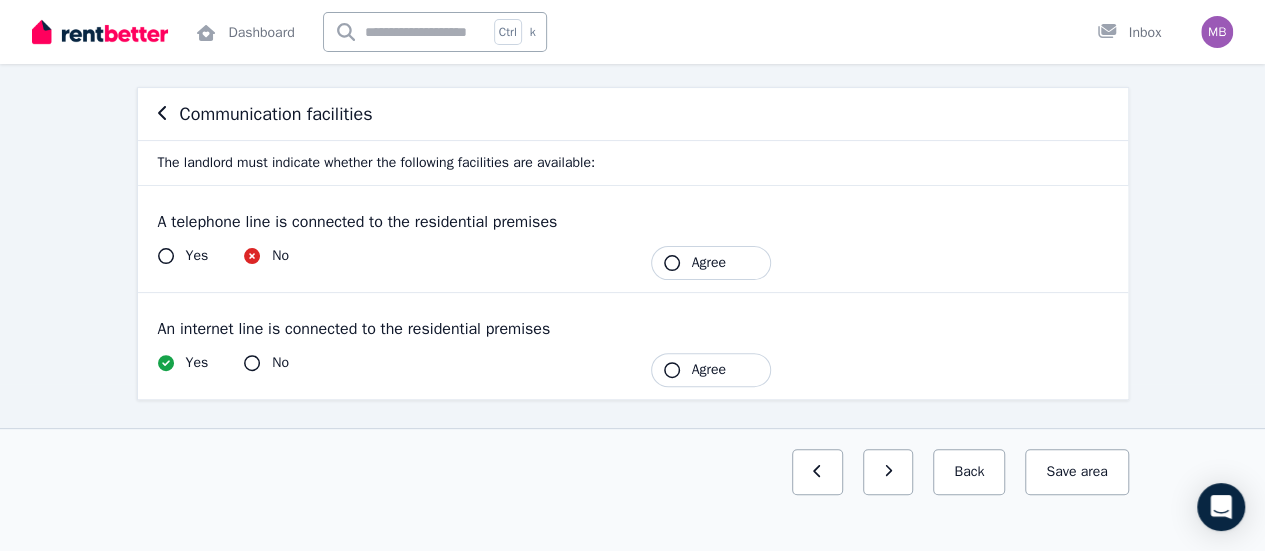 click on "Agree" at bounding box center (711, 263) 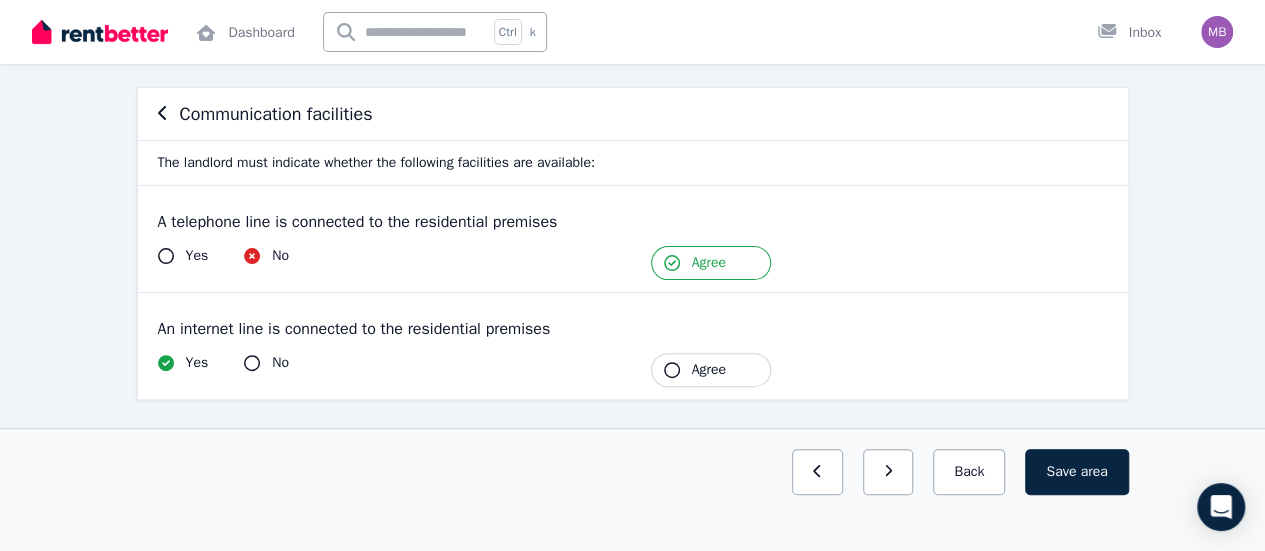 click on "Agree" at bounding box center (711, 370) 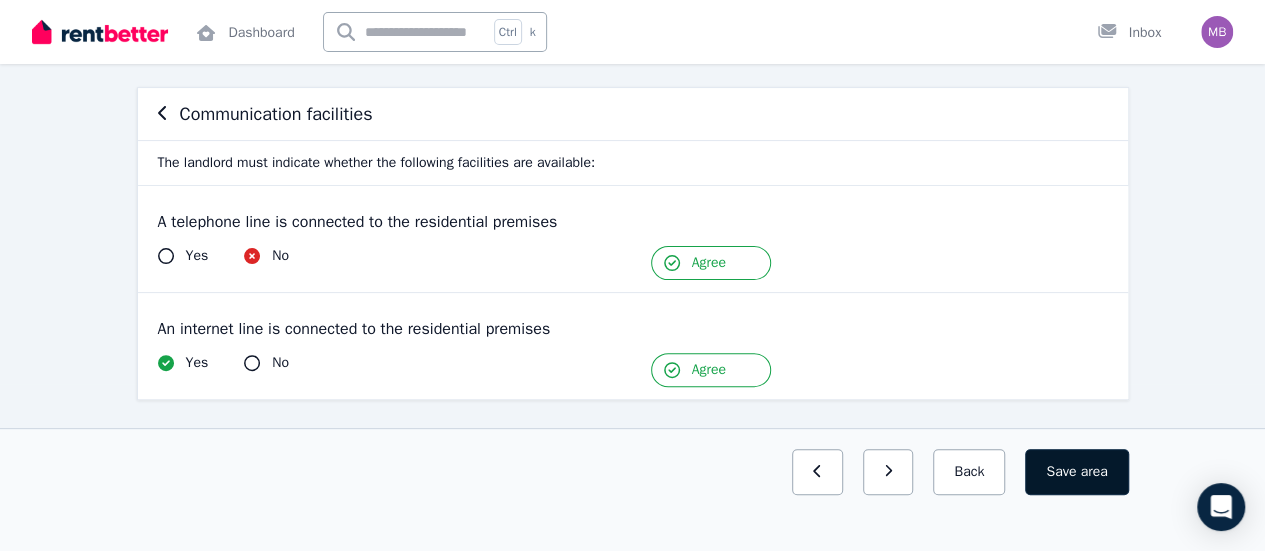 click on "area" at bounding box center [1093, 472] 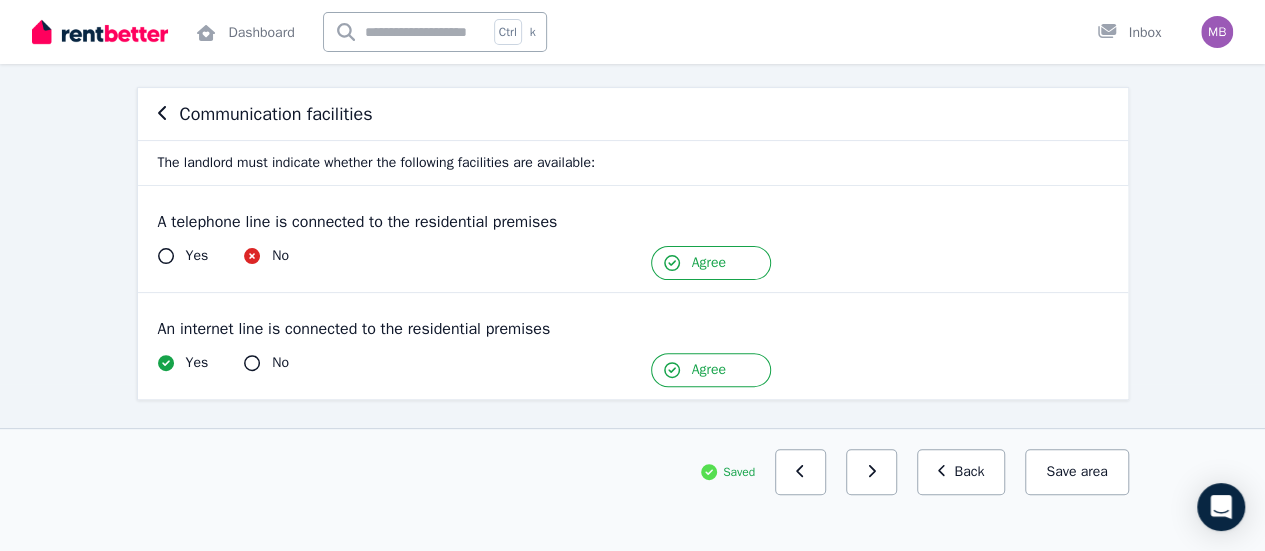 scroll, scrollTop: 0, scrollLeft: 0, axis: both 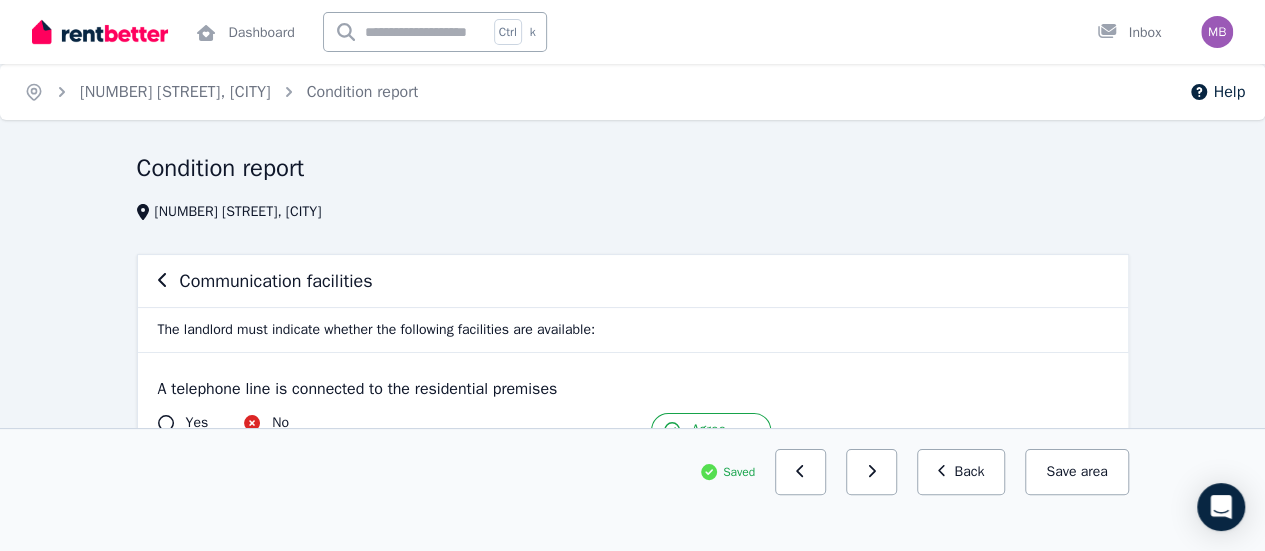click 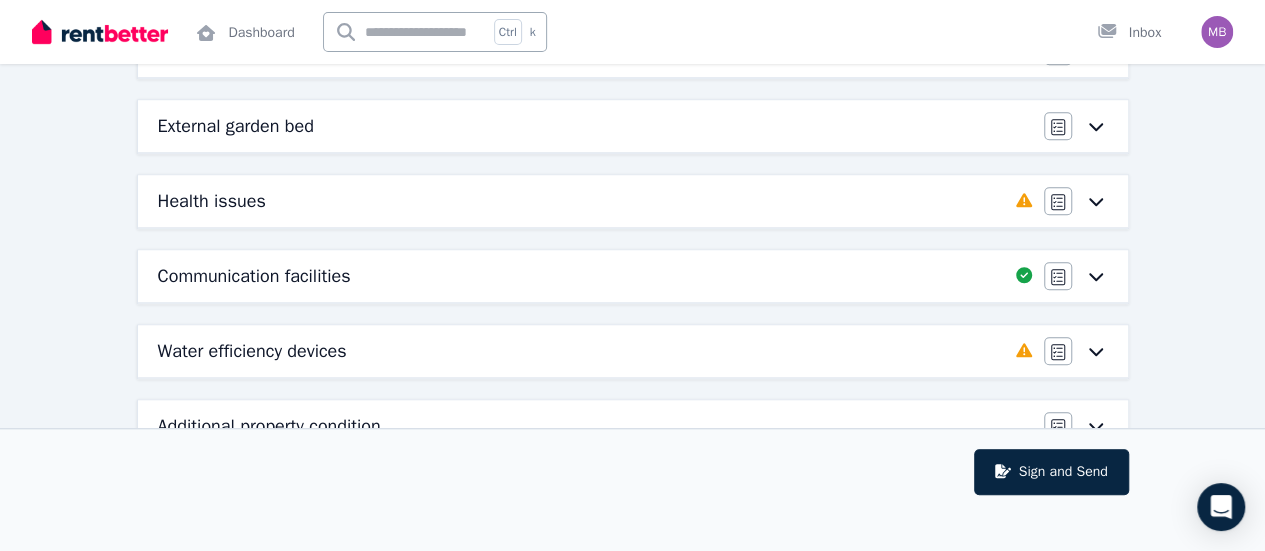 scroll, scrollTop: 692, scrollLeft: 0, axis: vertical 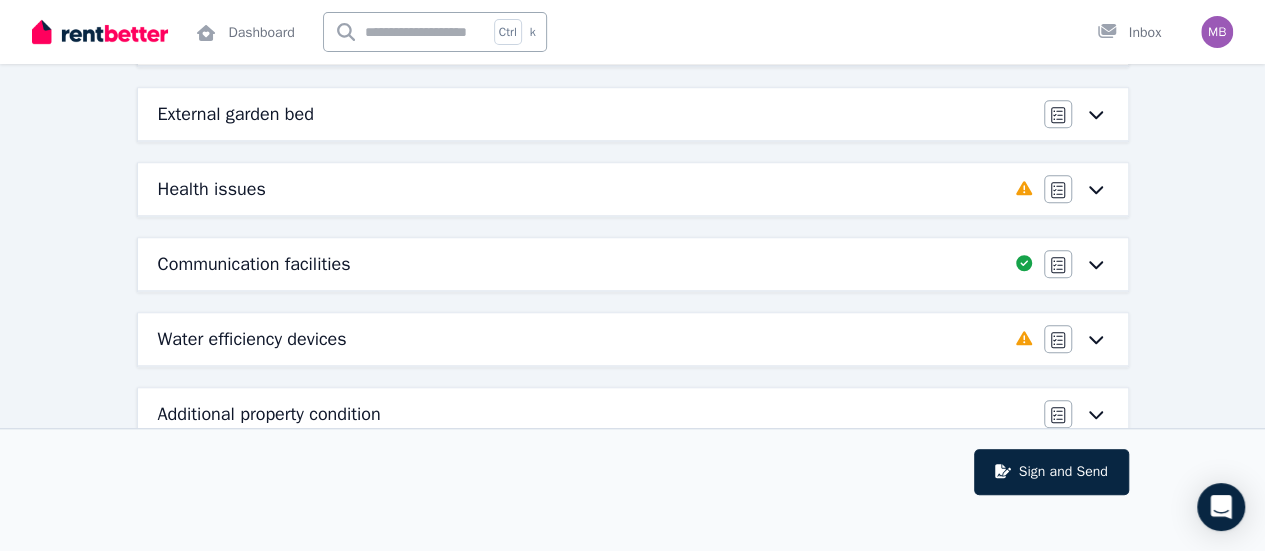 click on "Water efficiency devices" at bounding box center (252, 339) 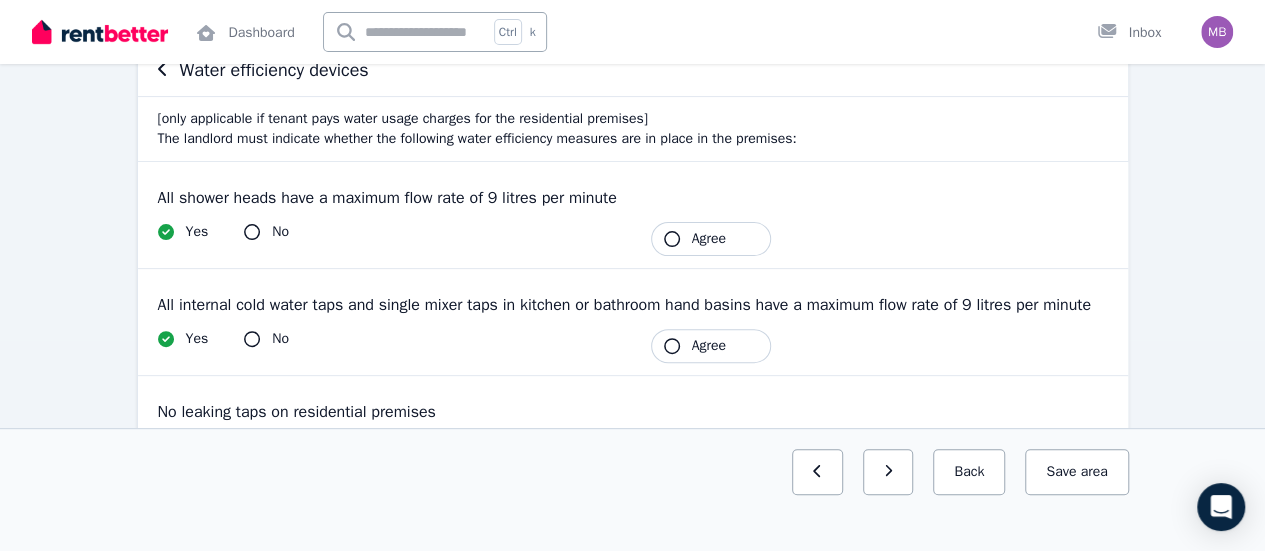 scroll, scrollTop: 214, scrollLeft: 0, axis: vertical 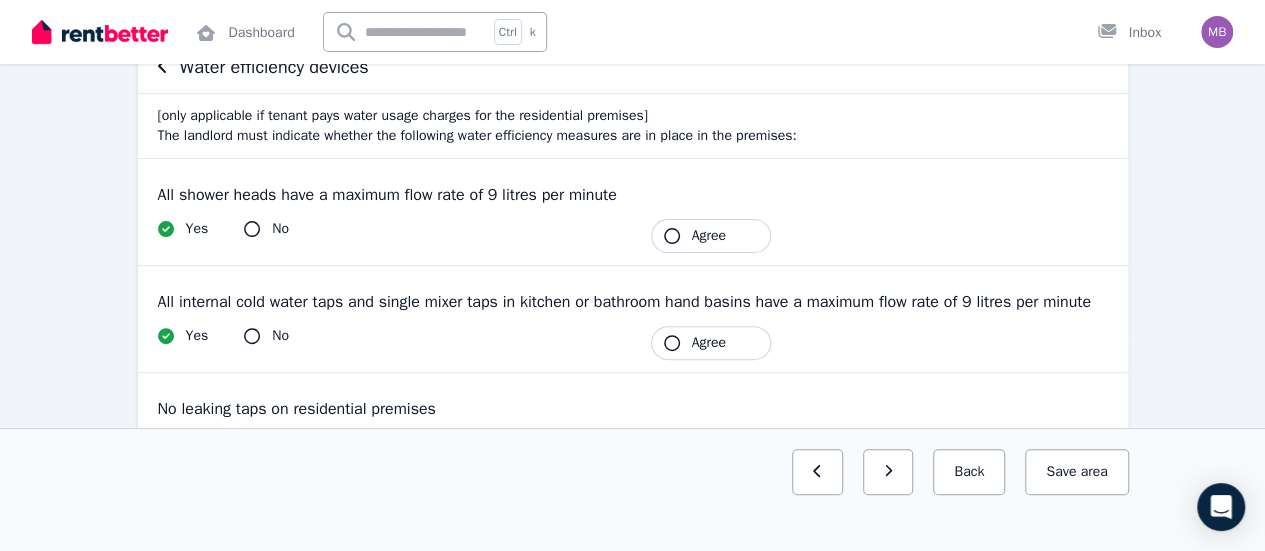 click on "Agree" at bounding box center (711, 236) 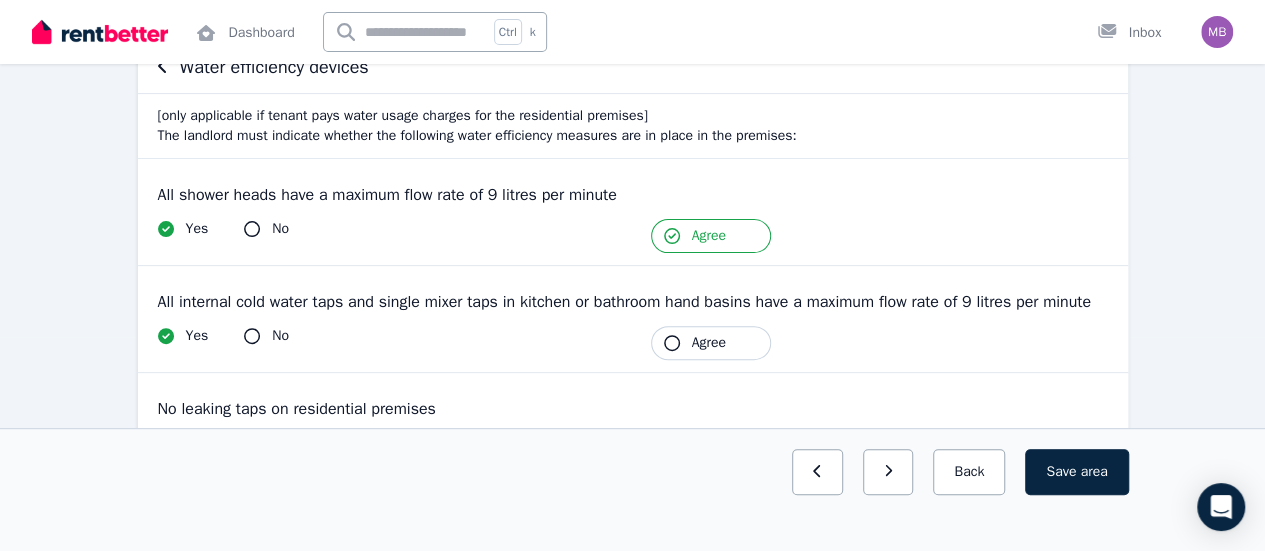 click 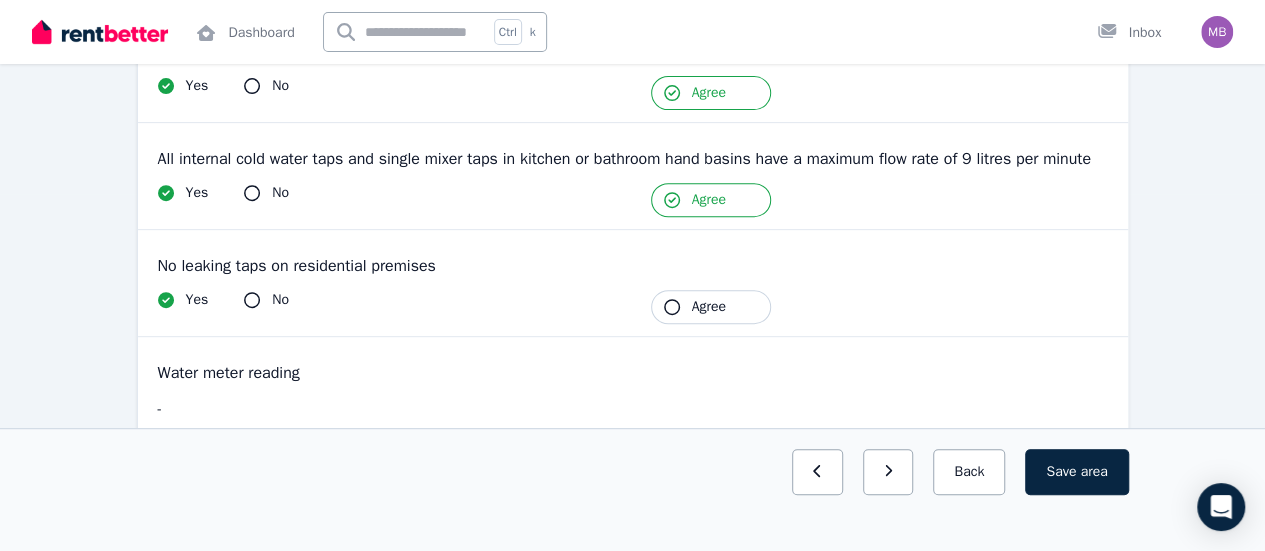 scroll, scrollTop: 374, scrollLeft: 0, axis: vertical 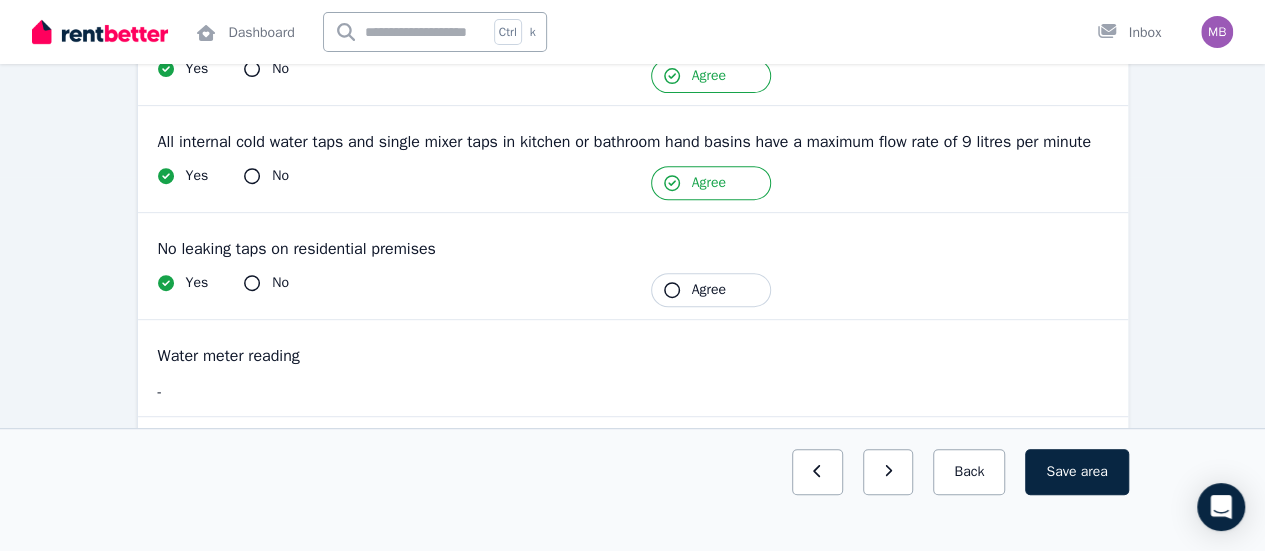 click on "No" at bounding box center (266, 283) 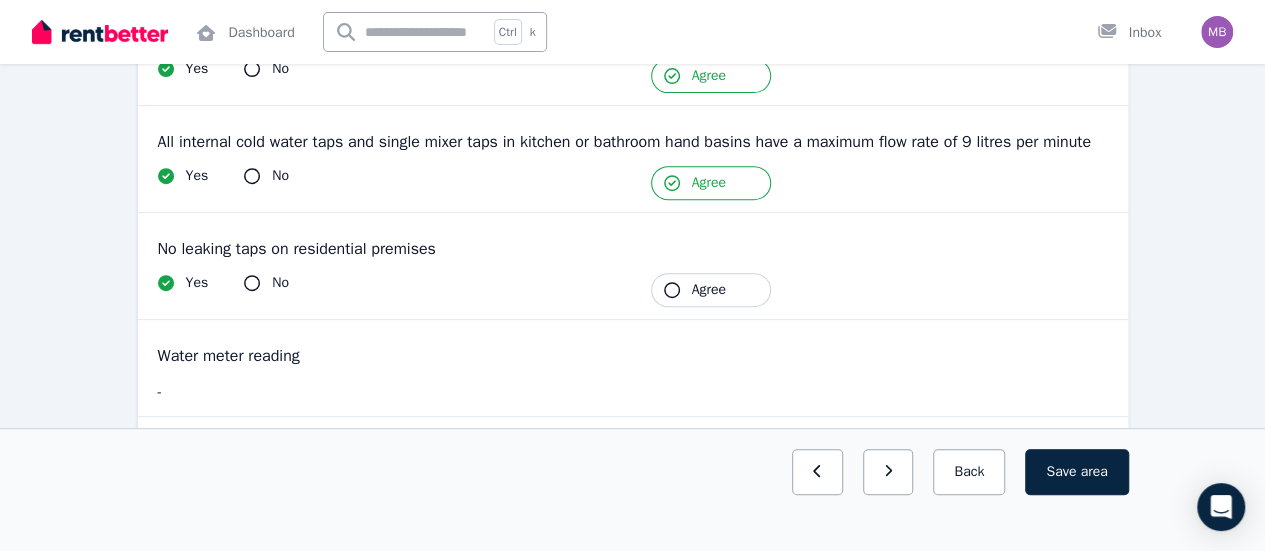click 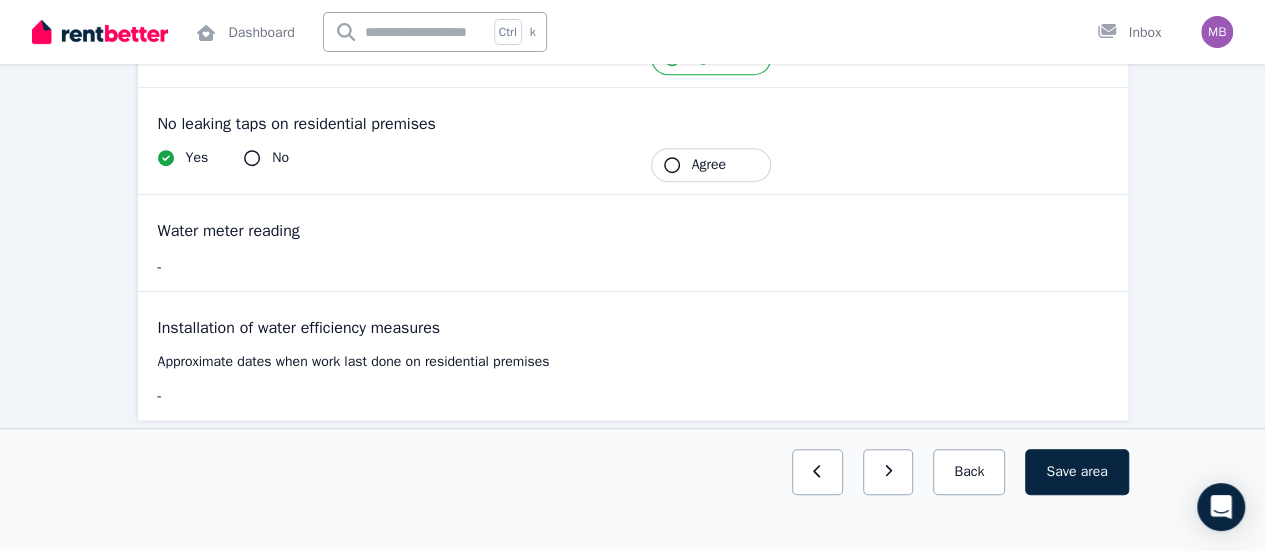 drag, startPoint x: 250, startPoint y: 302, endPoint x: 174, endPoint y: 305, distance: 76.05919 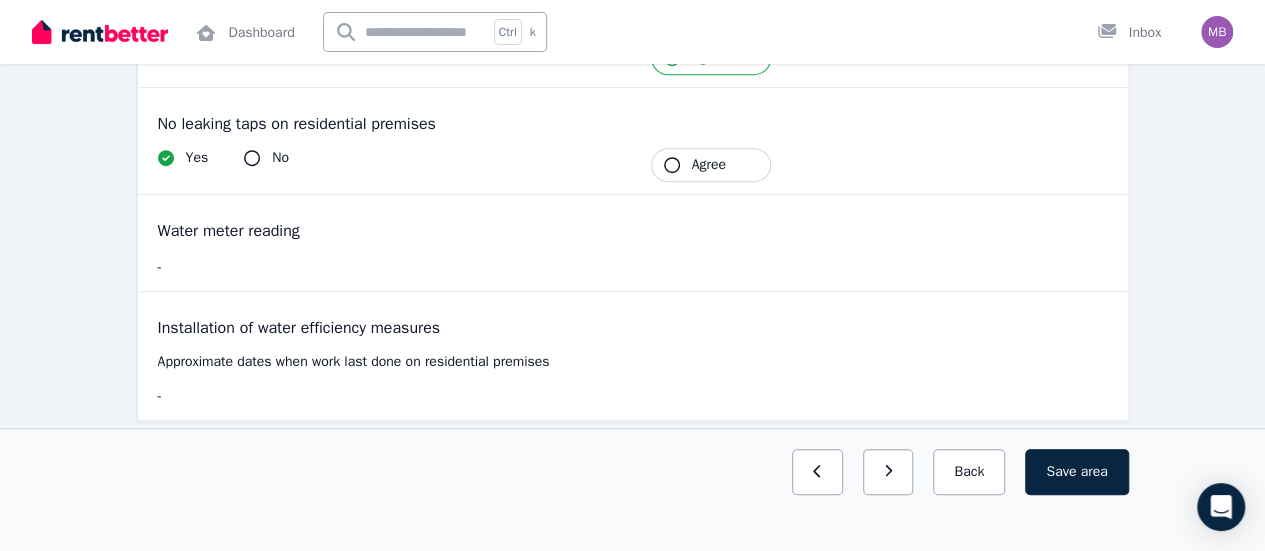 click on "Water meter reading -" at bounding box center (633, 243) 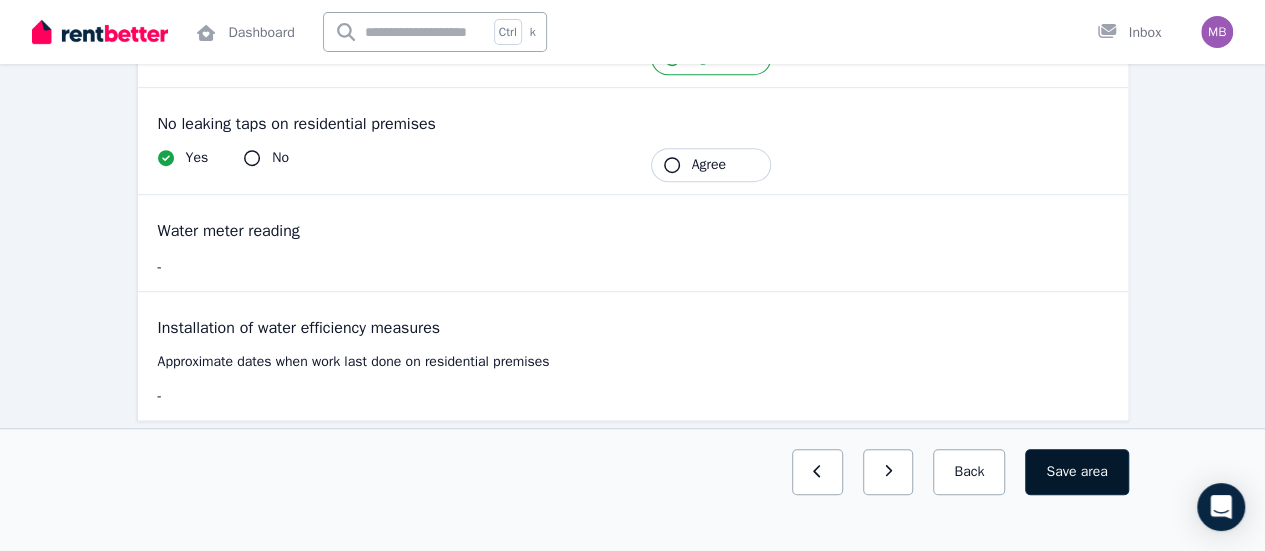 click on "Save   area" at bounding box center (1076, 472) 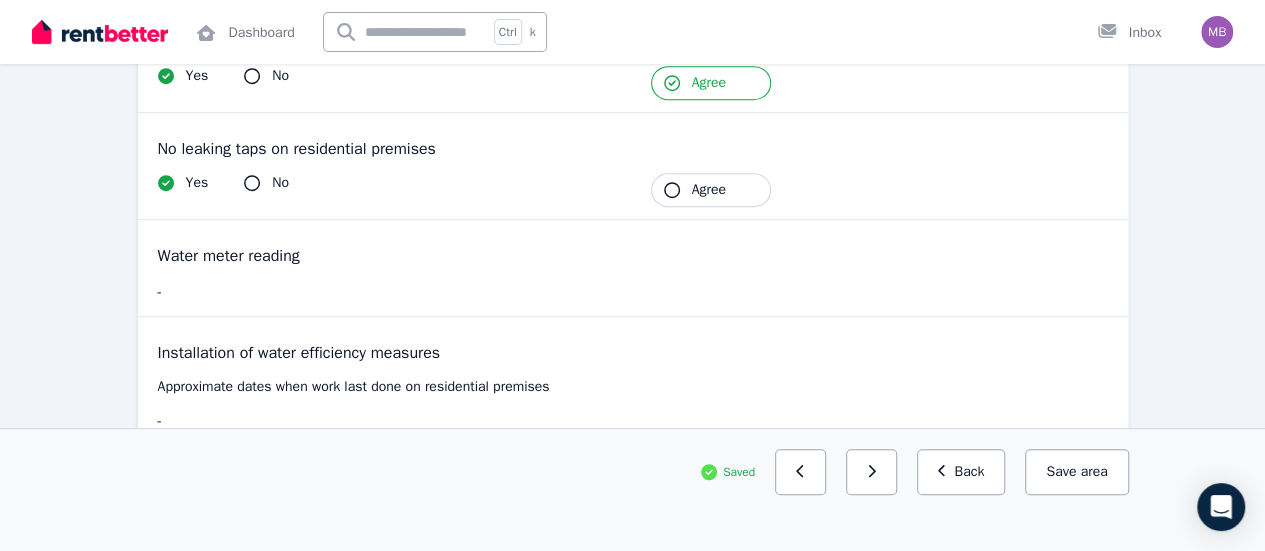 scroll, scrollTop: 471, scrollLeft: 0, axis: vertical 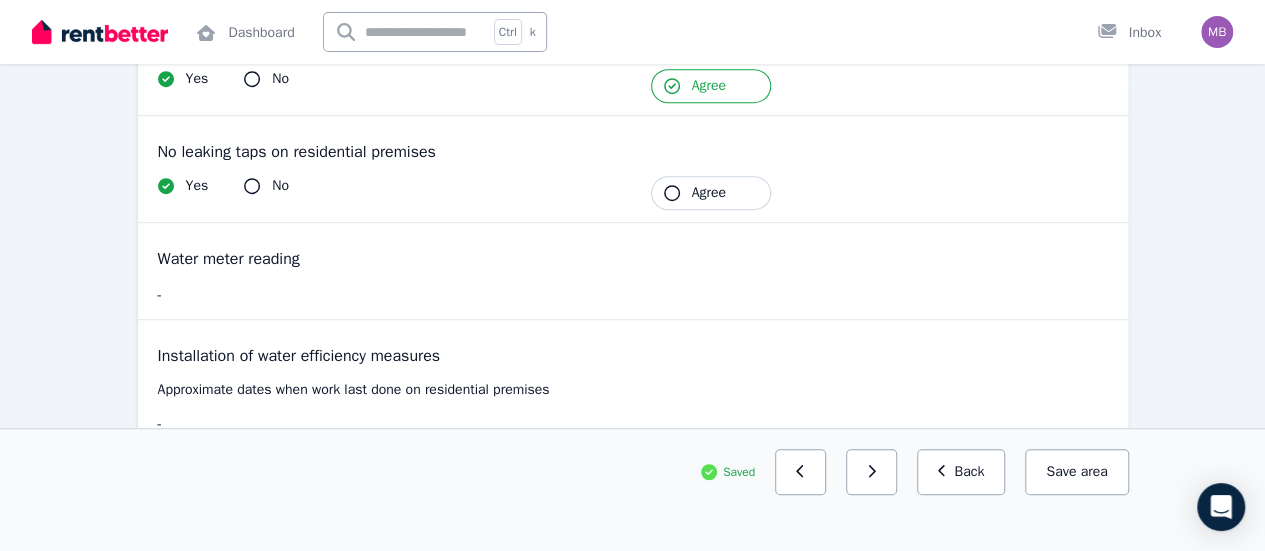 click on "Saved Previous: Communication facilities Next: Additional property condition Back Save area" at bounding box center (632, 489) 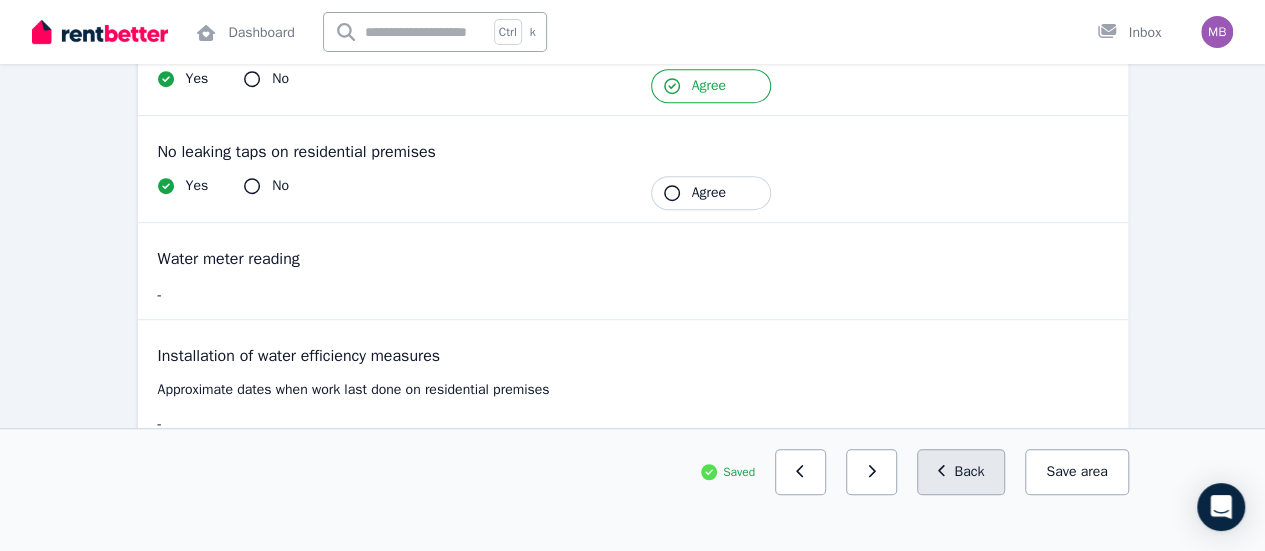 click on "Back" at bounding box center (961, 472) 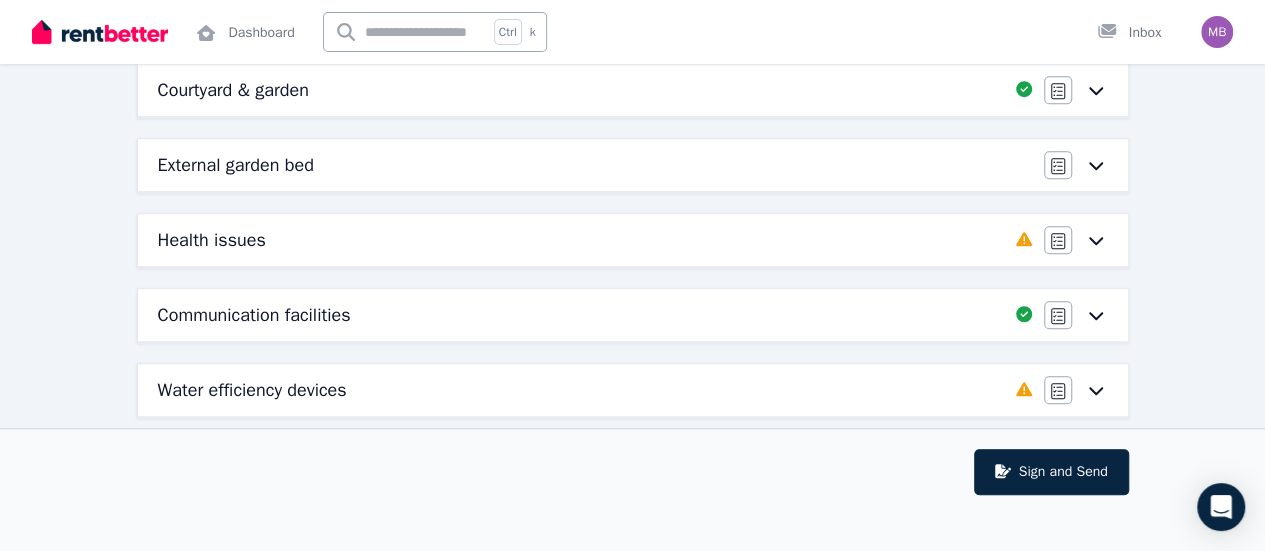 scroll, scrollTop: 692, scrollLeft: 0, axis: vertical 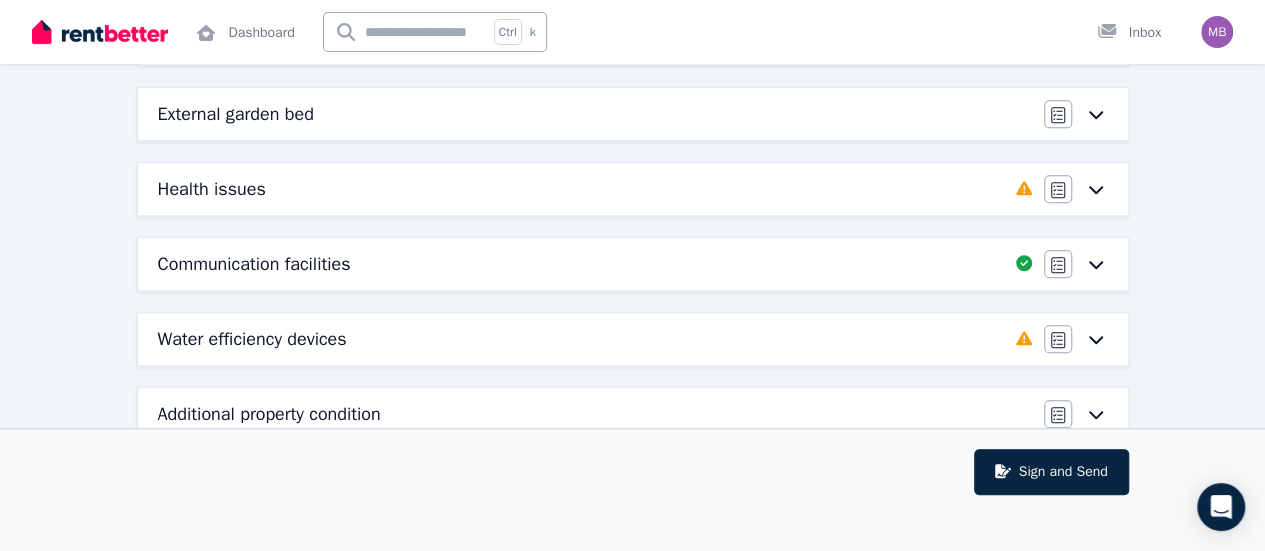 click on "Additional property condition Agree/Disagree" at bounding box center [633, 414] 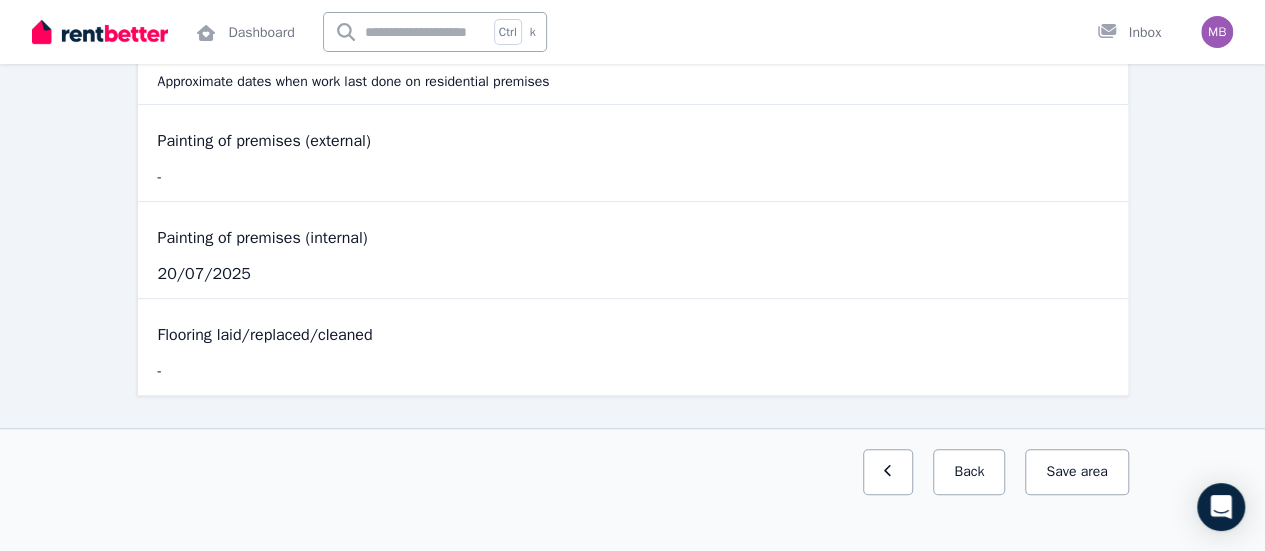 scroll, scrollTop: 0, scrollLeft: 0, axis: both 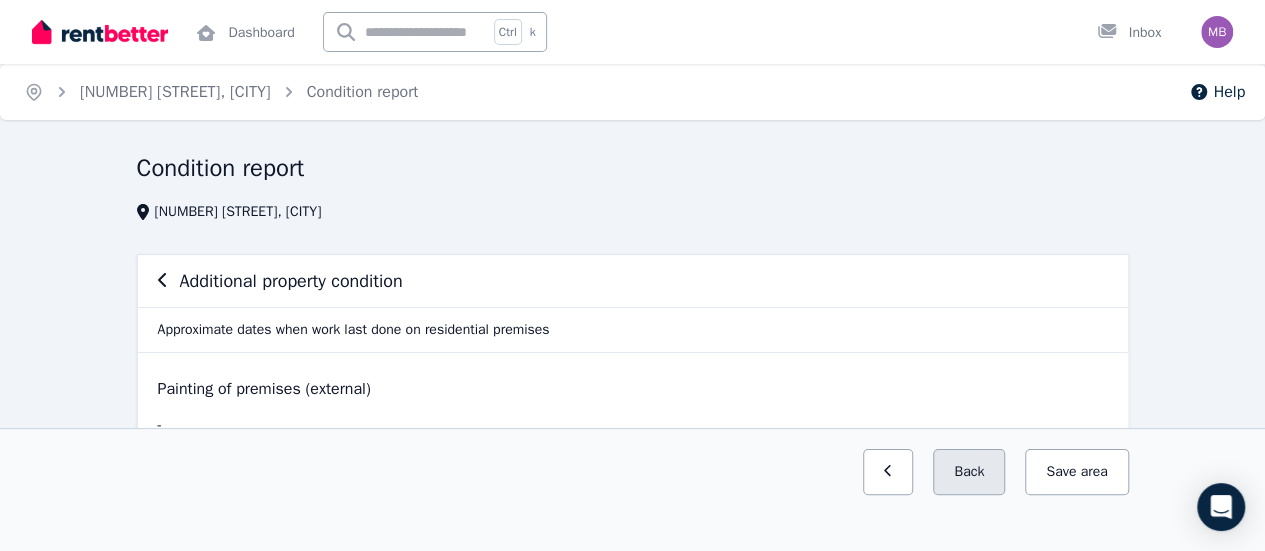 click on "Back" at bounding box center (969, 472) 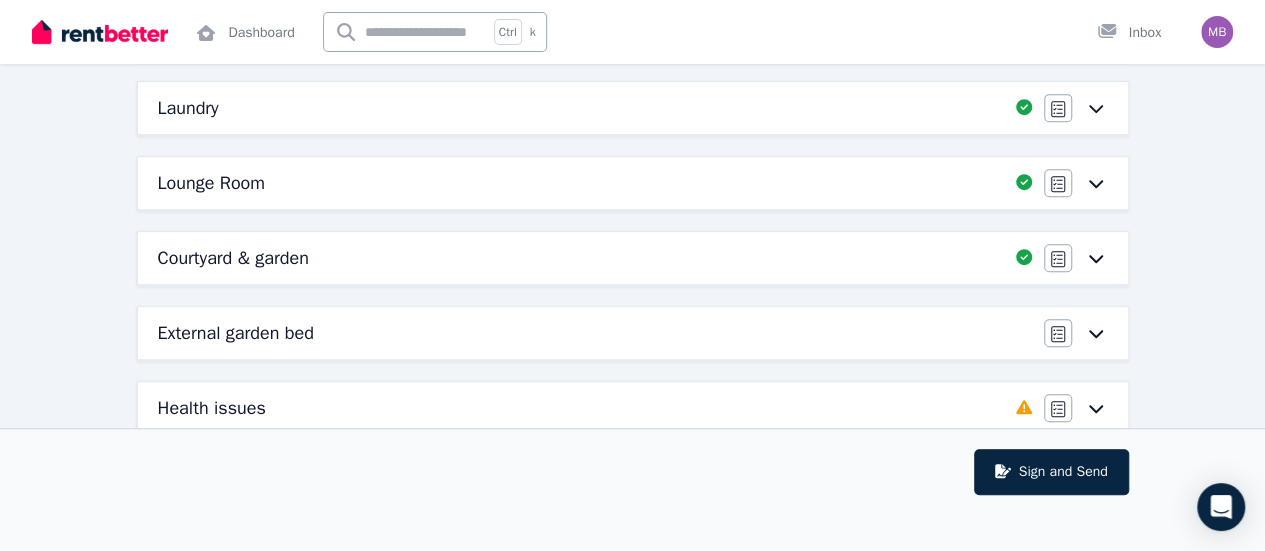 scroll, scrollTop: 692, scrollLeft: 0, axis: vertical 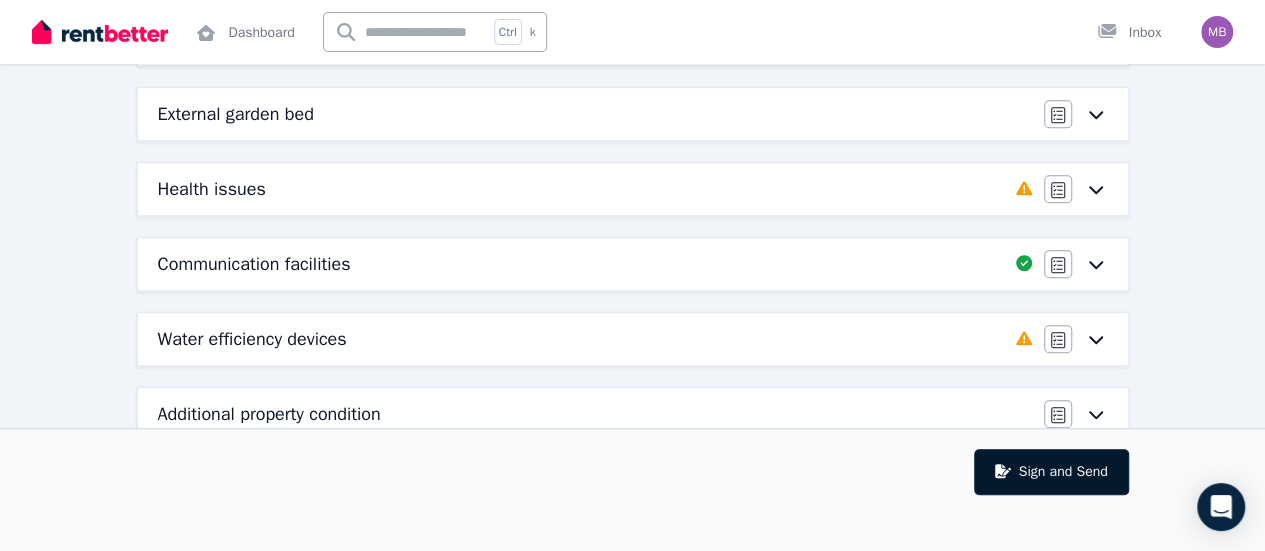 click on "Sign and Send" at bounding box center [1051, 472] 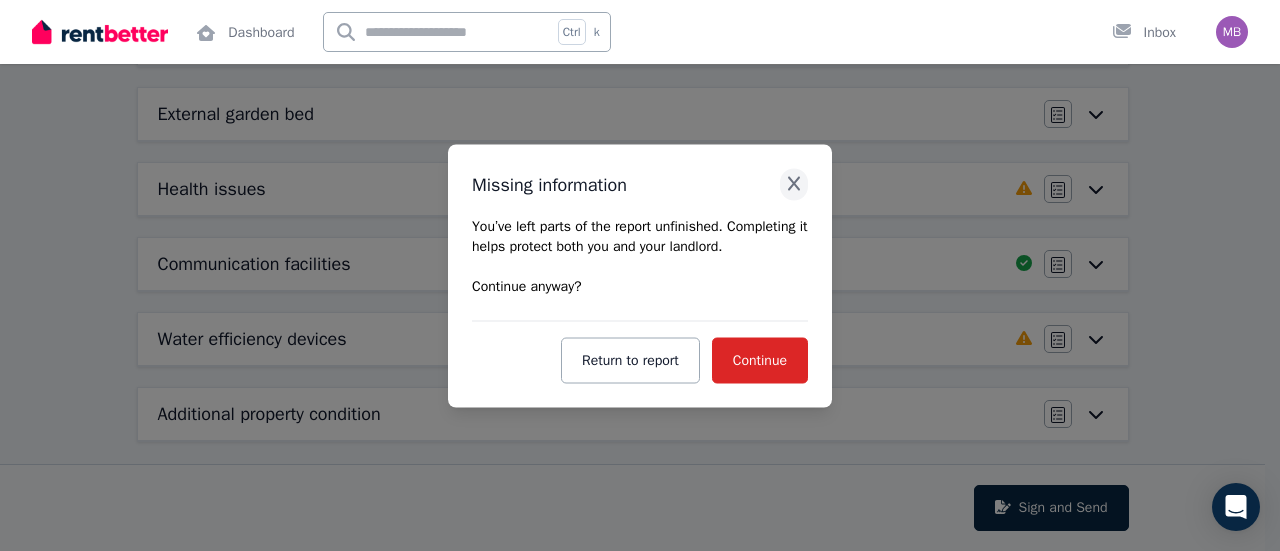 click 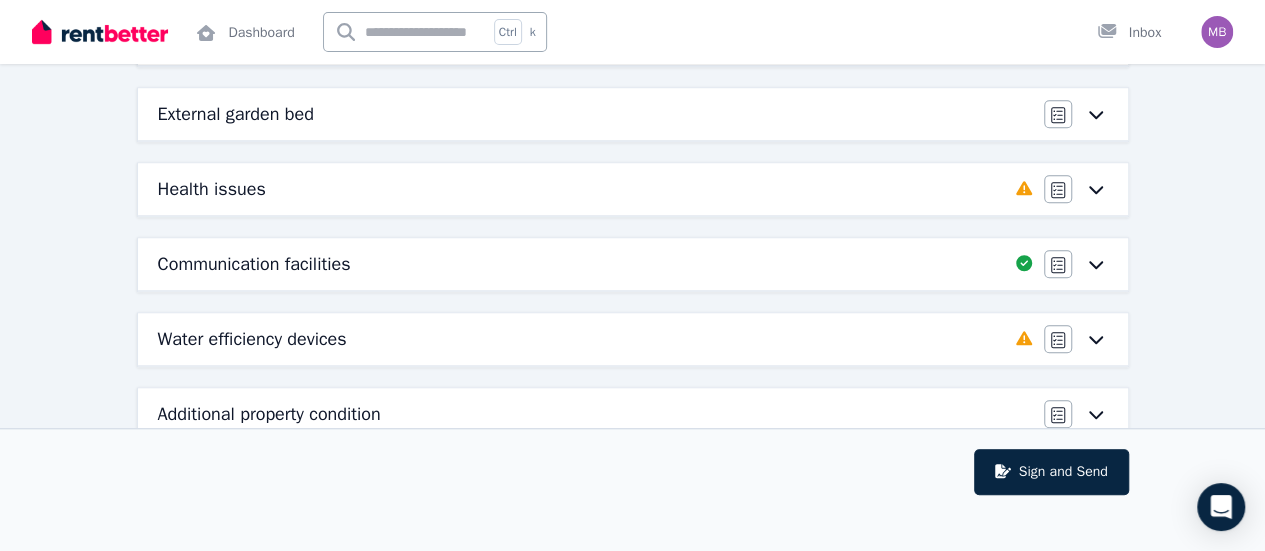 click on "Health issues" at bounding box center [581, 189] 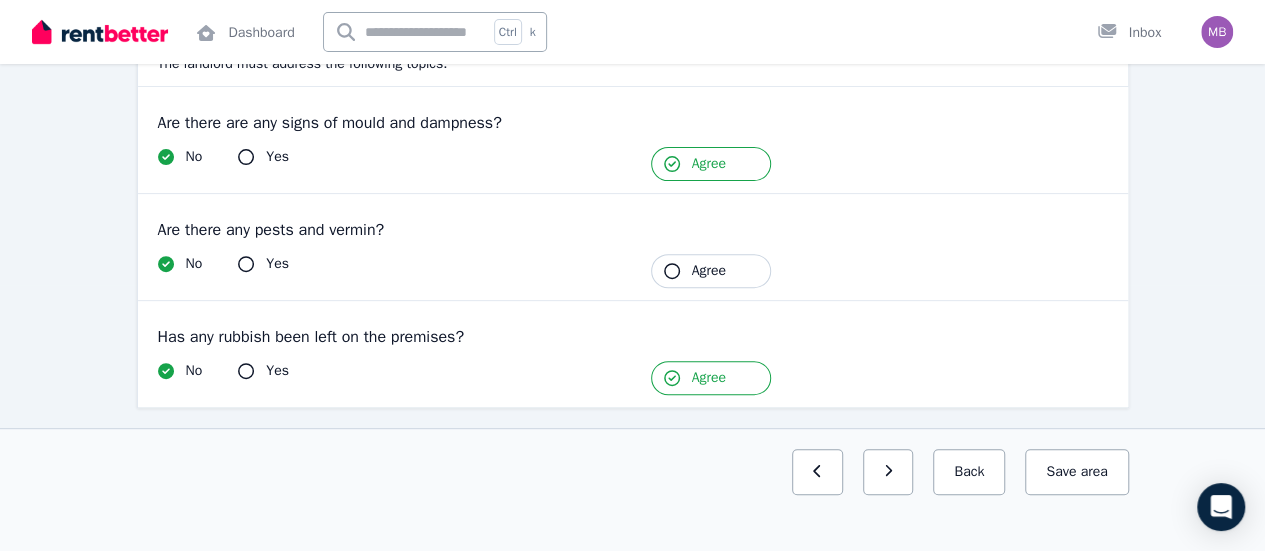 scroll, scrollTop: 262, scrollLeft: 0, axis: vertical 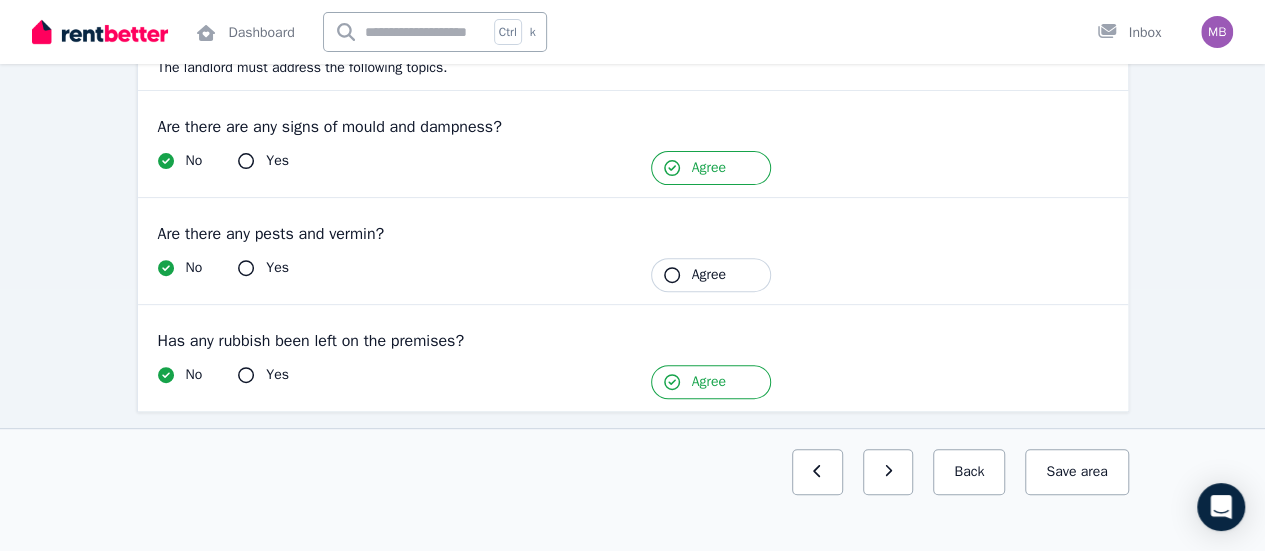 click on "Agree" at bounding box center [711, 275] 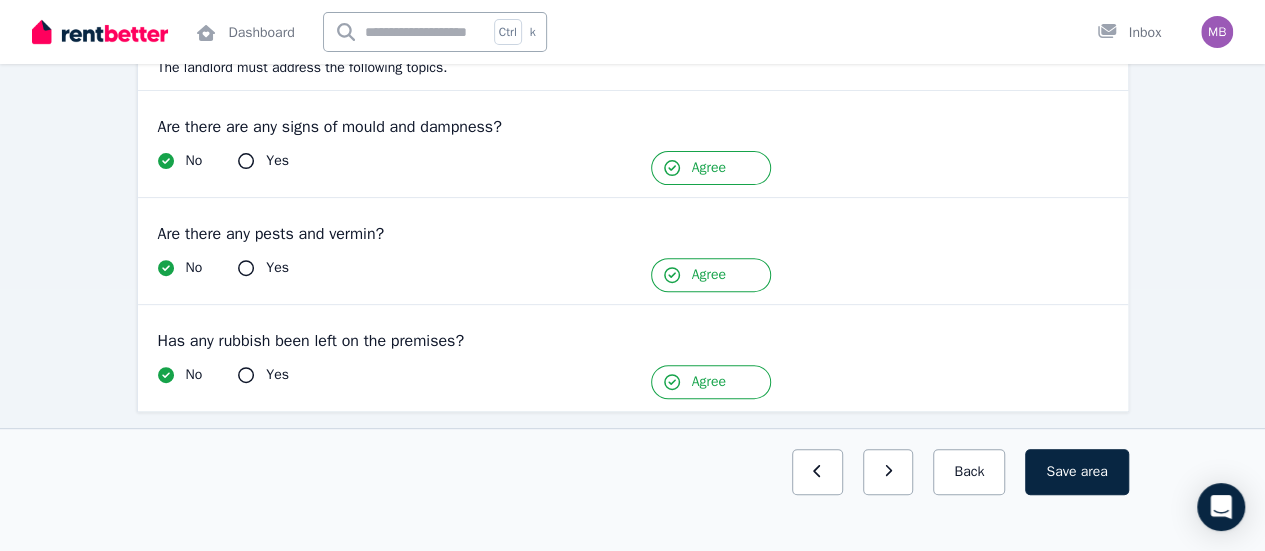 click 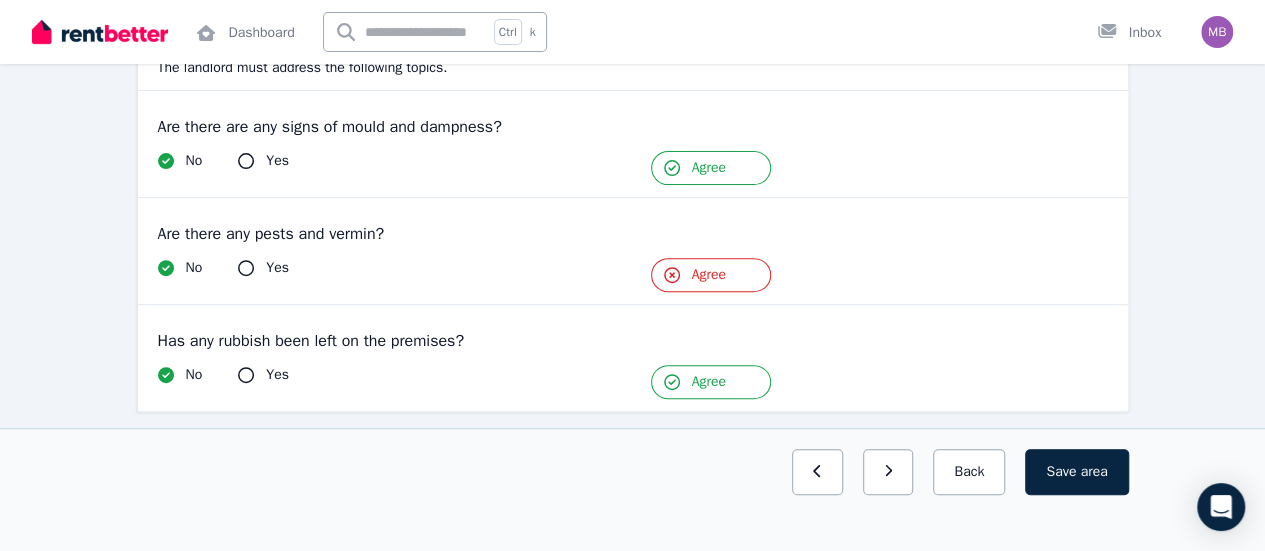 click on "Agree" at bounding box center [711, 275] 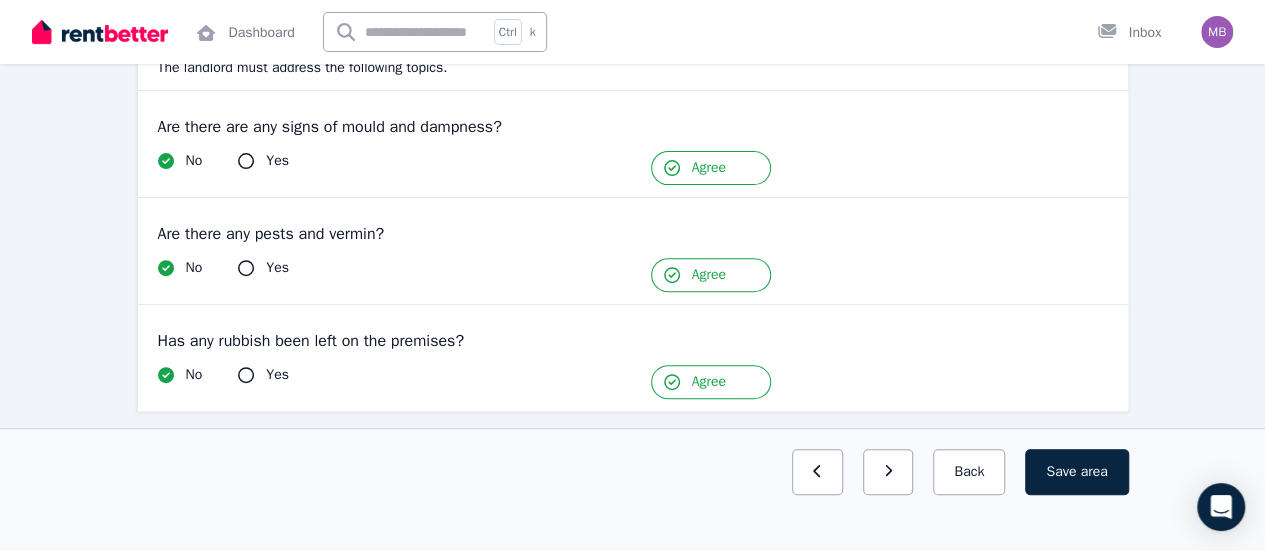 click on "Agree" at bounding box center (711, 275) 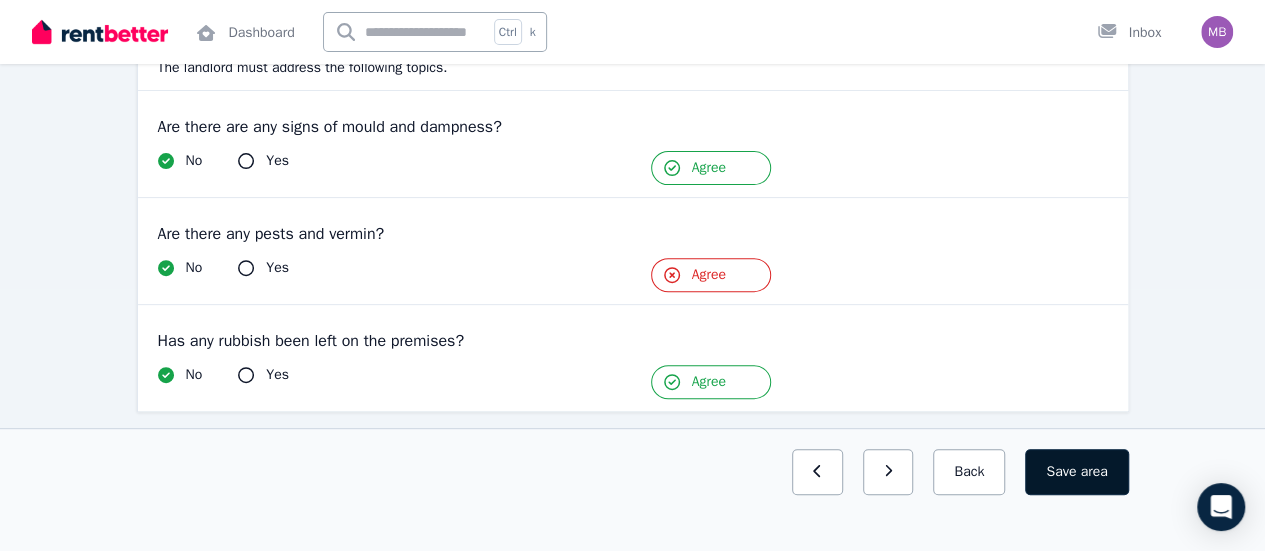 click on "area" at bounding box center (1093, 472) 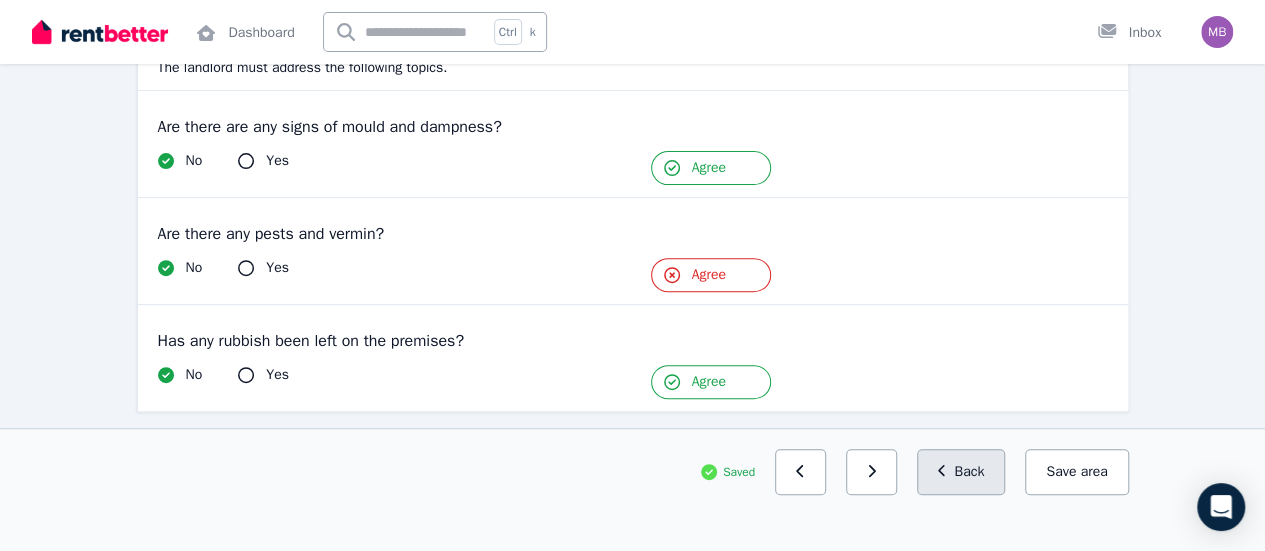 click 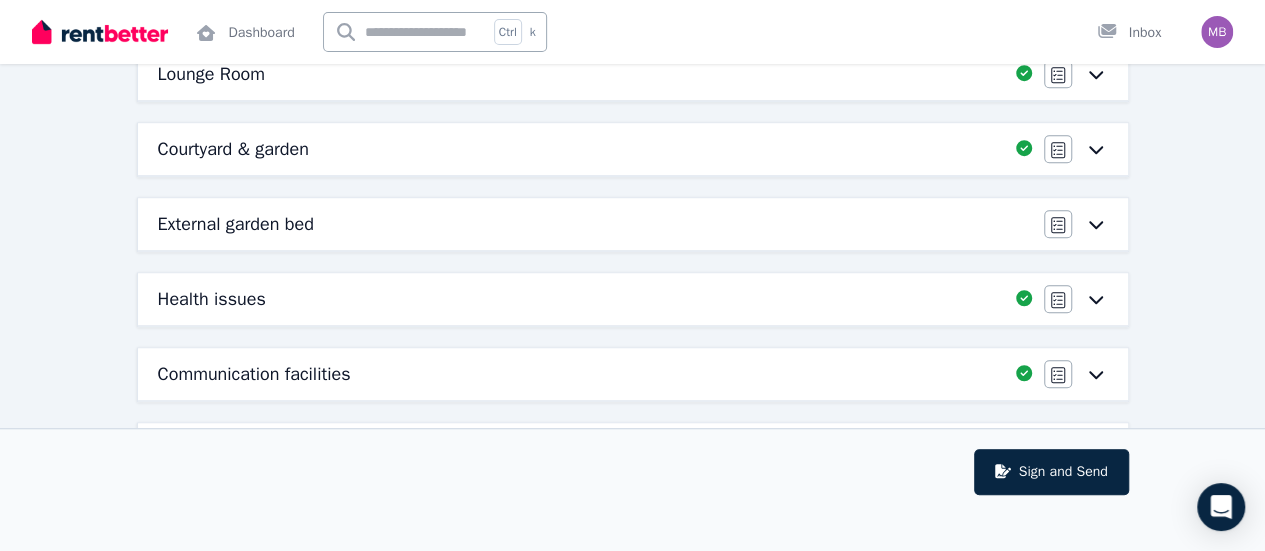 scroll, scrollTop: 662, scrollLeft: 0, axis: vertical 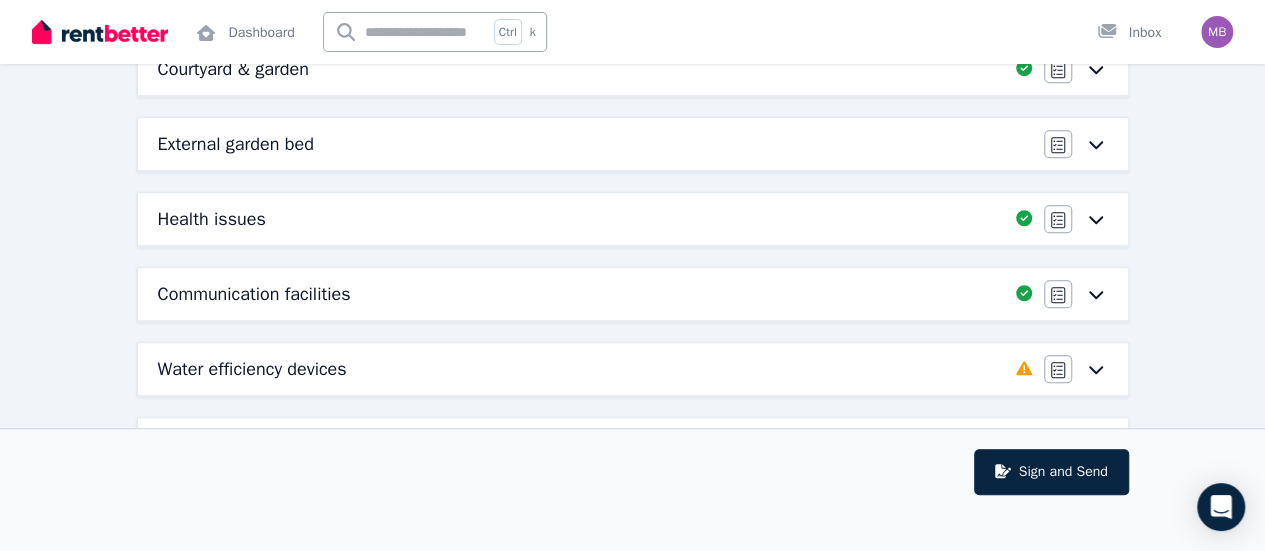 click on "Water efficiency devices" at bounding box center (581, 369) 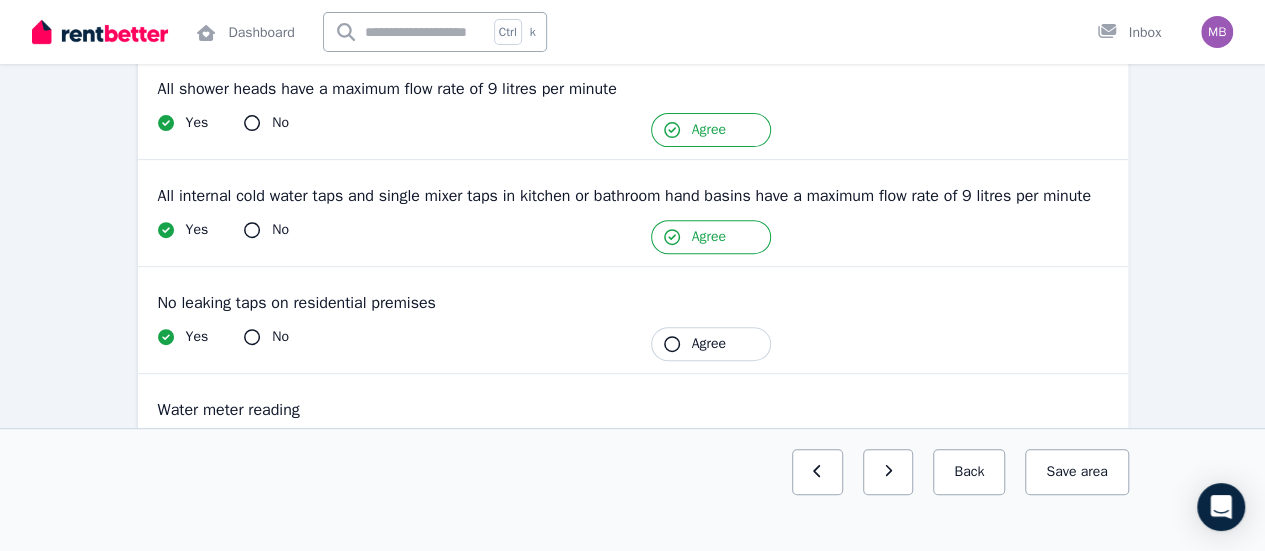 scroll, scrollTop: 352, scrollLeft: 0, axis: vertical 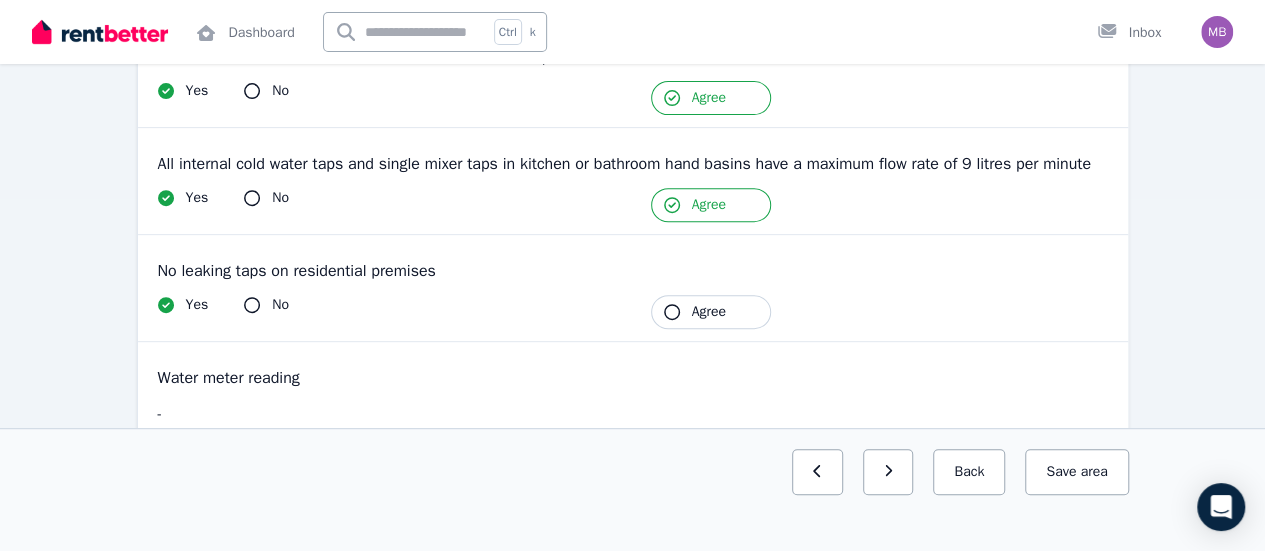 click on "Agree" at bounding box center (711, 312) 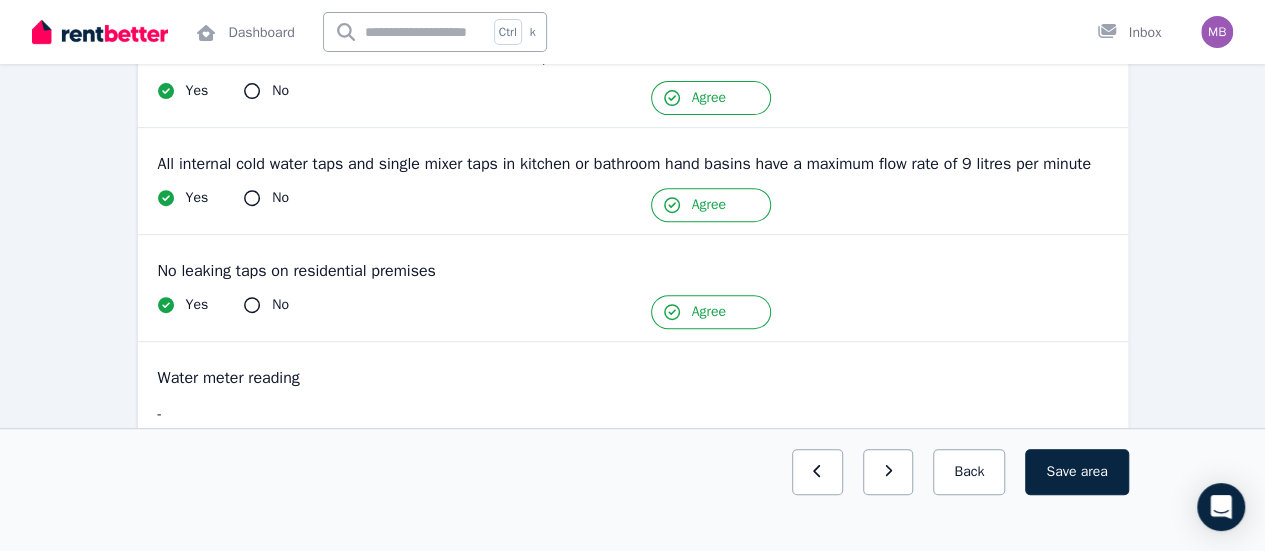 click on "Agree" at bounding box center (711, 312) 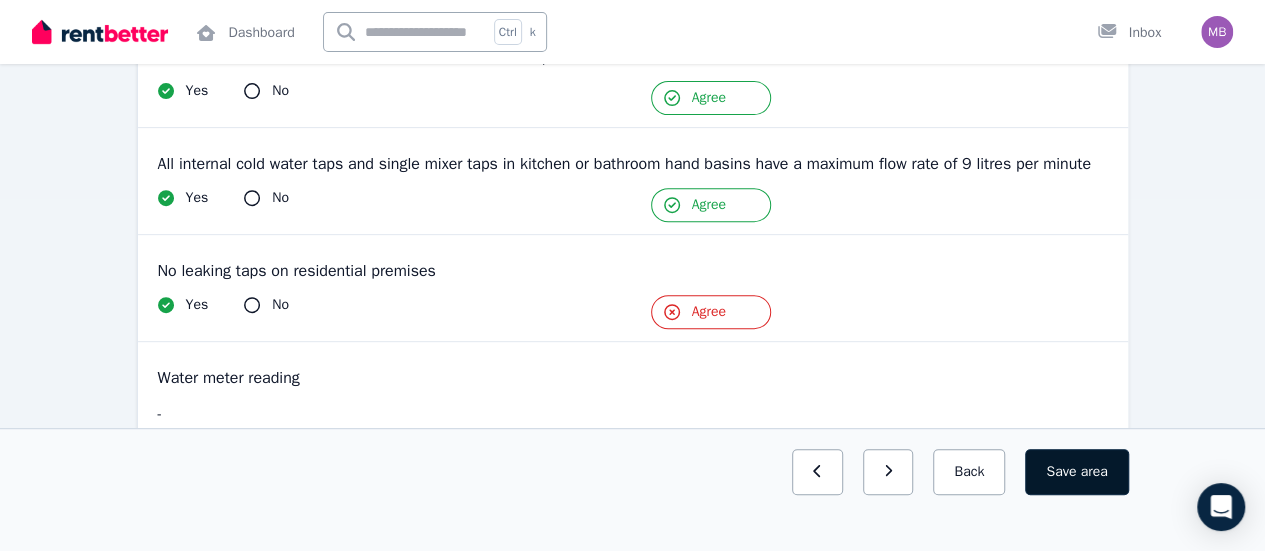 click on "area" at bounding box center (1093, 472) 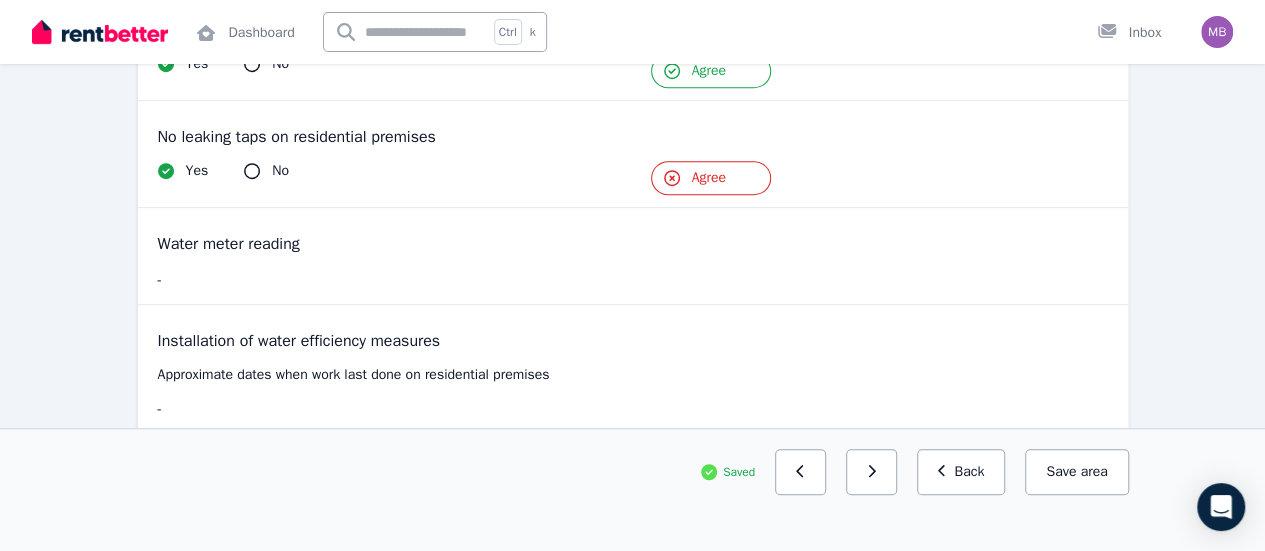 scroll, scrollTop: 540, scrollLeft: 0, axis: vertical 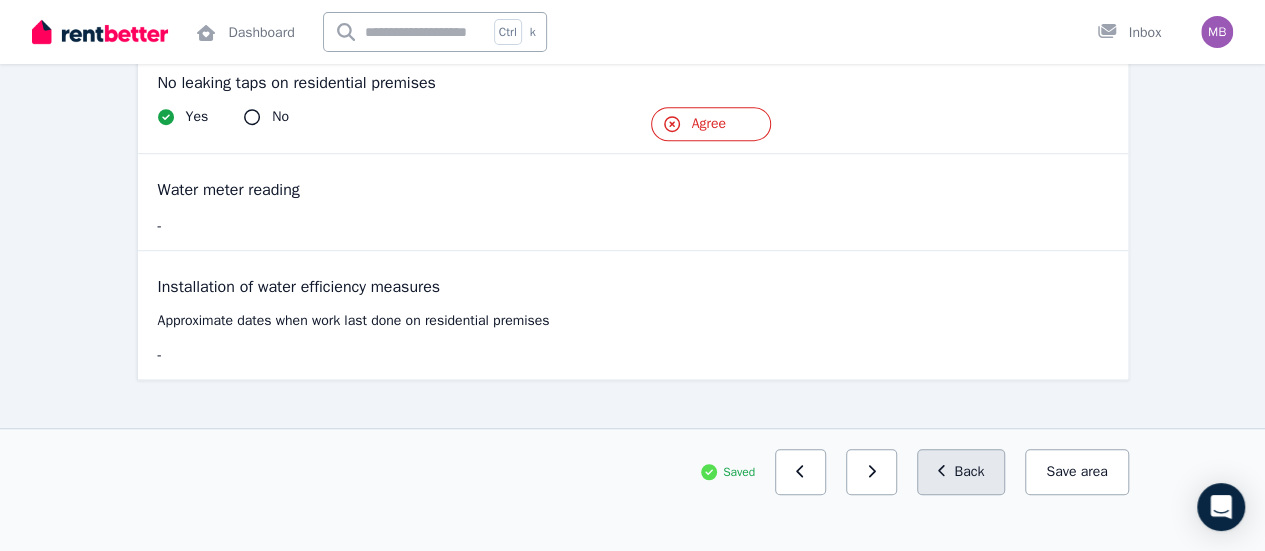 click on "Back" at bounding box center (961, 472) 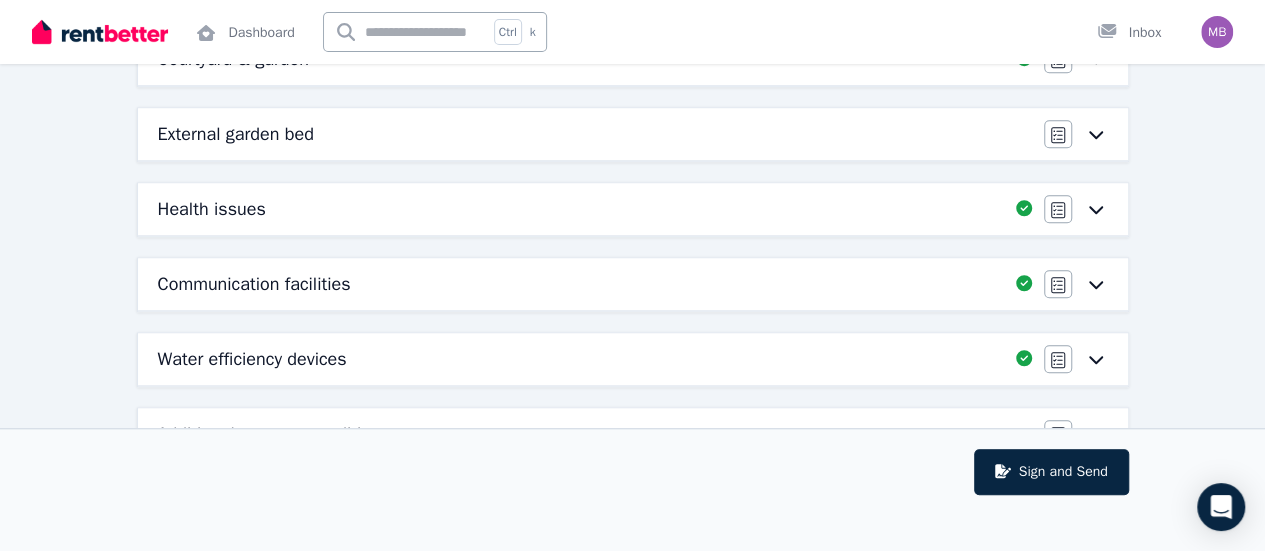 scroll, scrollTop: 668, scrollLeft: 0, axis: vertical 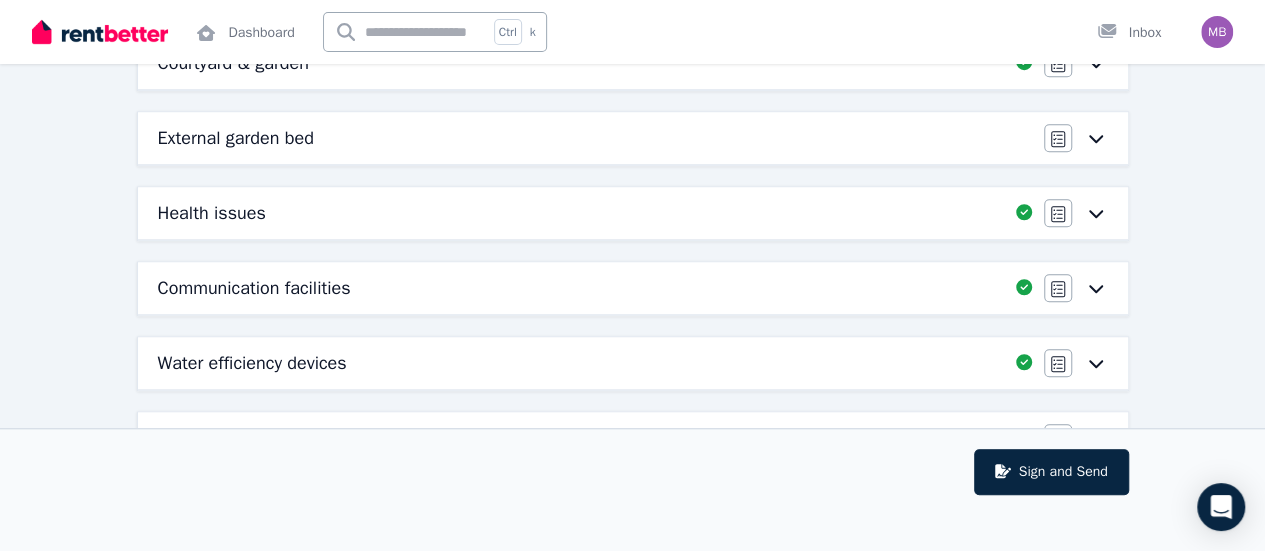 click on "Health issues" at bounding box center (581, 213) 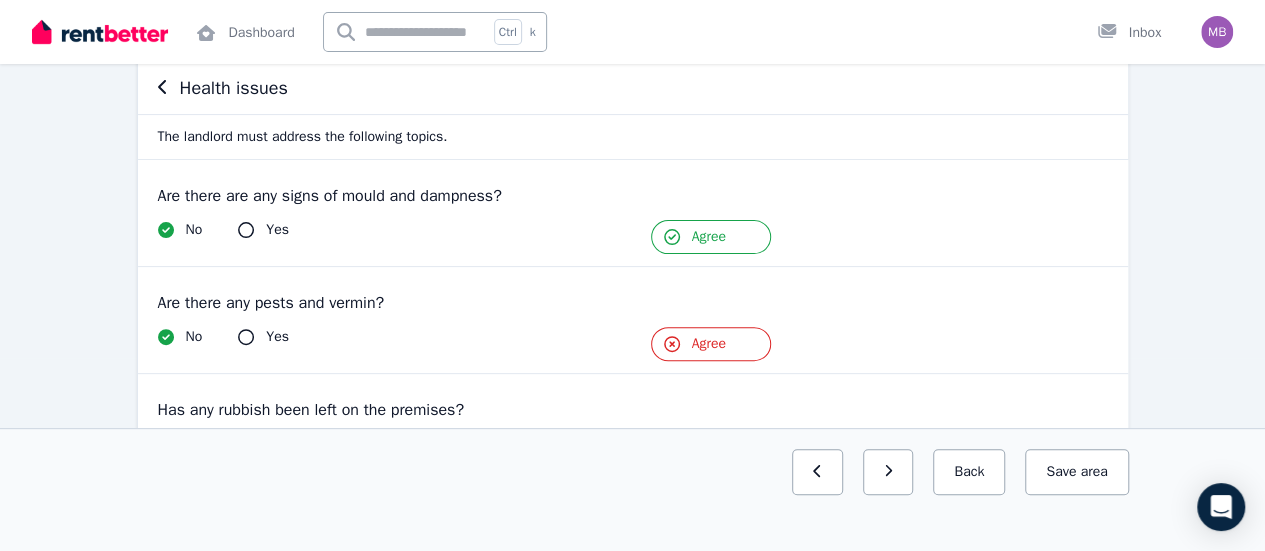 scroll, scrollTop: 243, scrollLeft: 0, axis: vertical 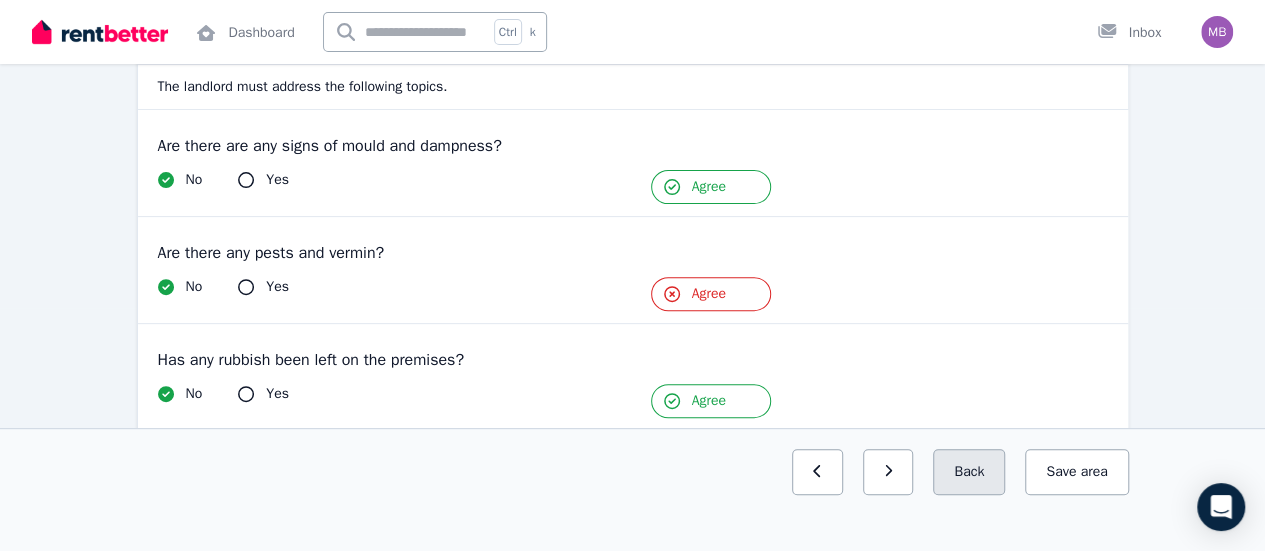 drag, startPoint x: 1060, startPoint y: 356, endPoint x: 968, endPoint y: 513, distance: 181.96977 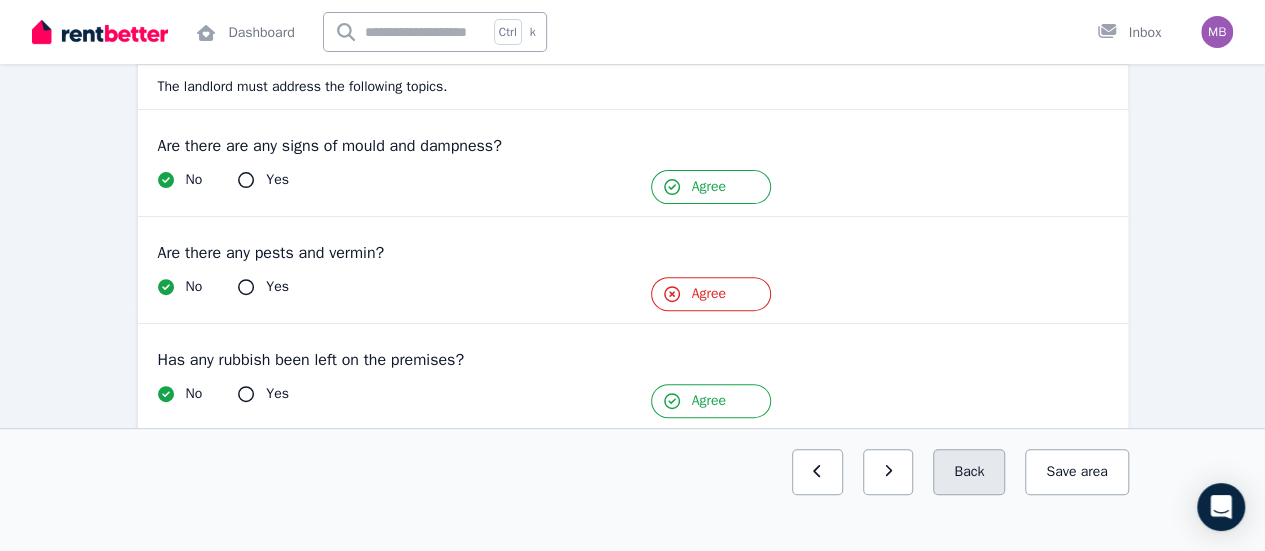 click on "Back" at bounding box center (969, 472) 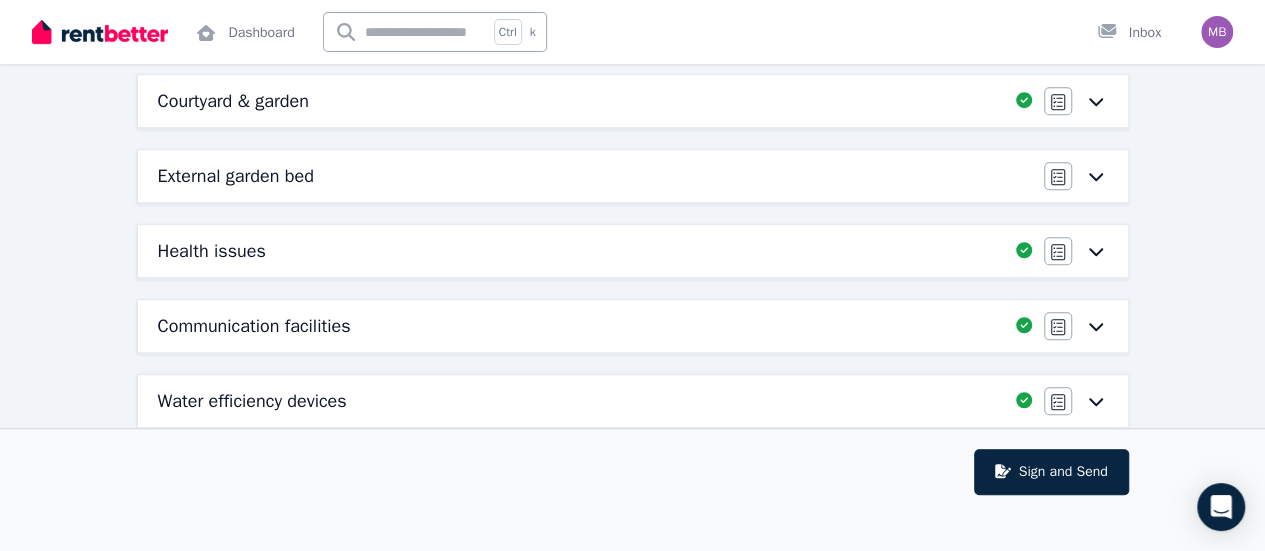 scroll, scrollTop: 638, scrollLeft: 0, axis: vertical 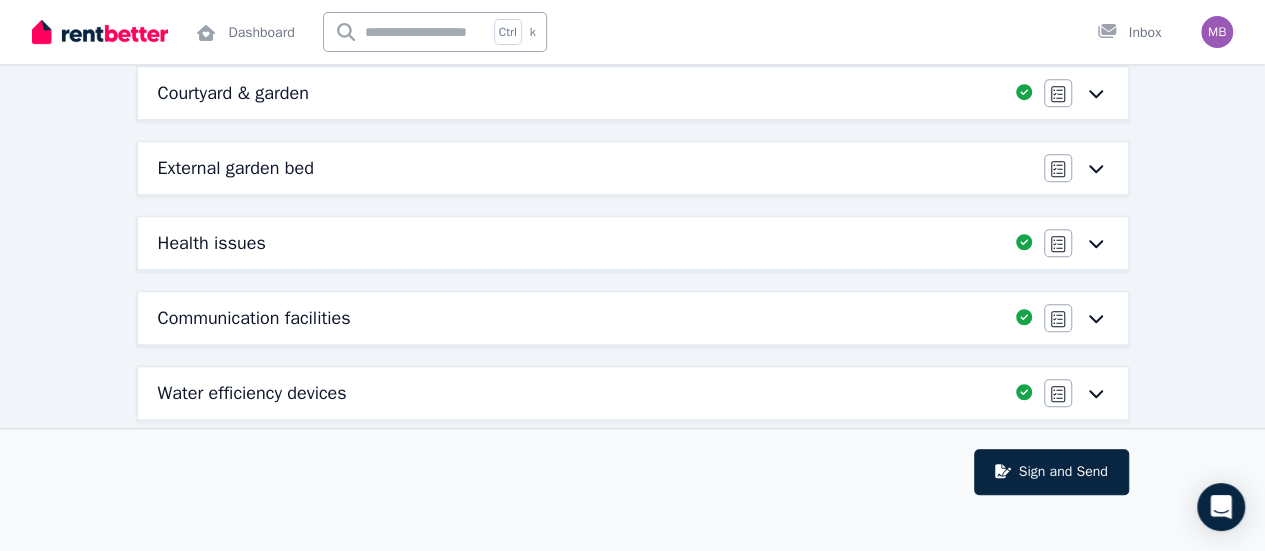 click on "Water efficiency devices Completed 100%, 0 left Agree/Disagree" at bounding box center [633, 393] 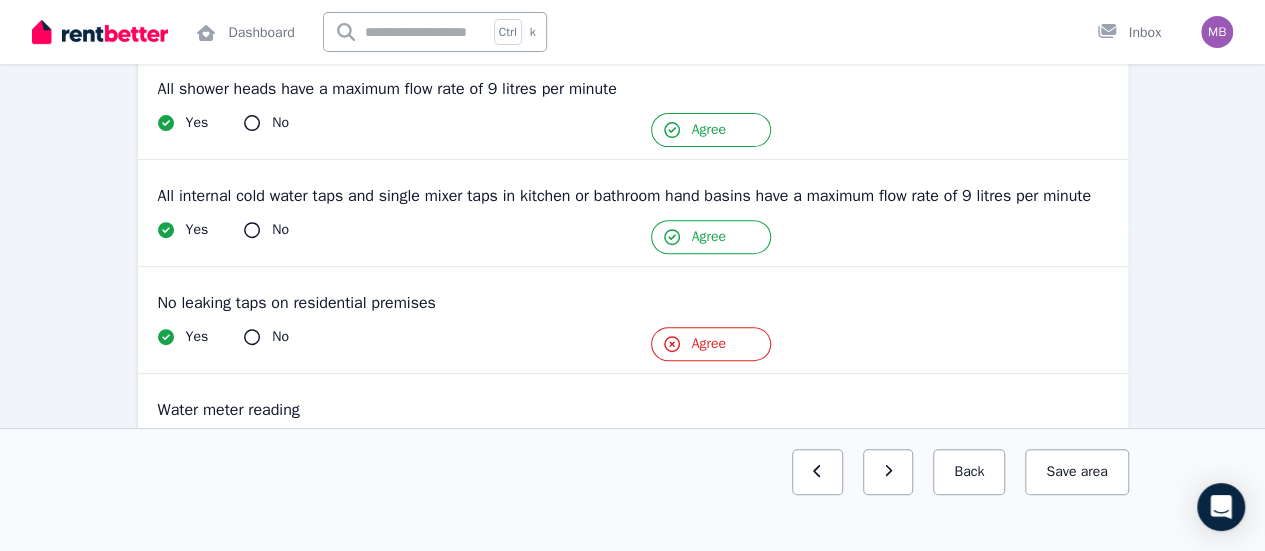 scroll, scrollTop: 321, scrollLeft: 0, axis: vertical 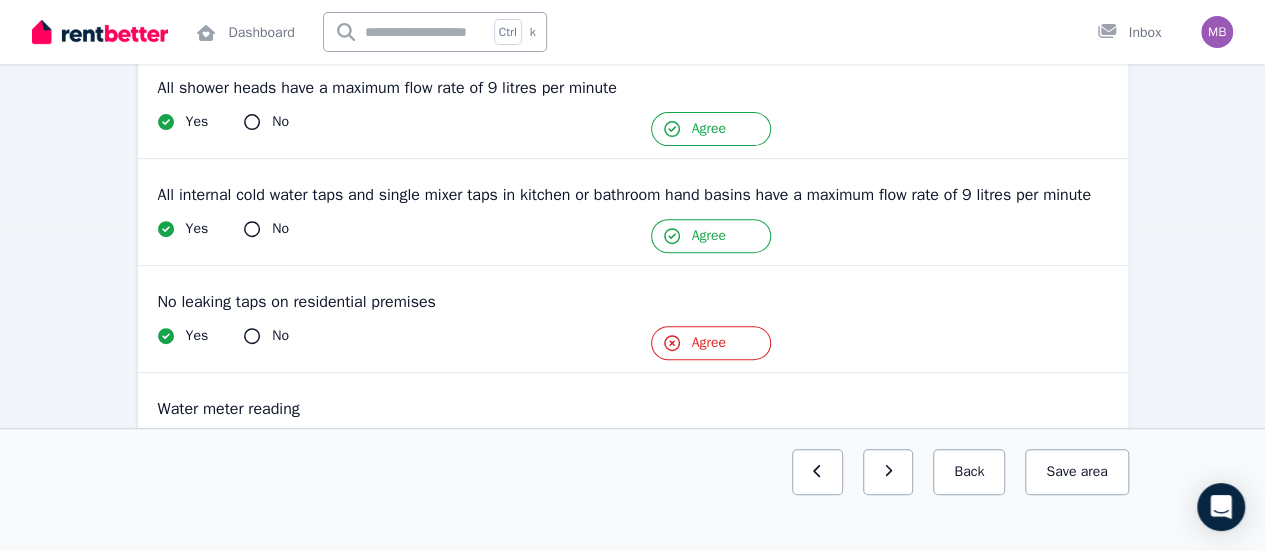 click on "Agree" at bounding box center (711, 343) 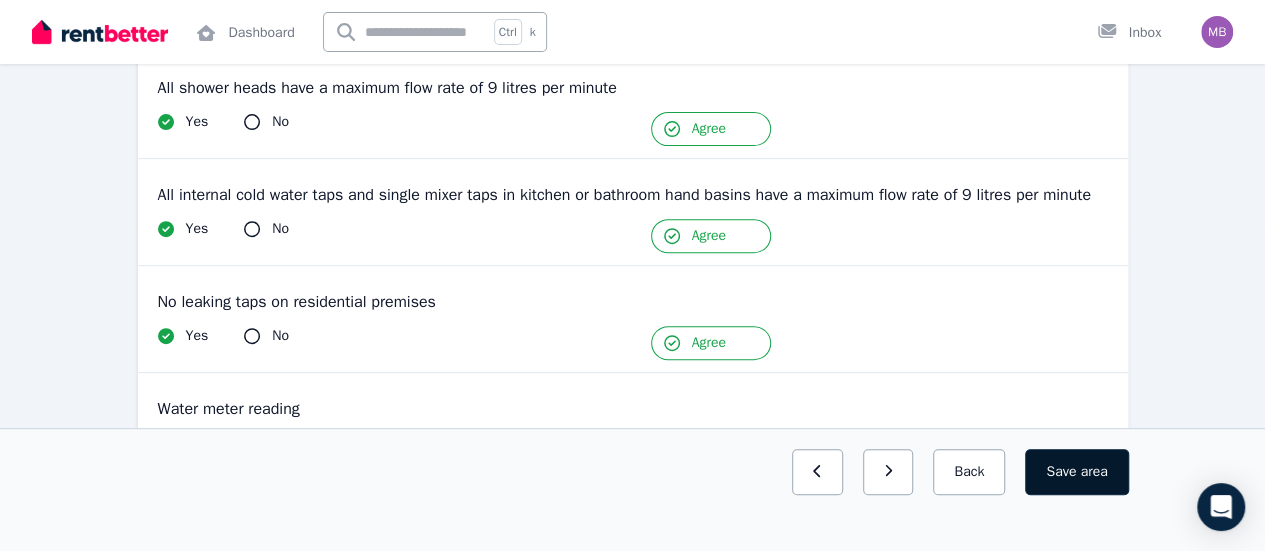 click on "area" at bounding box center [1093, 472] 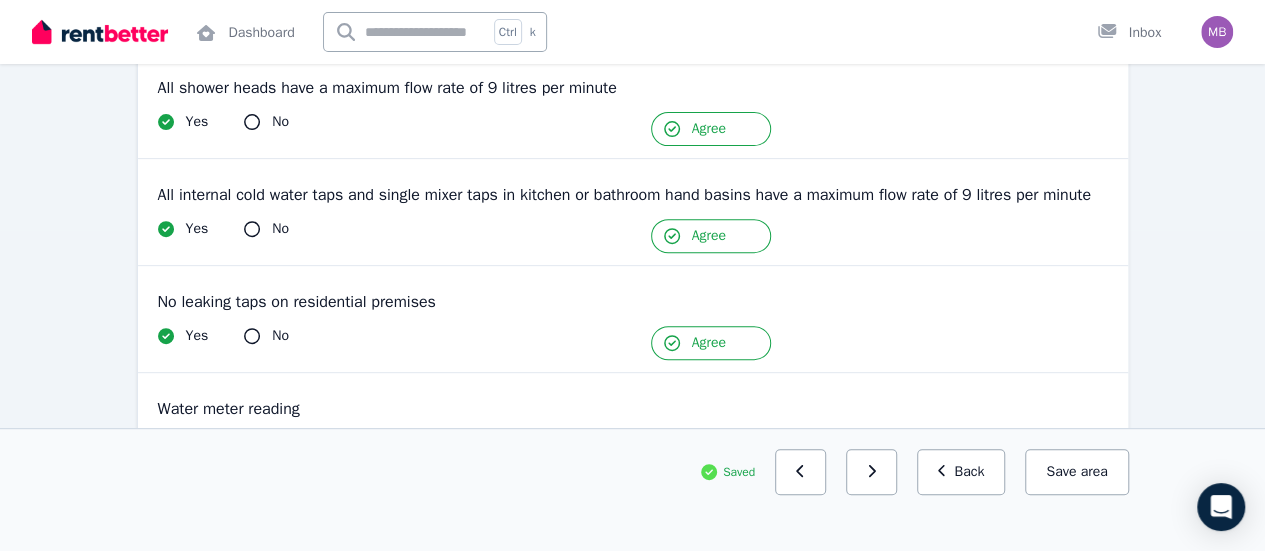 scroll, scrollTop: 0, scrollLeft: 0, axis: both 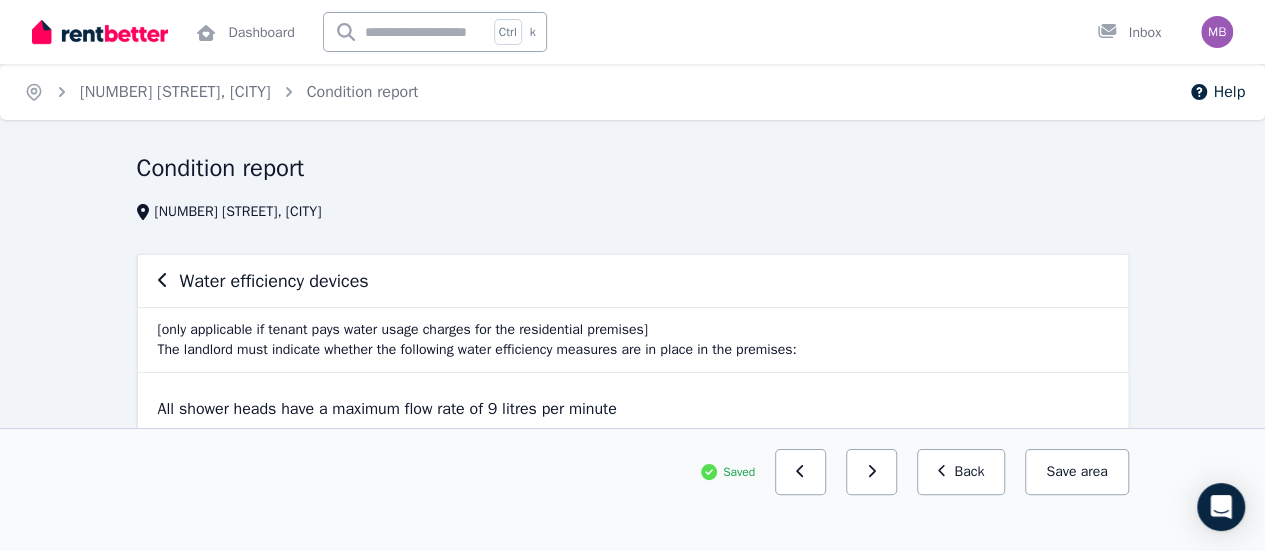 click 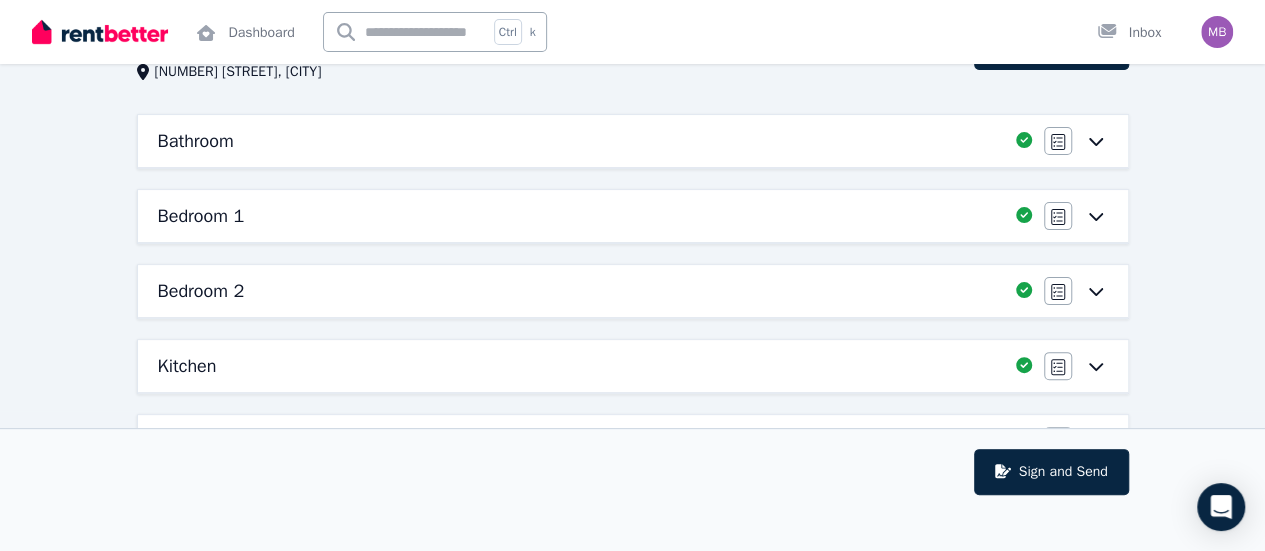 scroll, scrollTop: 172, scrollLeft: 0, axis: vertical 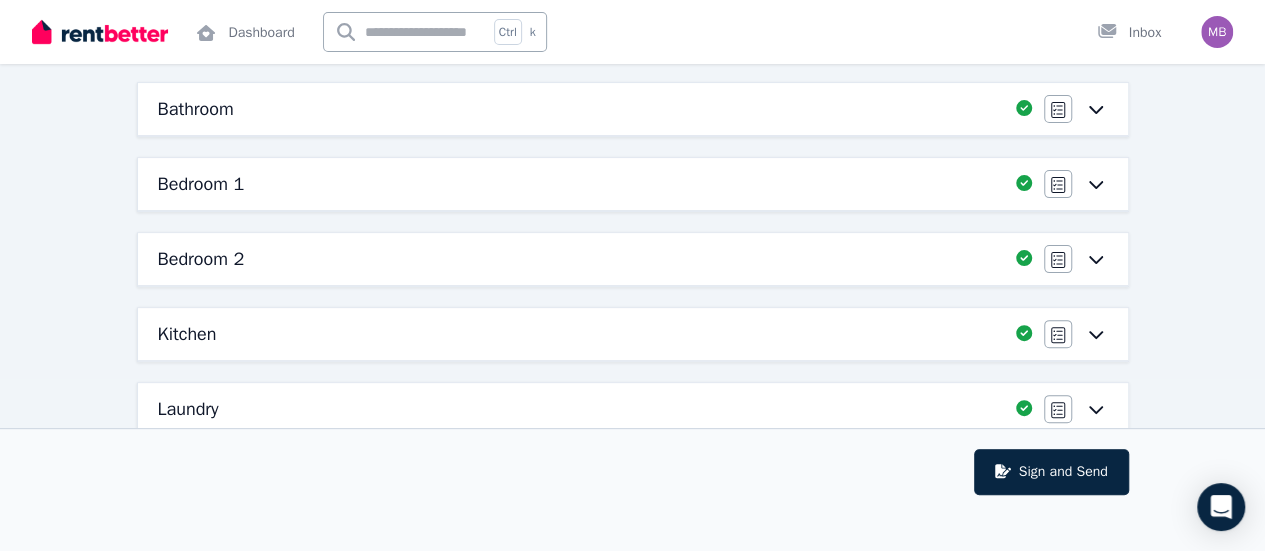 click on "Kitchen" at bounding box center [581, 334] 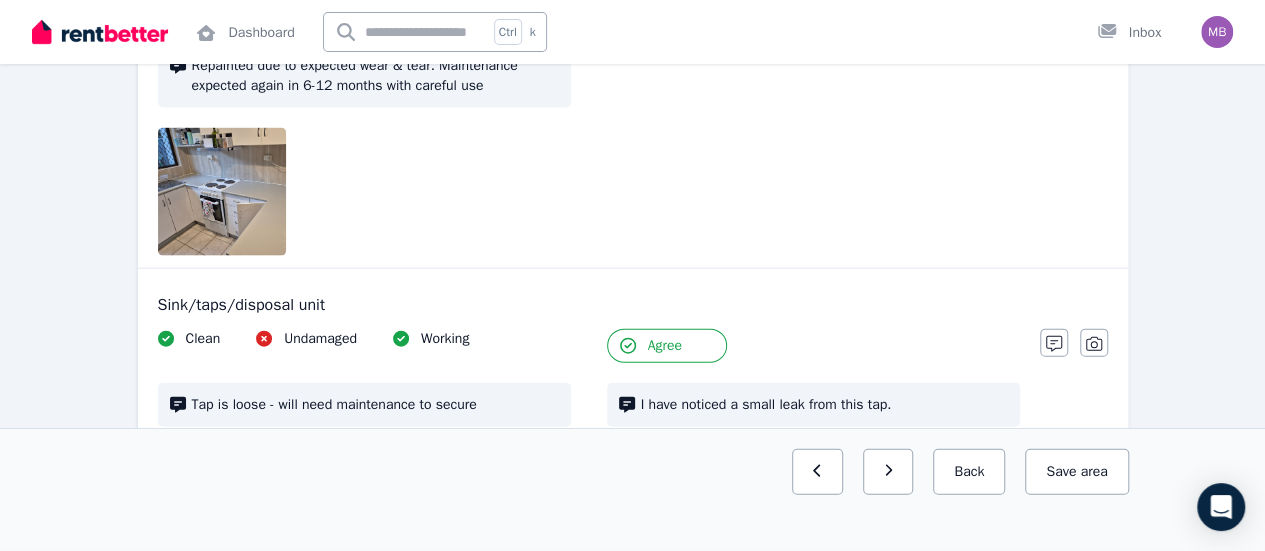 scroll, scrollTop: 2137, scrollLeft: 0, axis: vertical 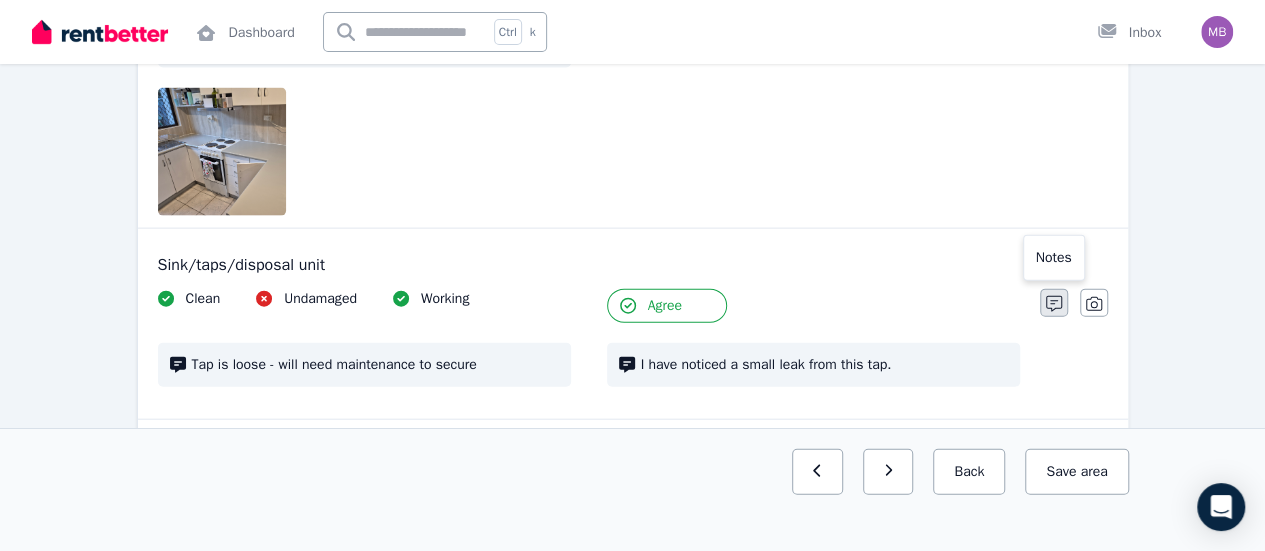 click 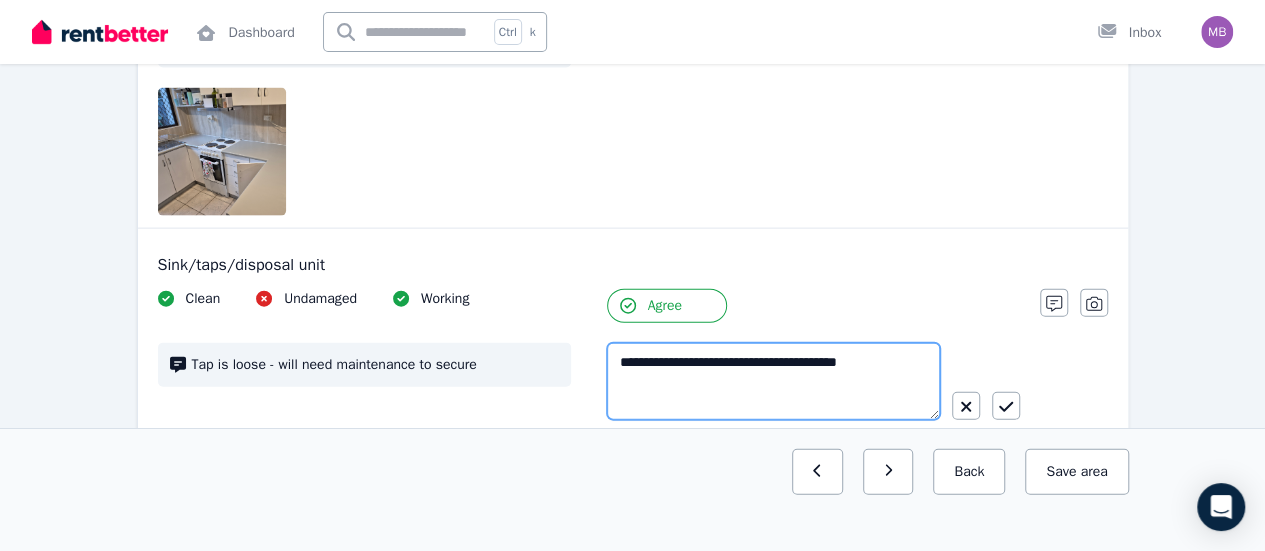 drag, startPoint x: 906, startPoint y: 351, endPoint x: 427, endPoint y: 349, distance: 479.00418 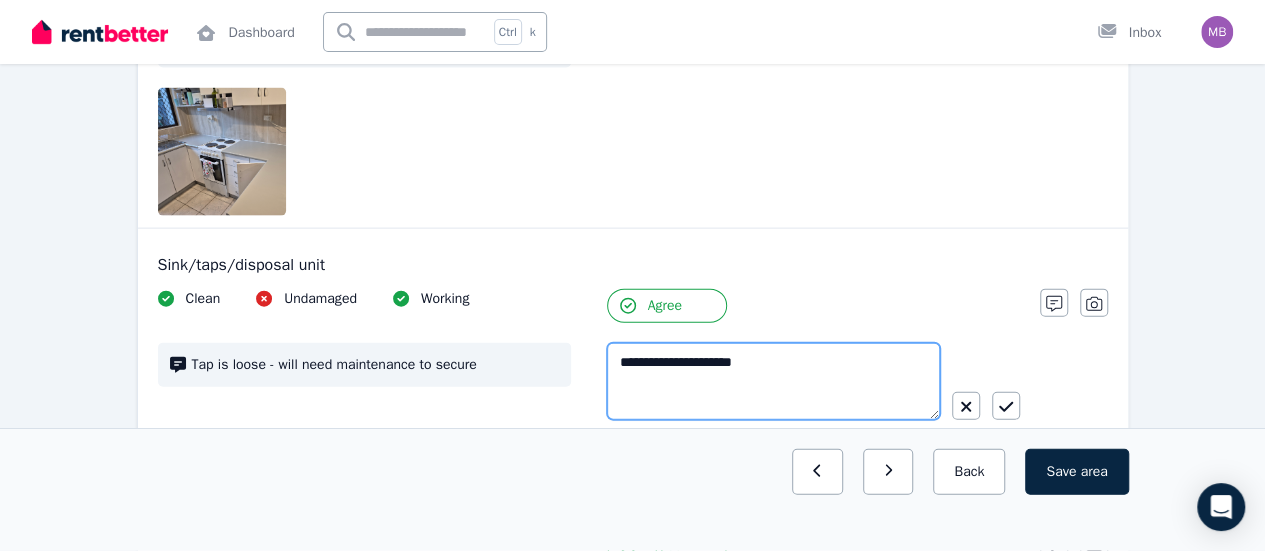 type on "**********" 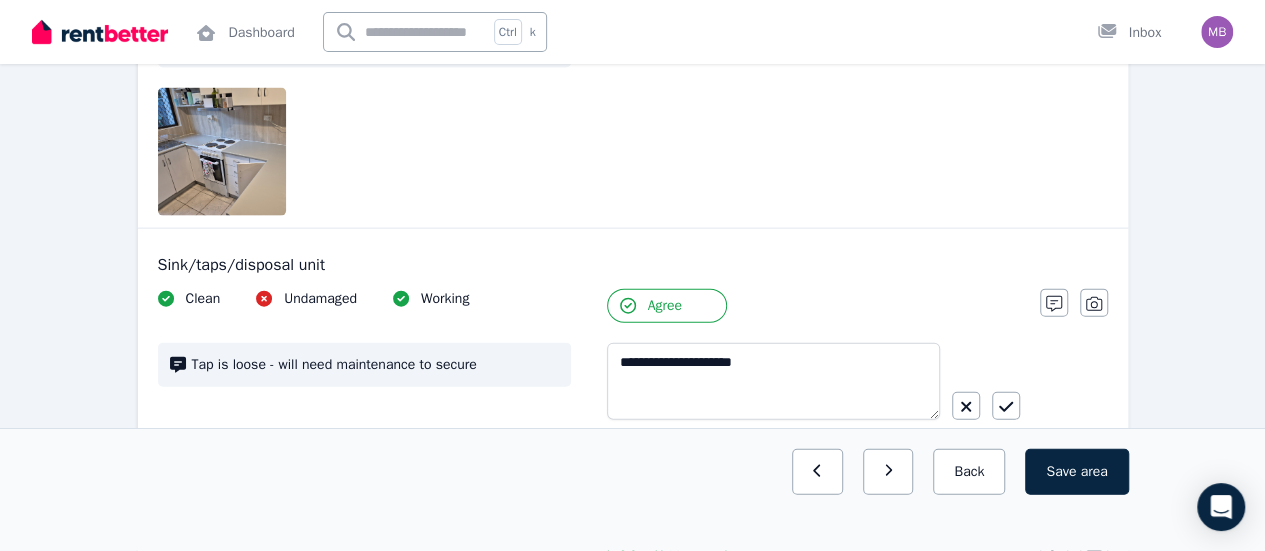 click on "**********" at bounding box center (633, 372) 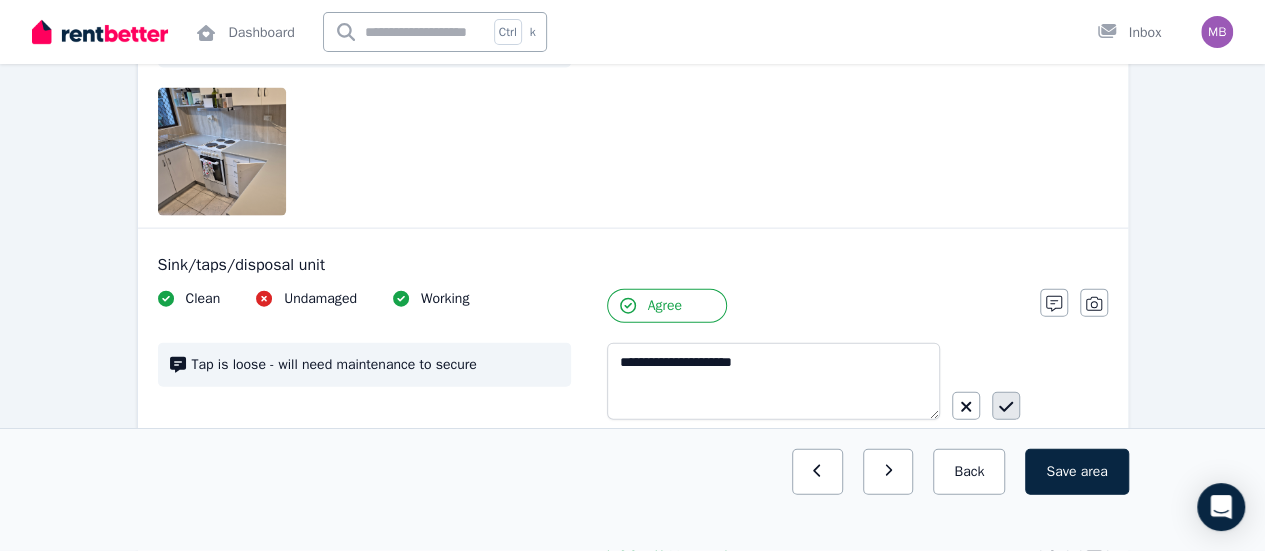 click 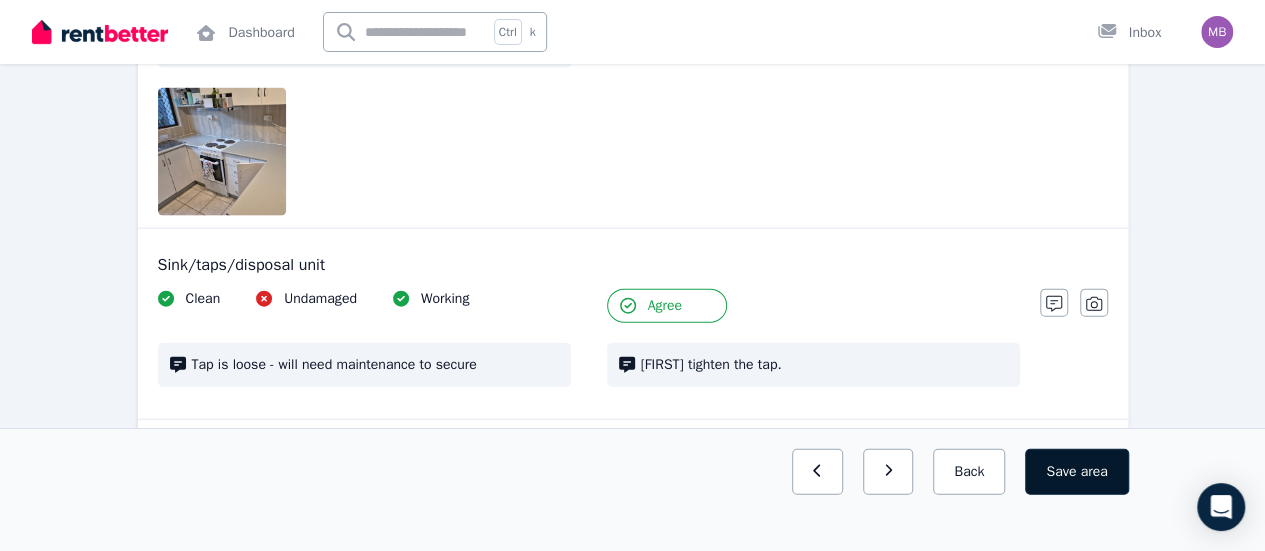 click on "Save   area" at bounding box center (1076, 472) 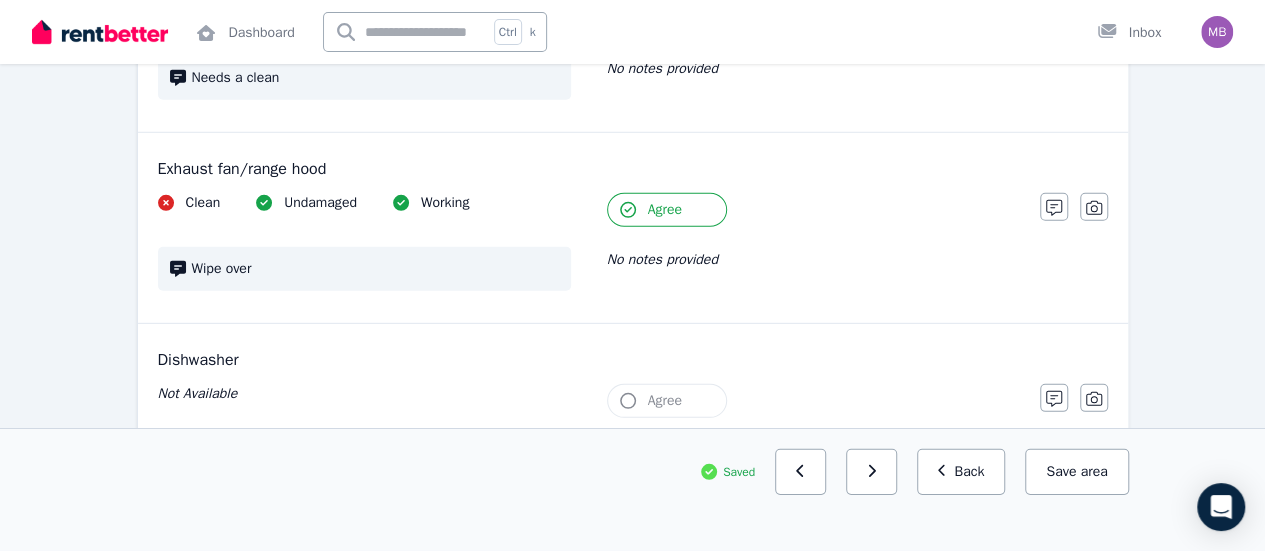 scroll, scrollTop: 3002, scrollLeft: 0, axis: vertical 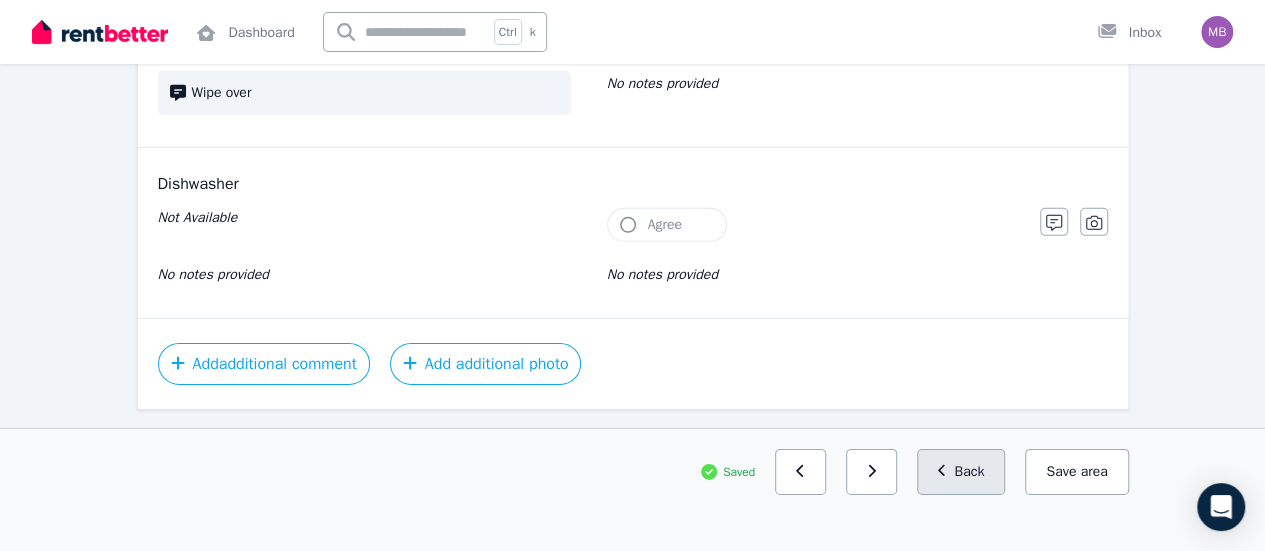 click on "Back" at bounding box center [961, 472] 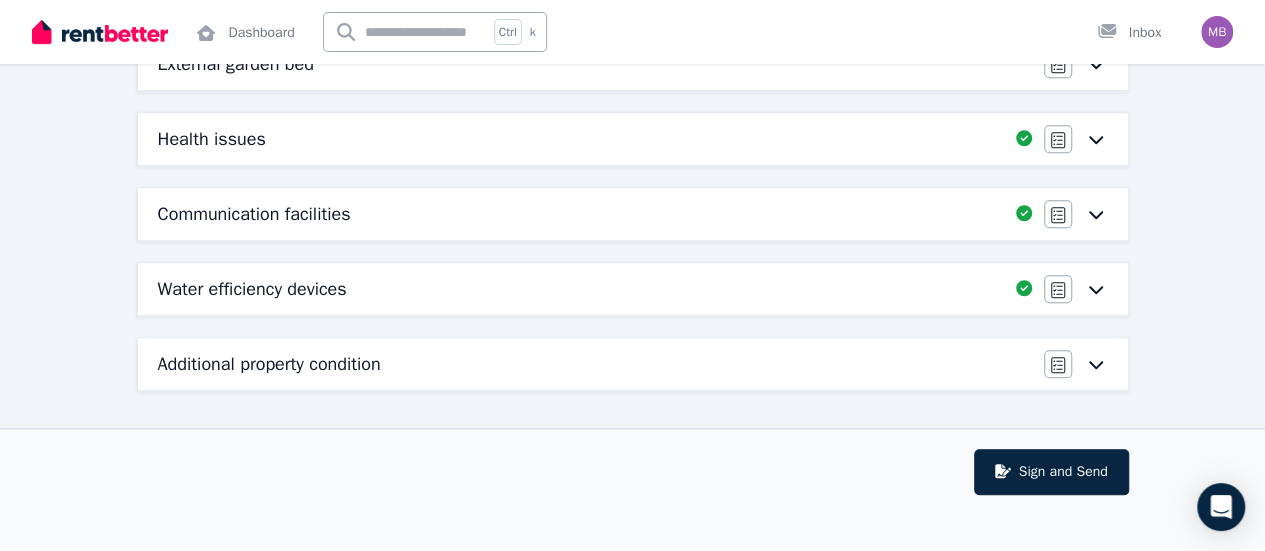 scroll, scrollTop: 692, scrollLeft: 0, axis: vertical 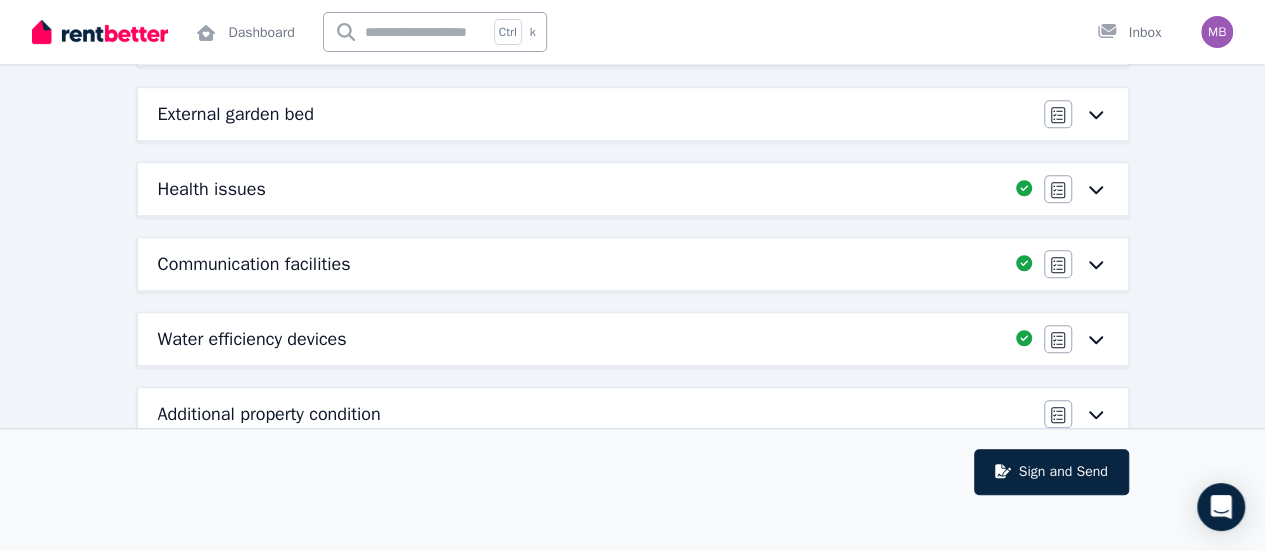 click on "Additional property condition" at bounding box center (595, 414) 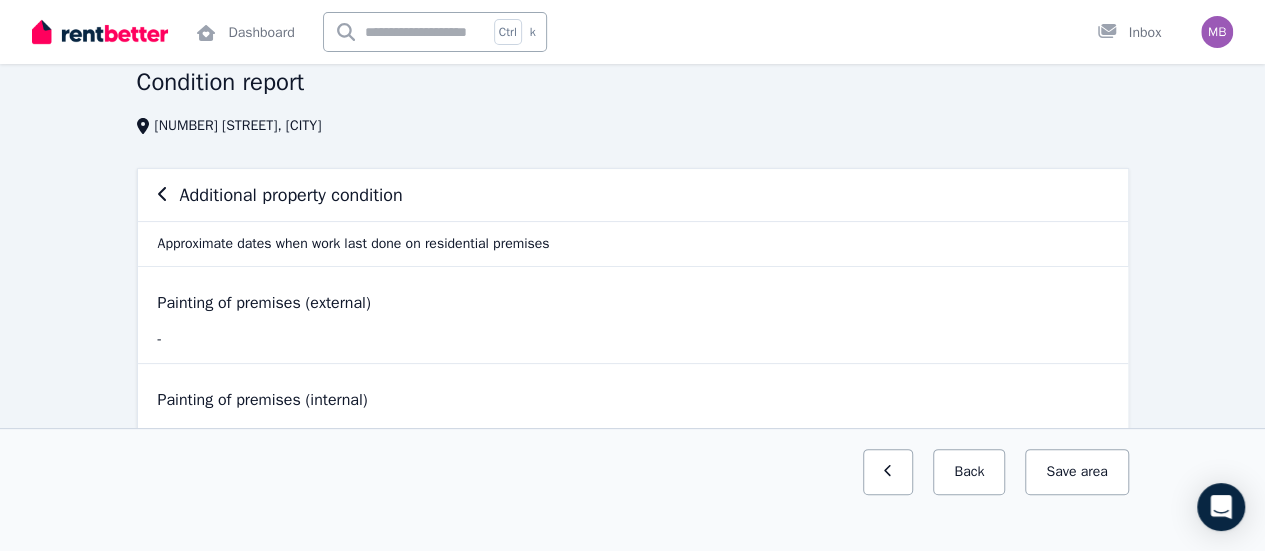scroll, scrollTop: 74, scrollLeft: 0, axis: vertical 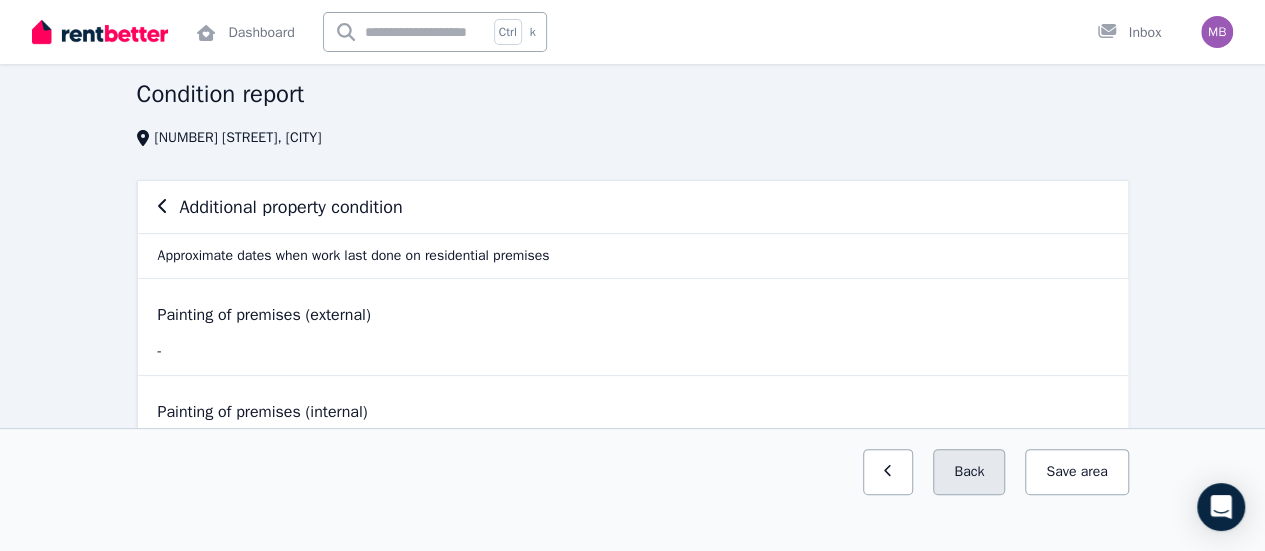 click on "Back" at bounding box center (969, 472) 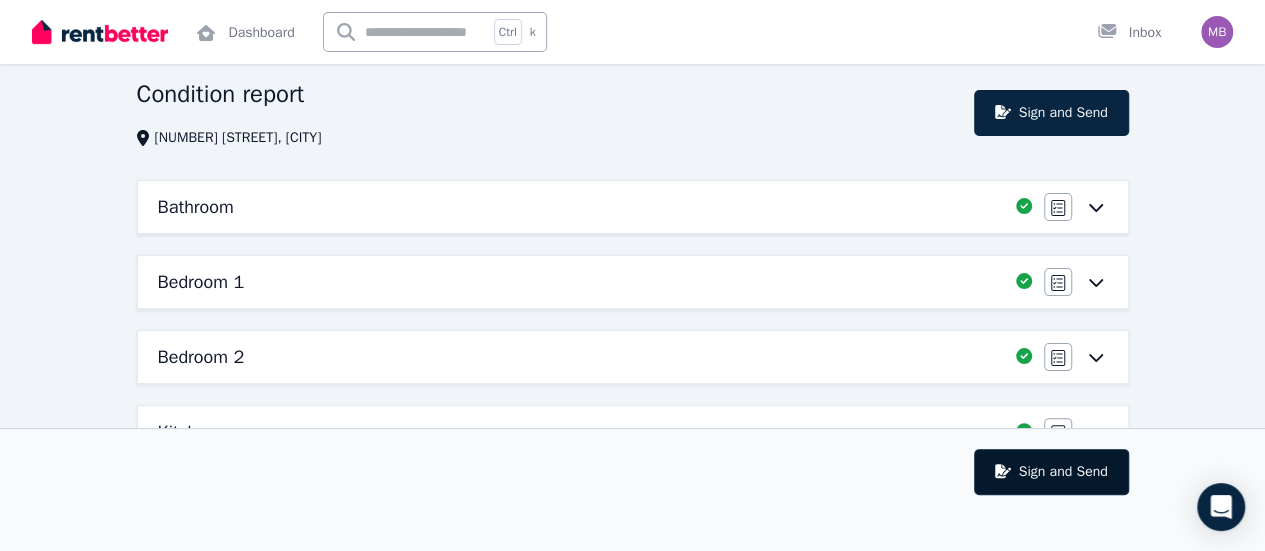 click on "Sign and Send" at bounding box center [1051, 472] 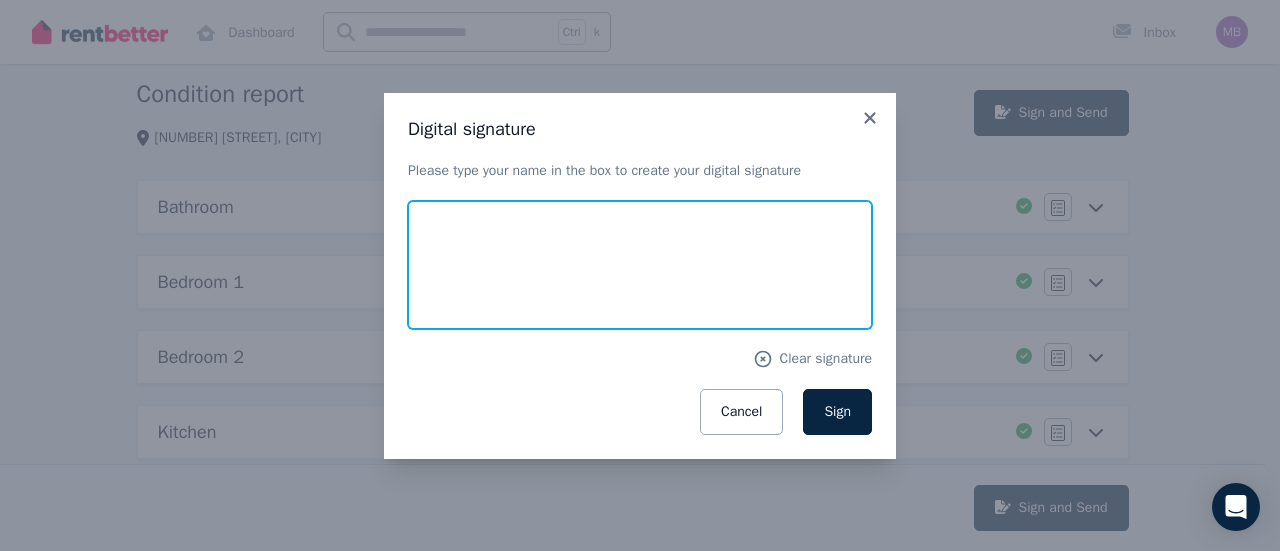 click at bounding box center [640, 265] 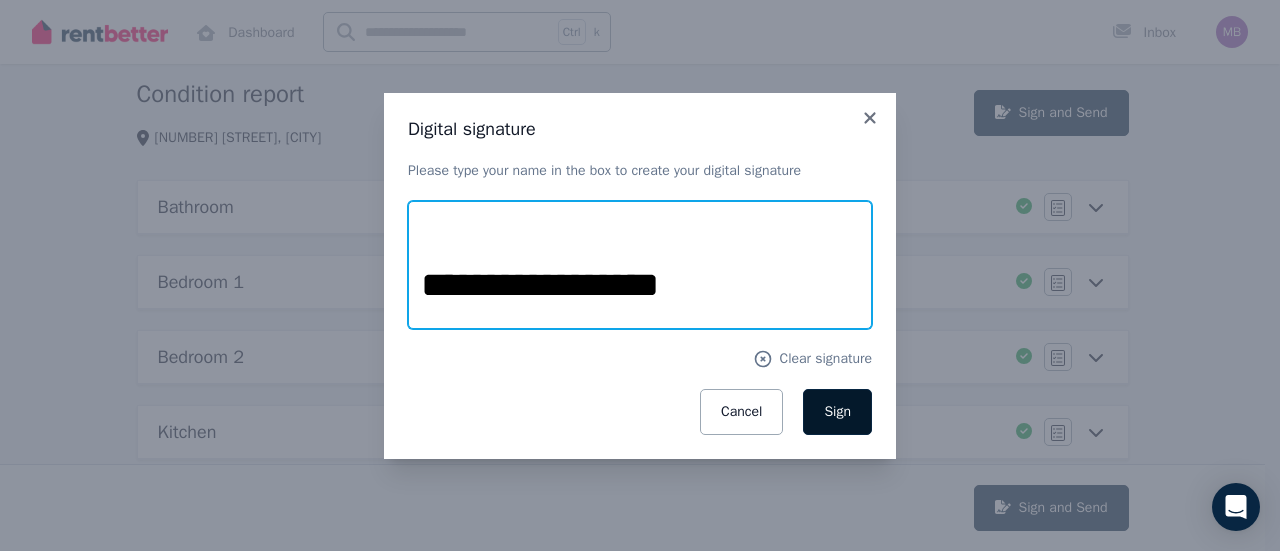 type on "**********" 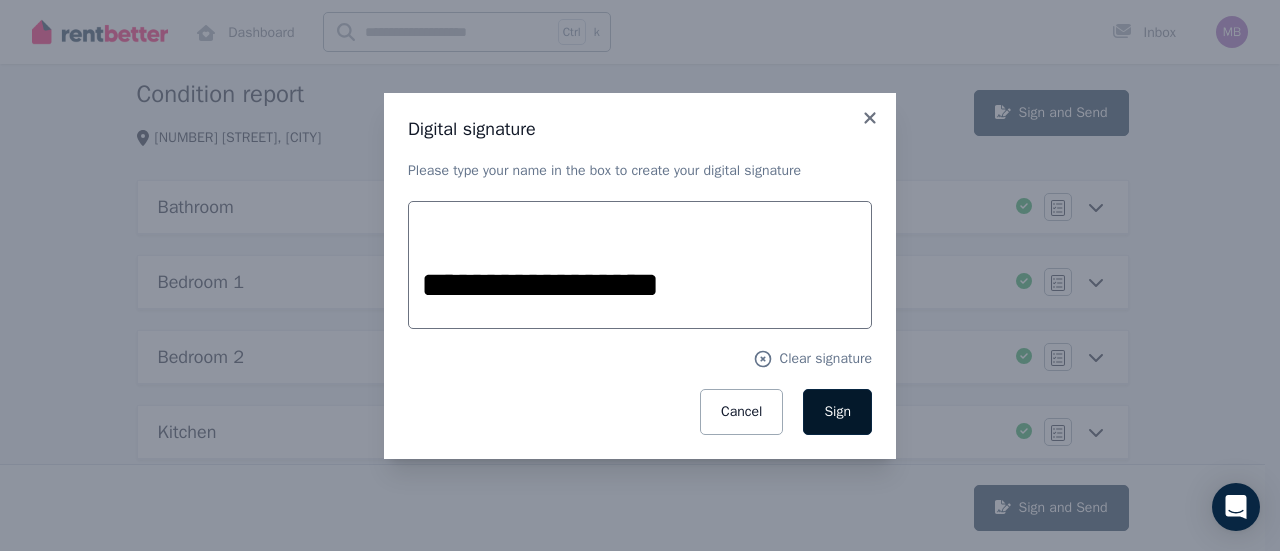 click on "Sign" at bounding box center (837, 412) 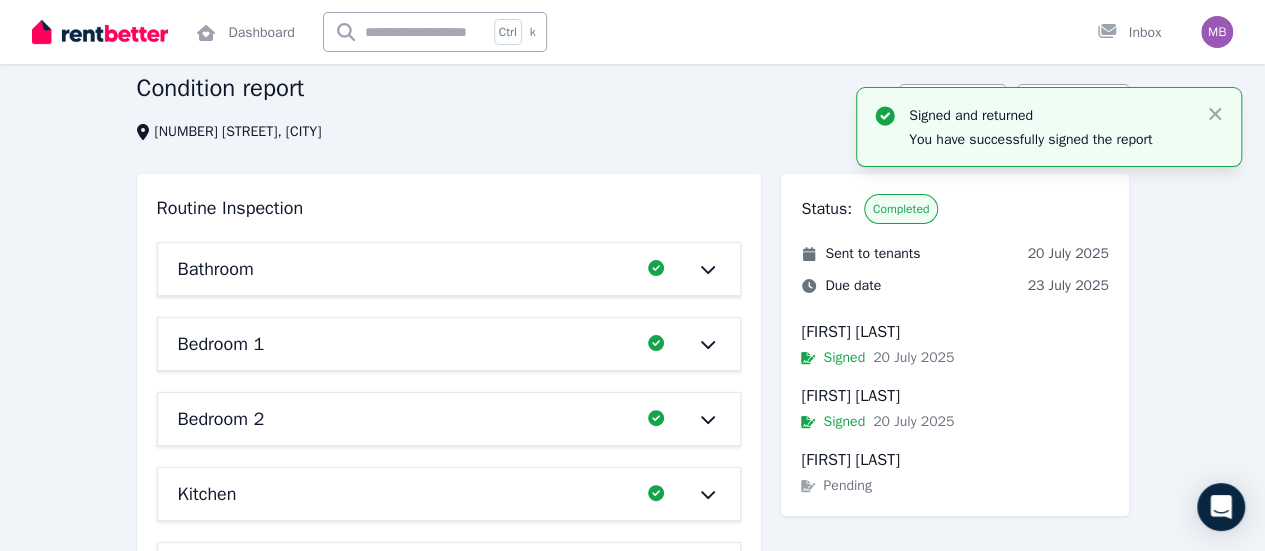 scroll, scrollTop: 82, scrollLeft: 0, axis: vertical 